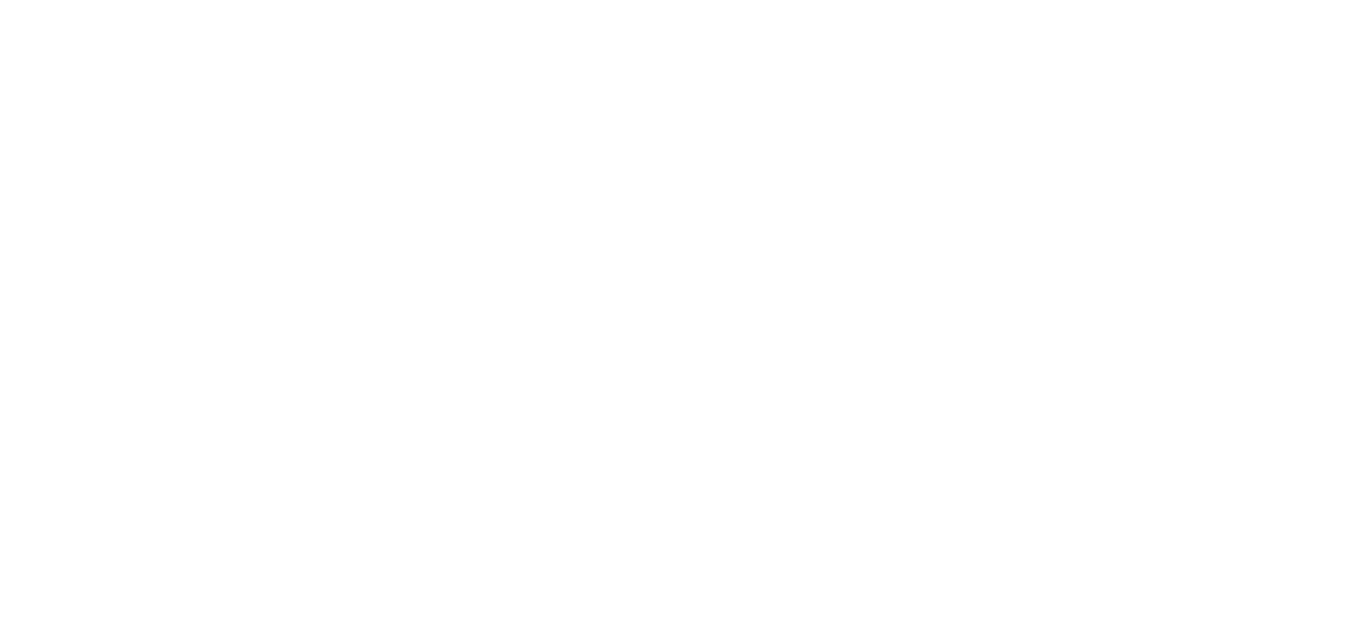 scroll, scrollTop: 0, scrollLeft: 0, axis: both 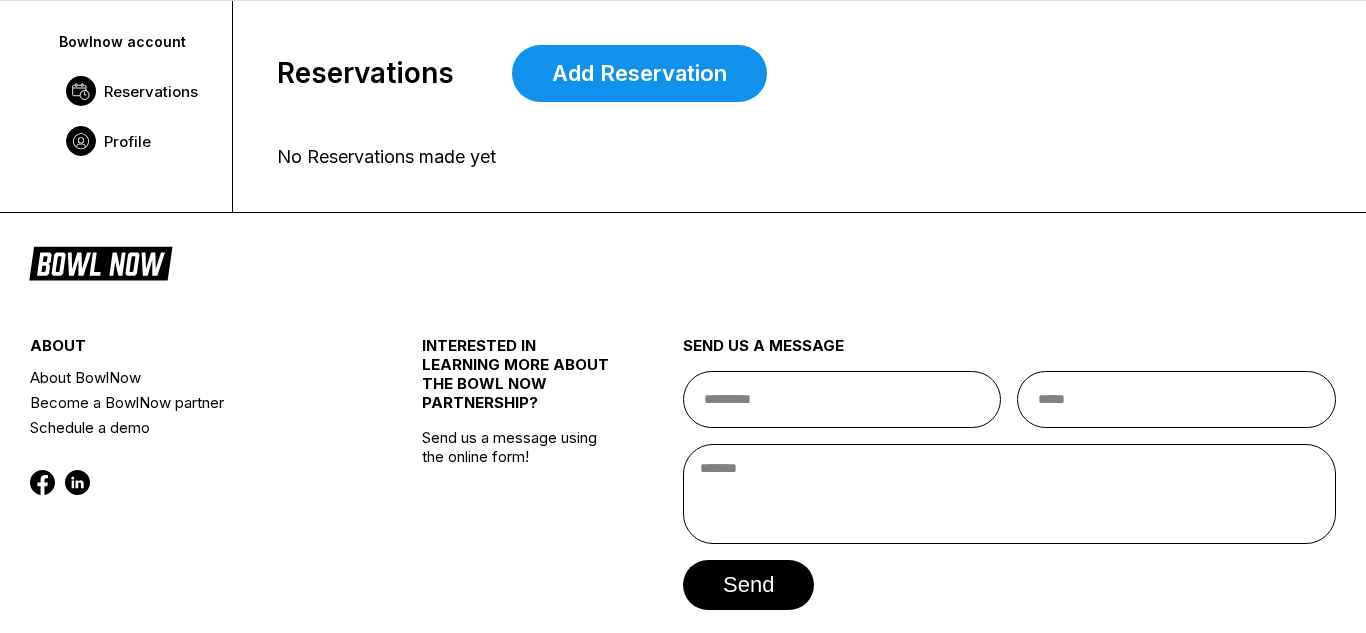 click on "Profile" at bounding box center (127, 141) 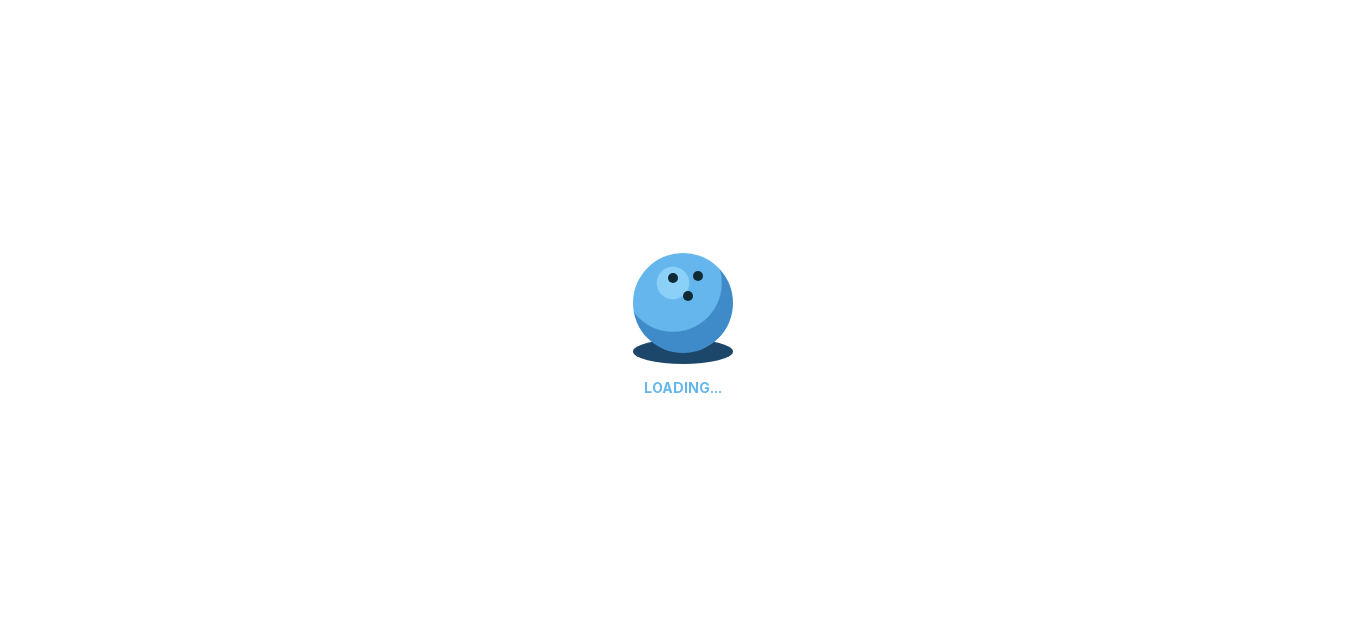 scroll, scrollTop: 0, scrollLeft: 0, axis: both 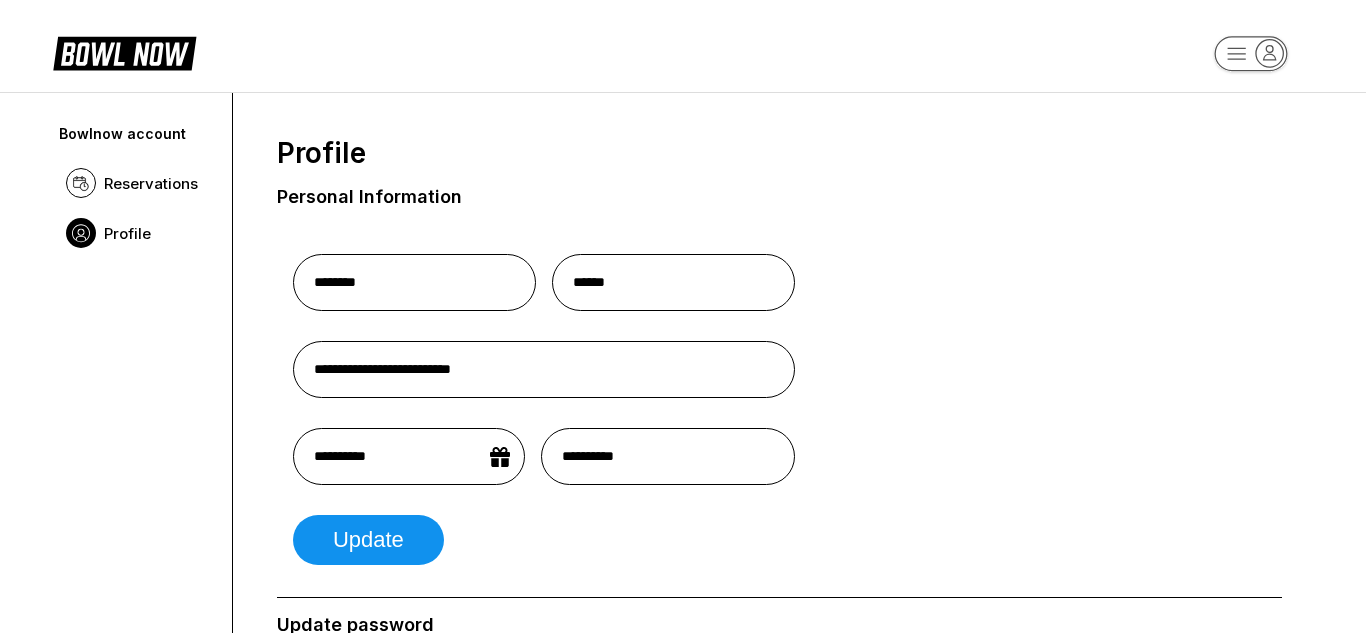 click on "**********" at bounding box center [683, 938] 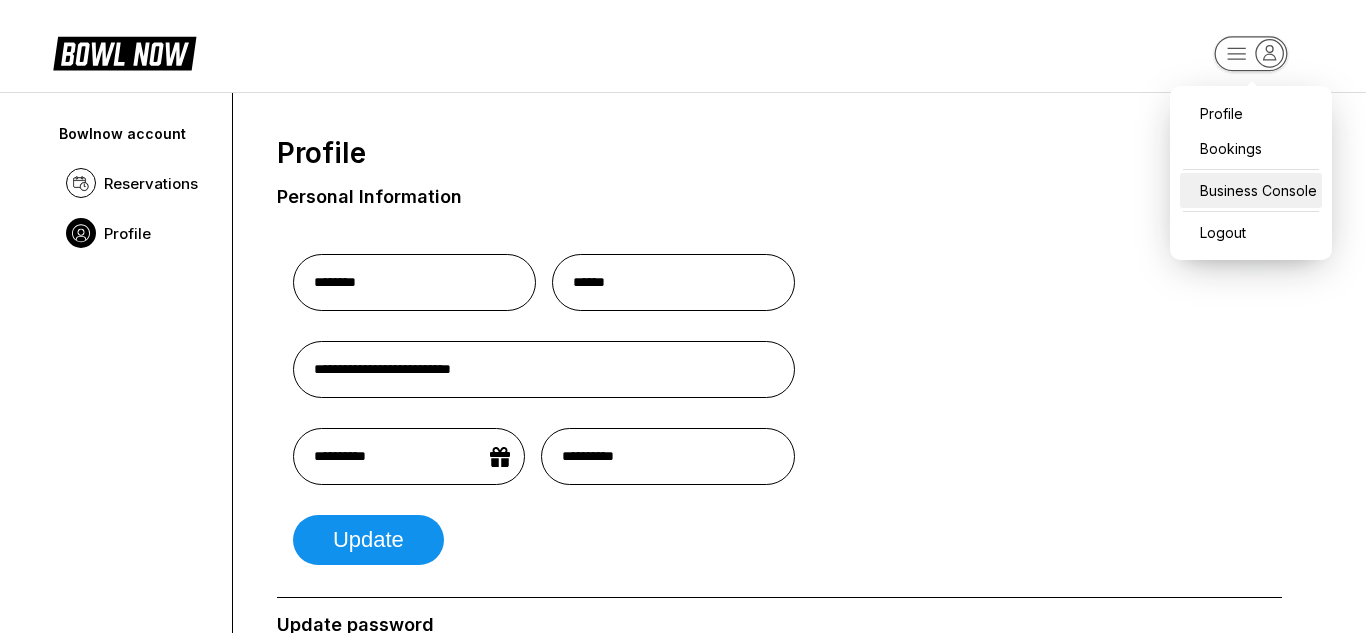 click on "Business Console" at bounding box center [1251, 190] 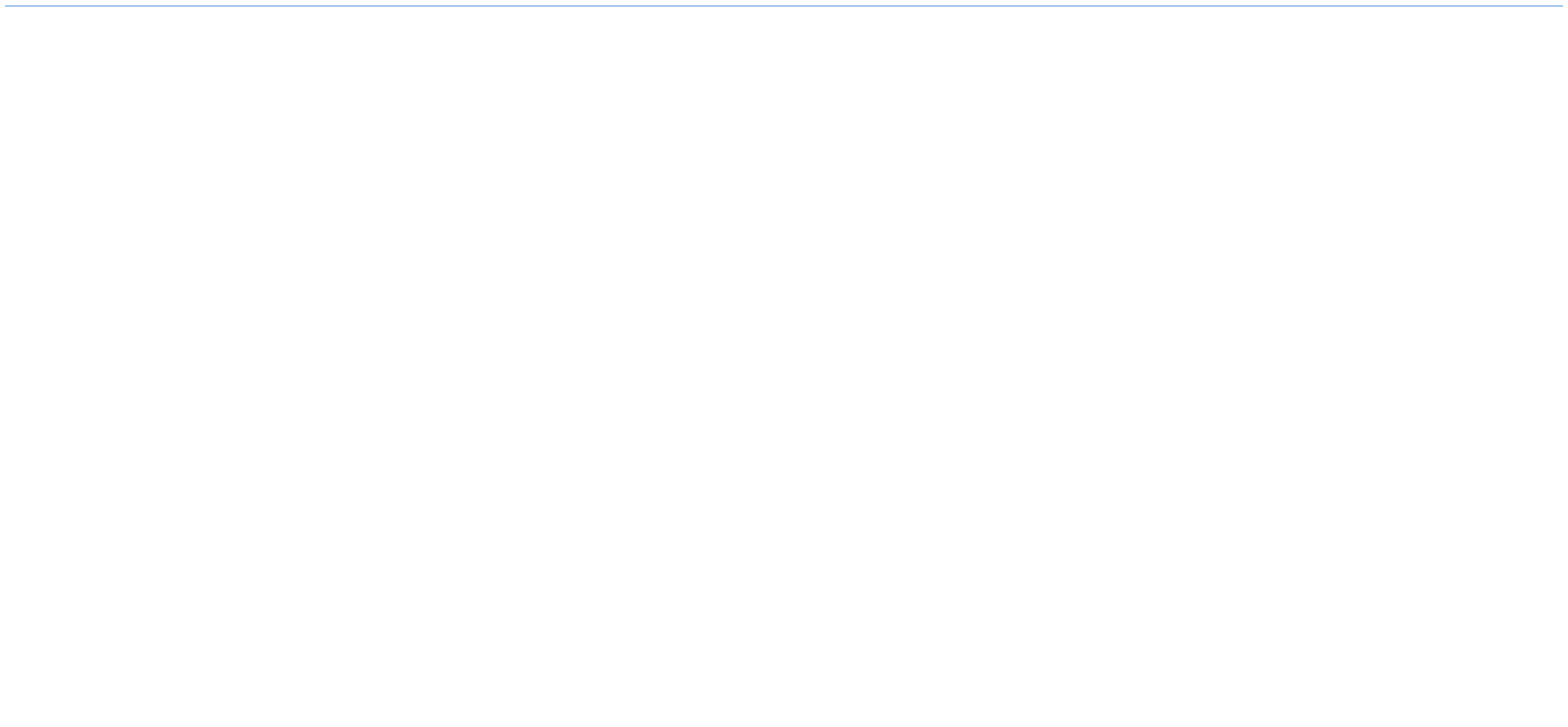 scroll, scrollTop: 0, scrollLeft: 0, axis: both 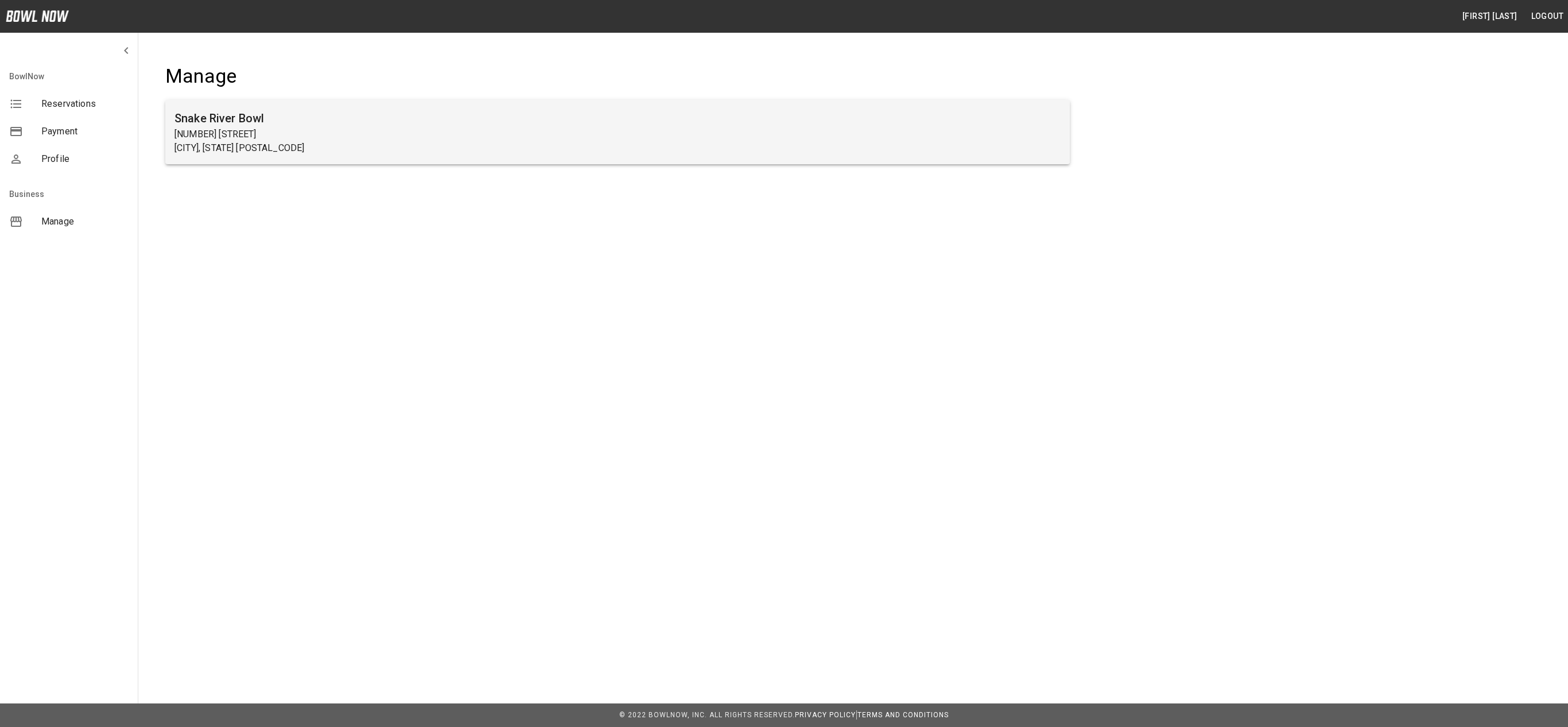 click on "[CITY], [STATE] [POSTAL_CODE]" at bounding box center (618, 148) 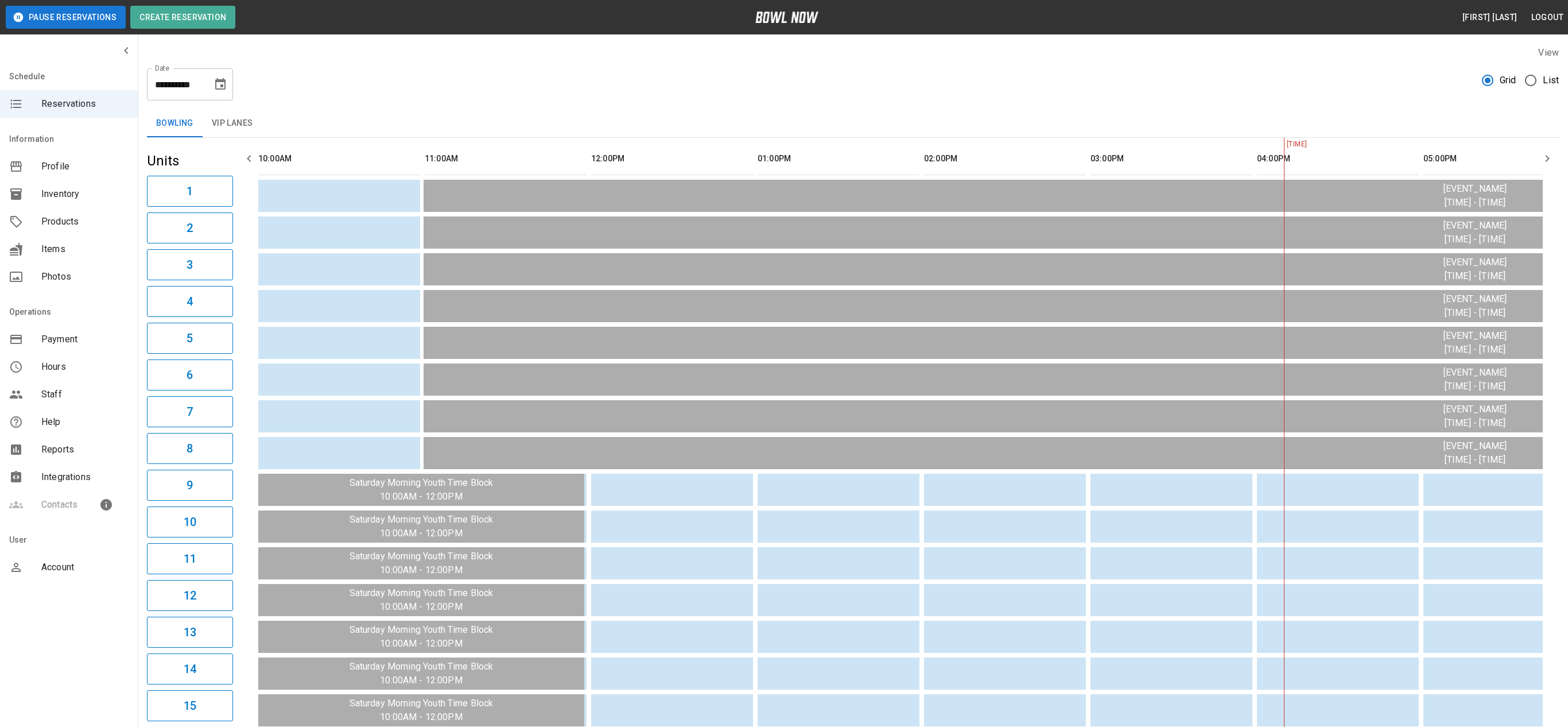 scroll, scrollTop: 0, scrollLeft: 999, axis: horizontal 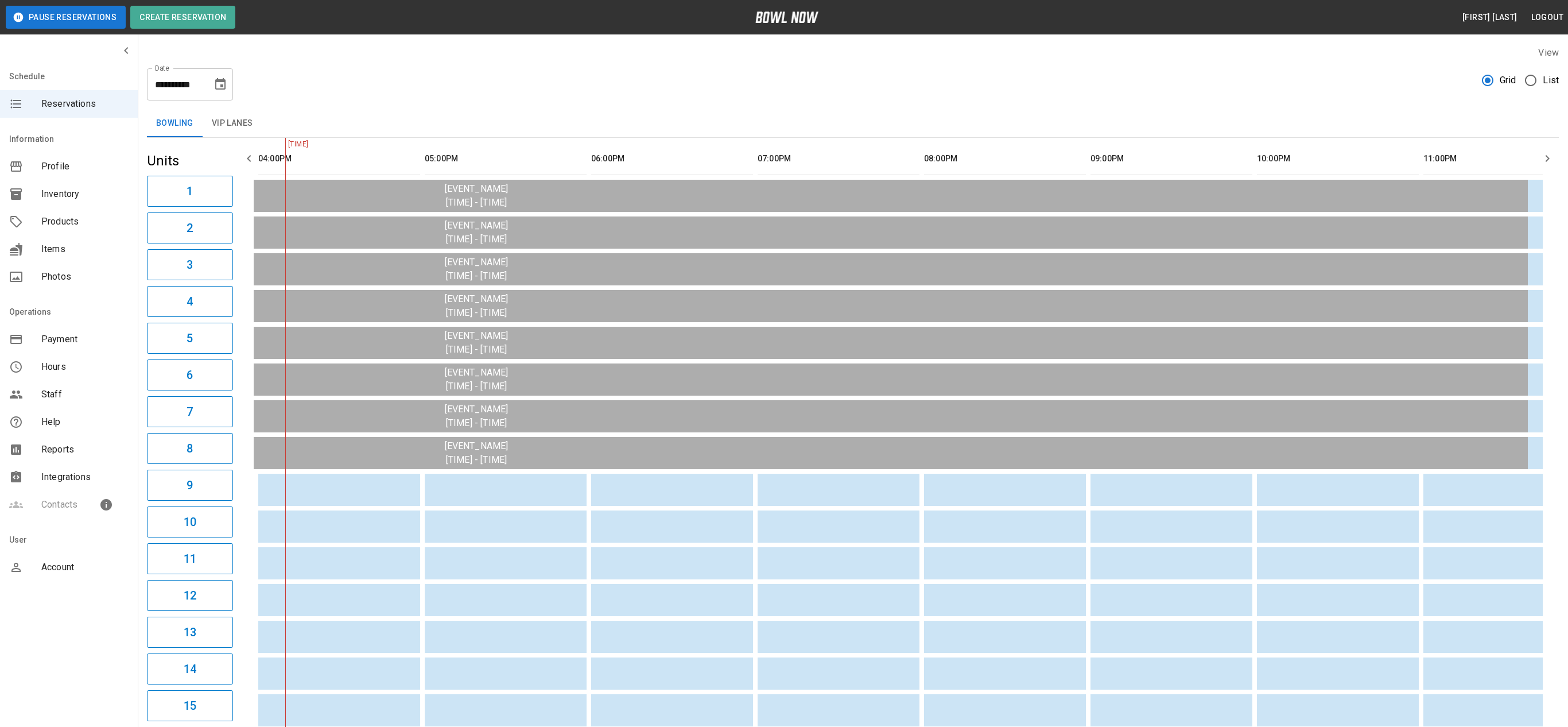 click on "Bowling VIP Lanes" at bounding box center [853, 123] 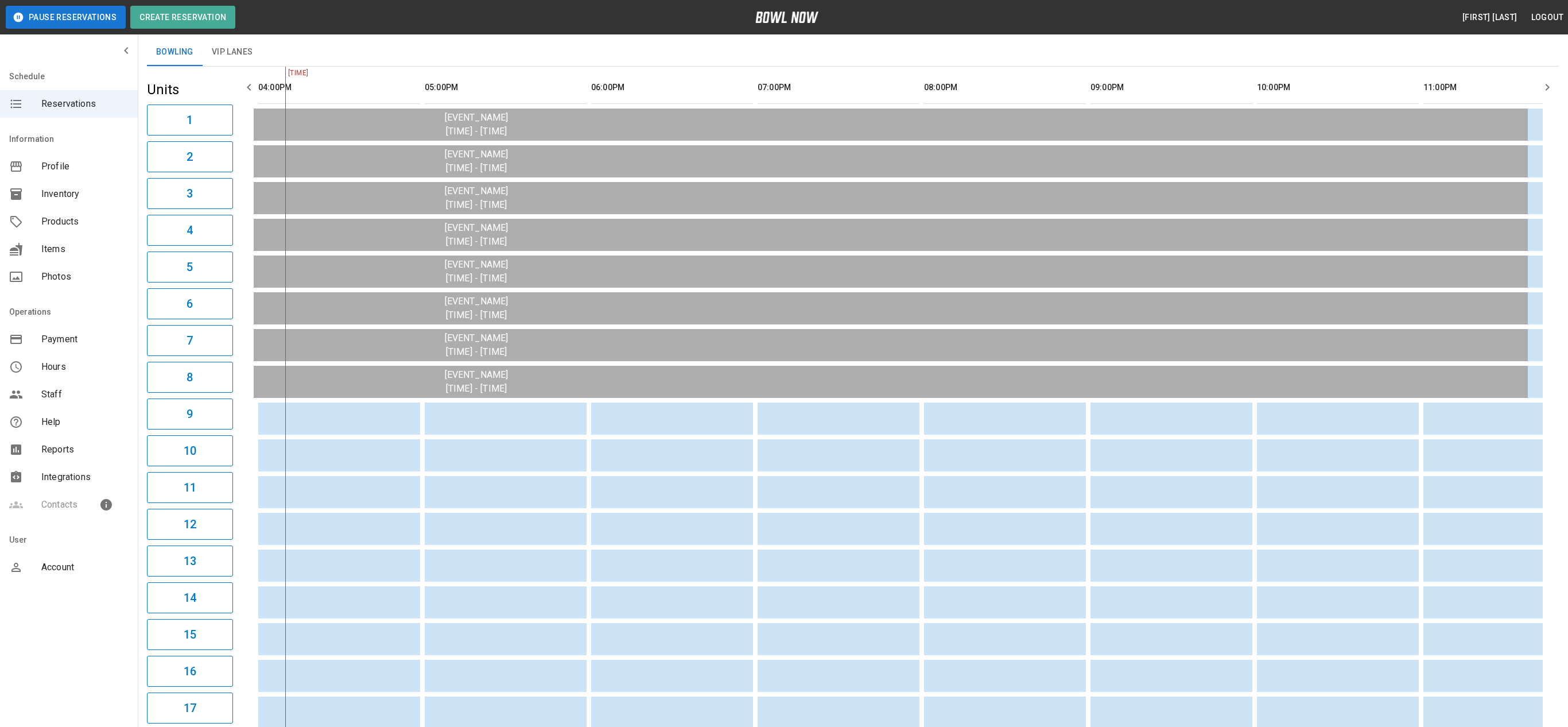 scroll, scrollTop: 25, scrollLeft: 0, axis: vertical 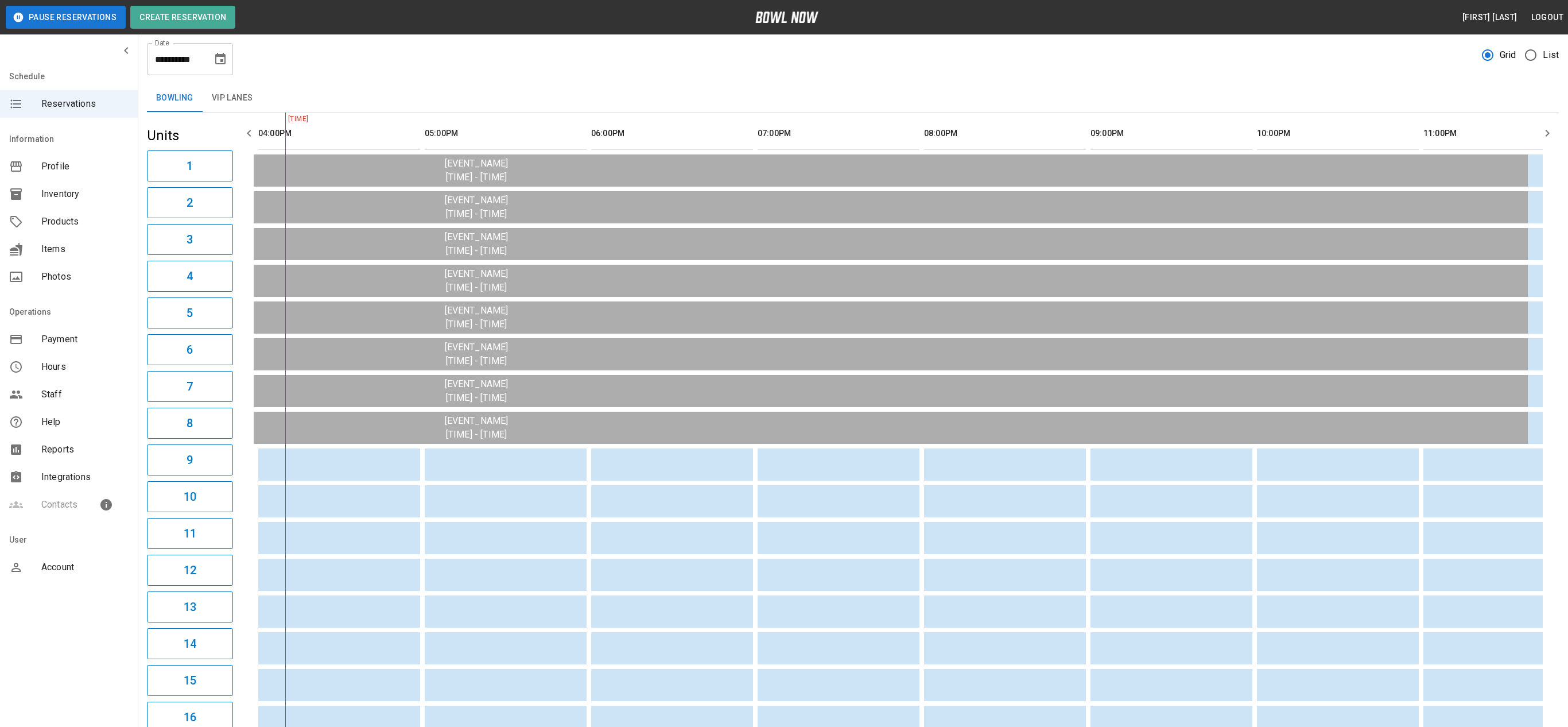 click on "Bowling VIP Lanes" at bounding box center (853, 98) 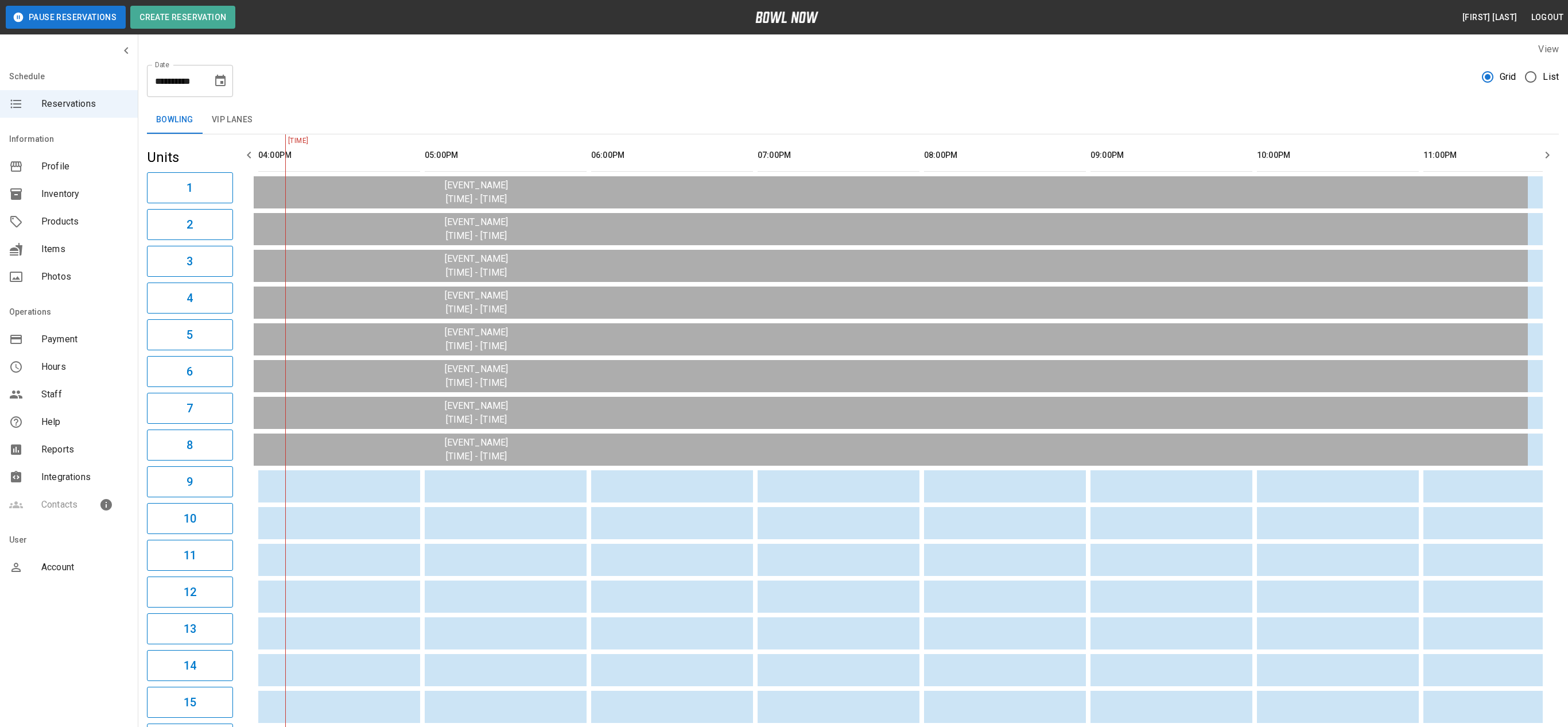 scroll, scrollTop: 0, scrollLeft: 0, axis: both 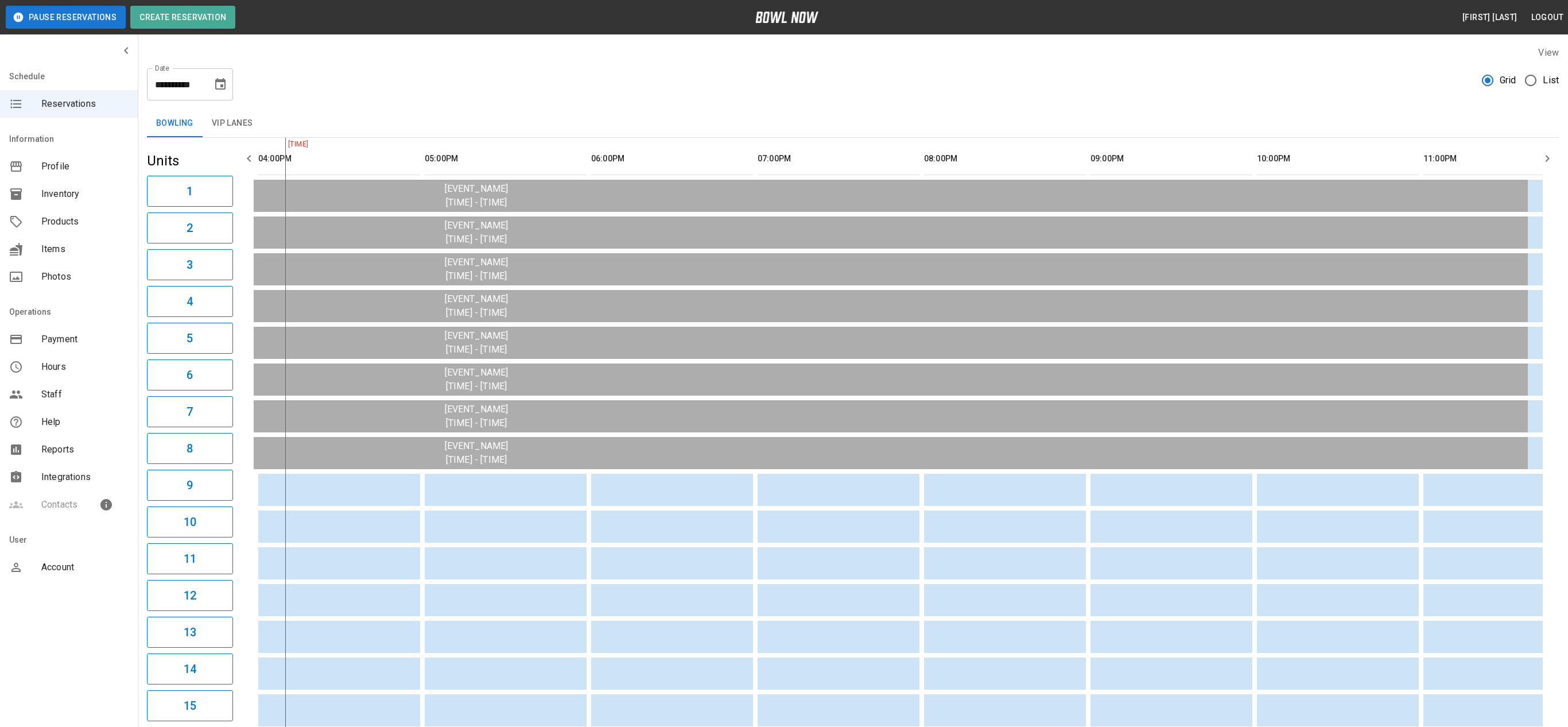click on "**********" at bounding box center [853, 627] 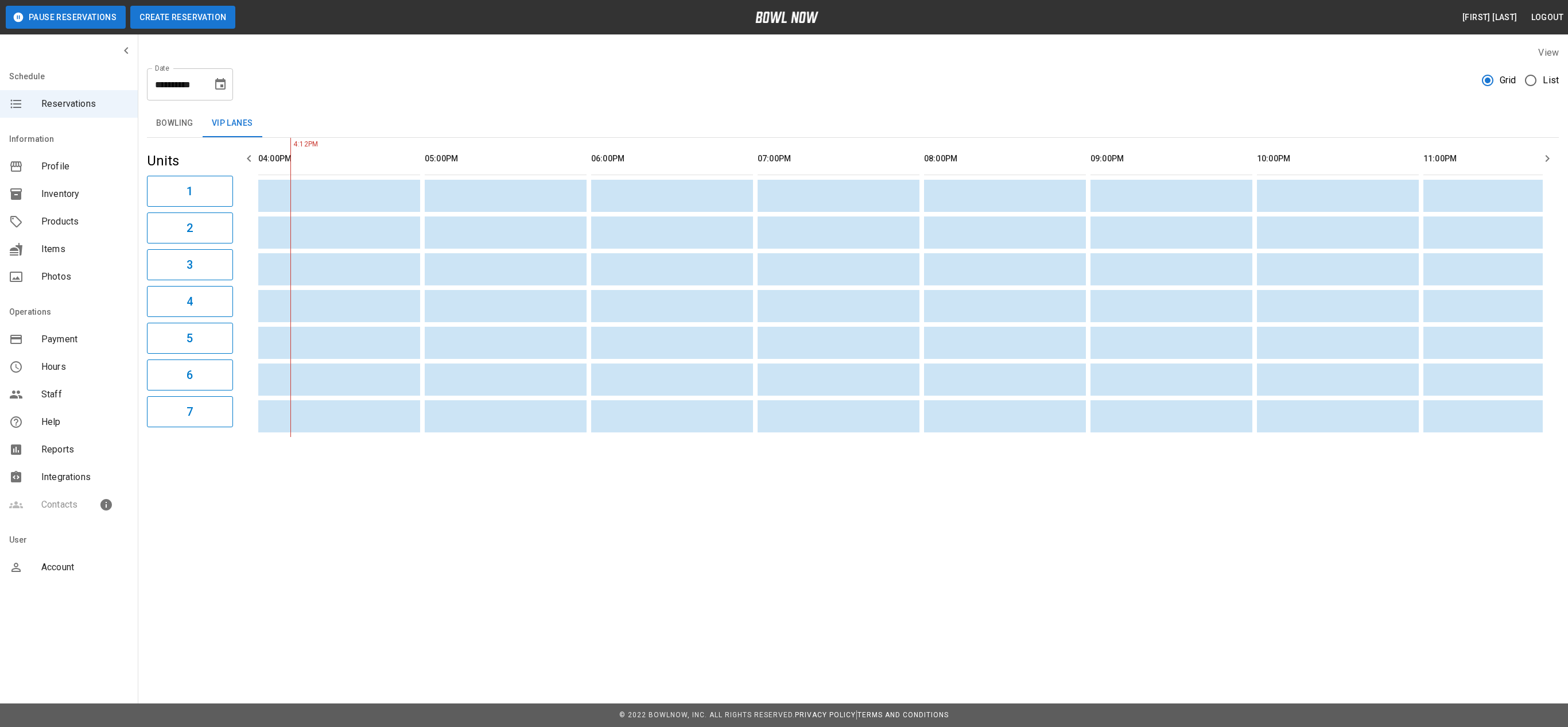 click on "Create Reservation" at bounding box center [183, 17] 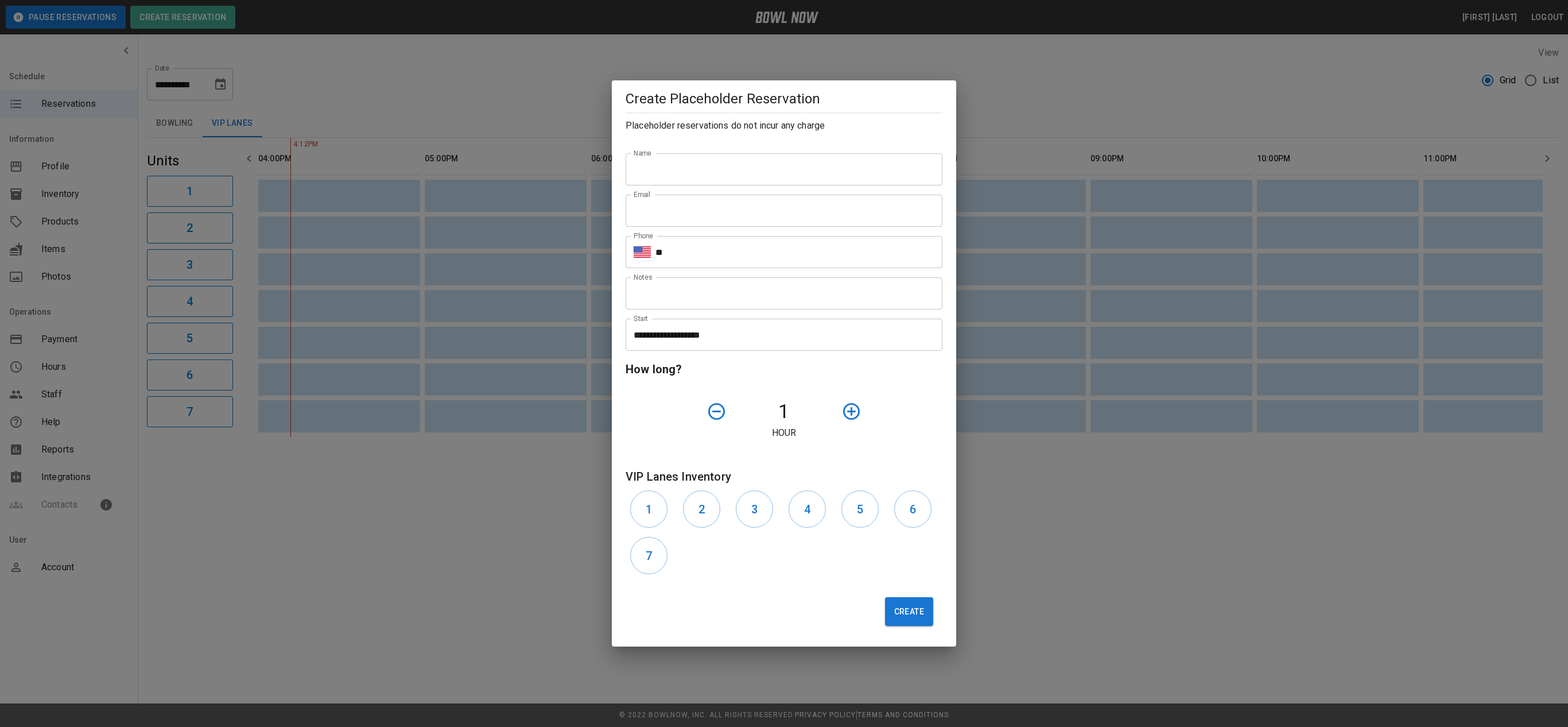 click on "Name" at bounding box center (784, 169) 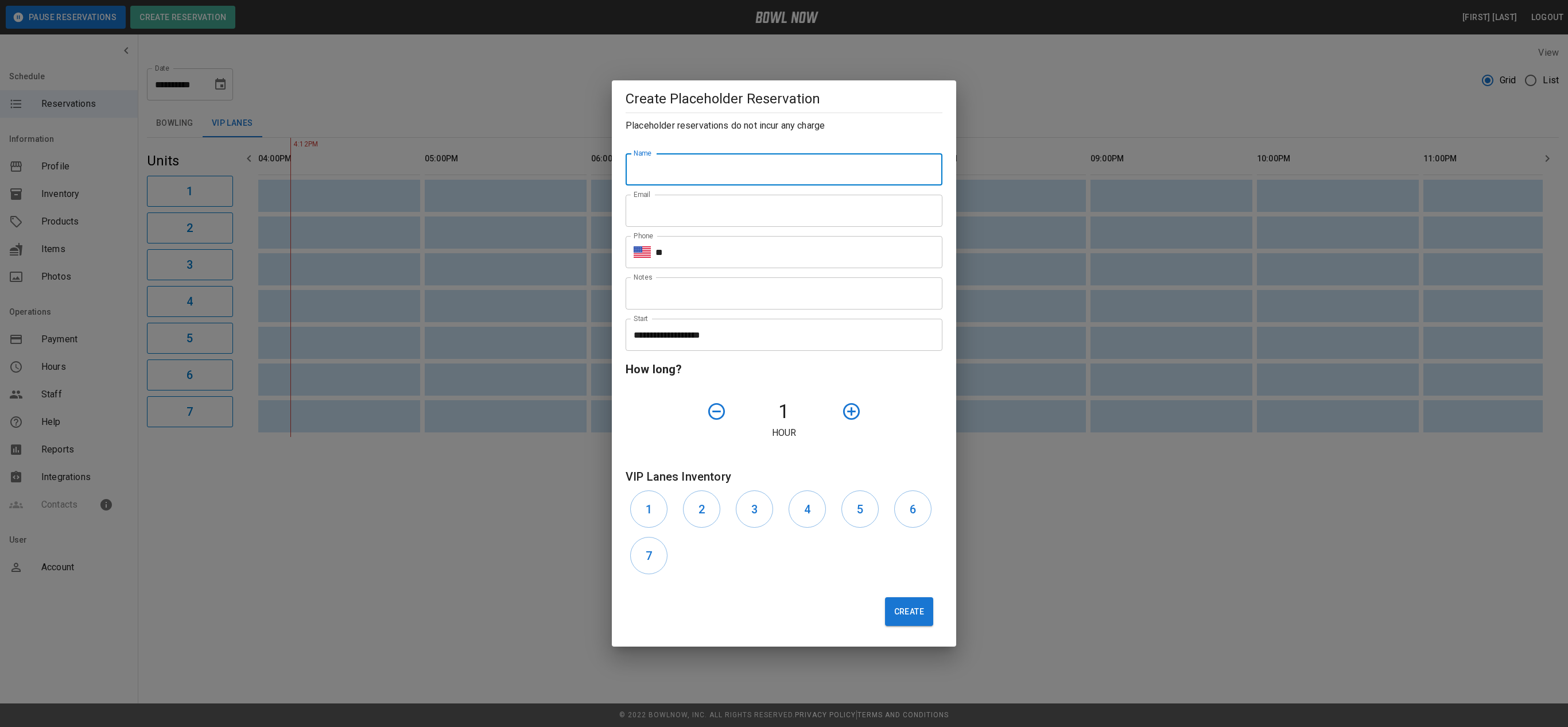 type on "*" 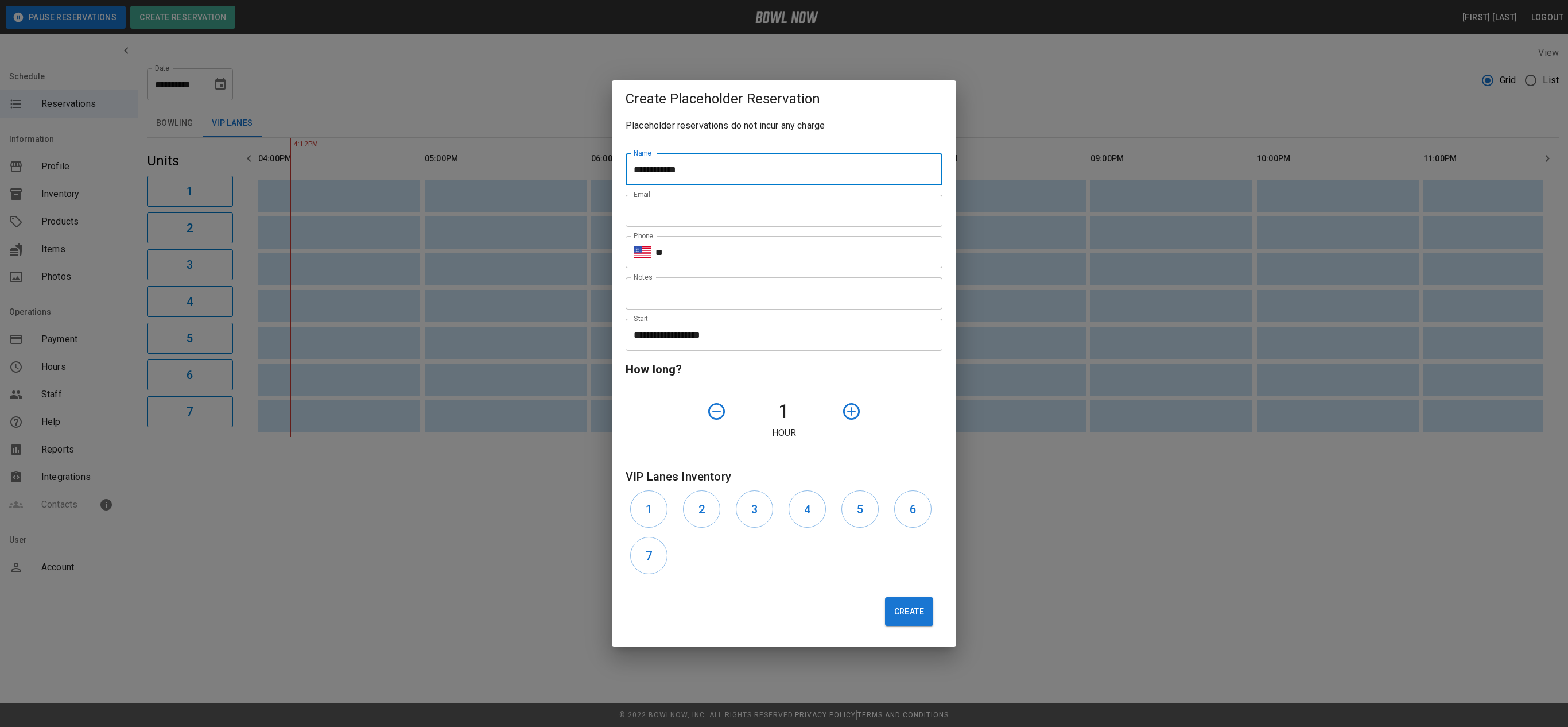 type on "**********" 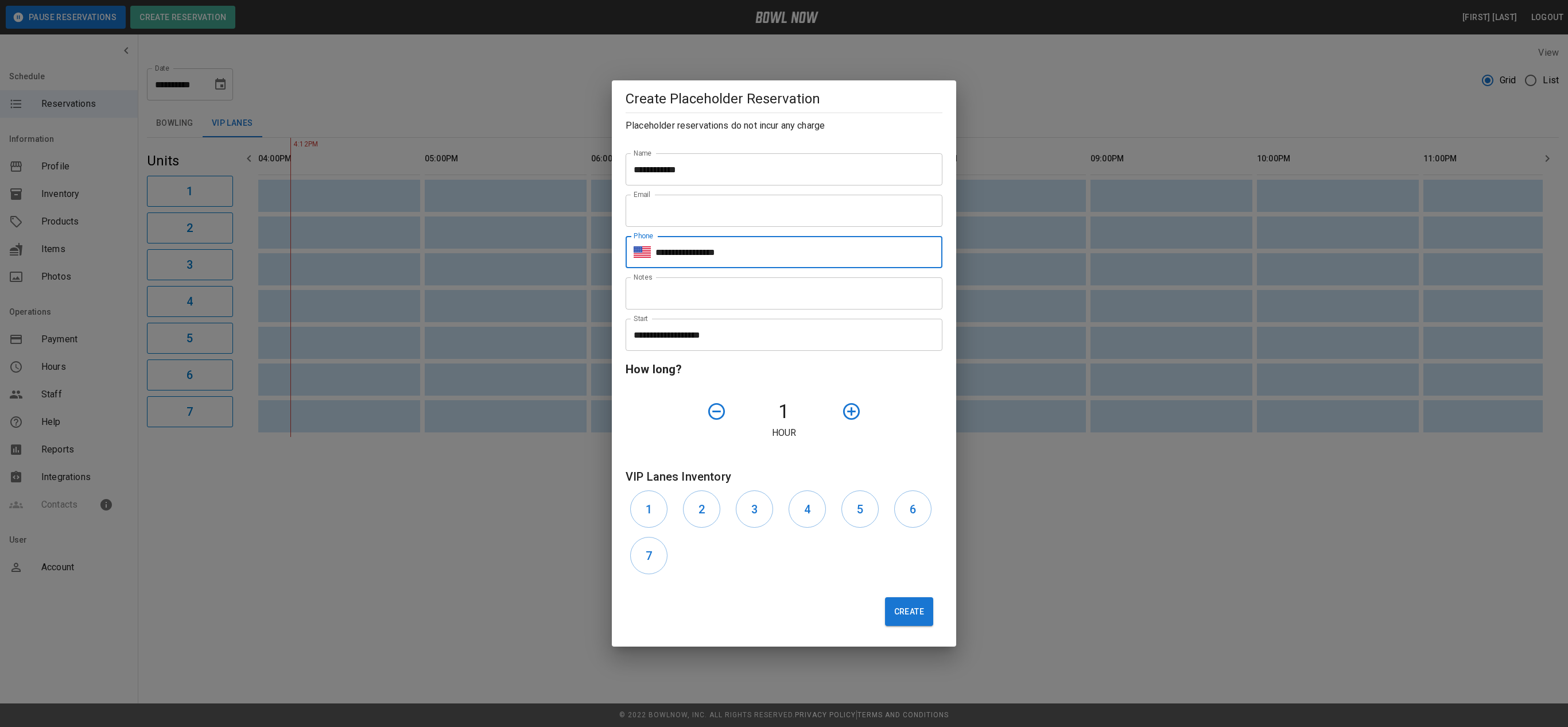 type on "**********" 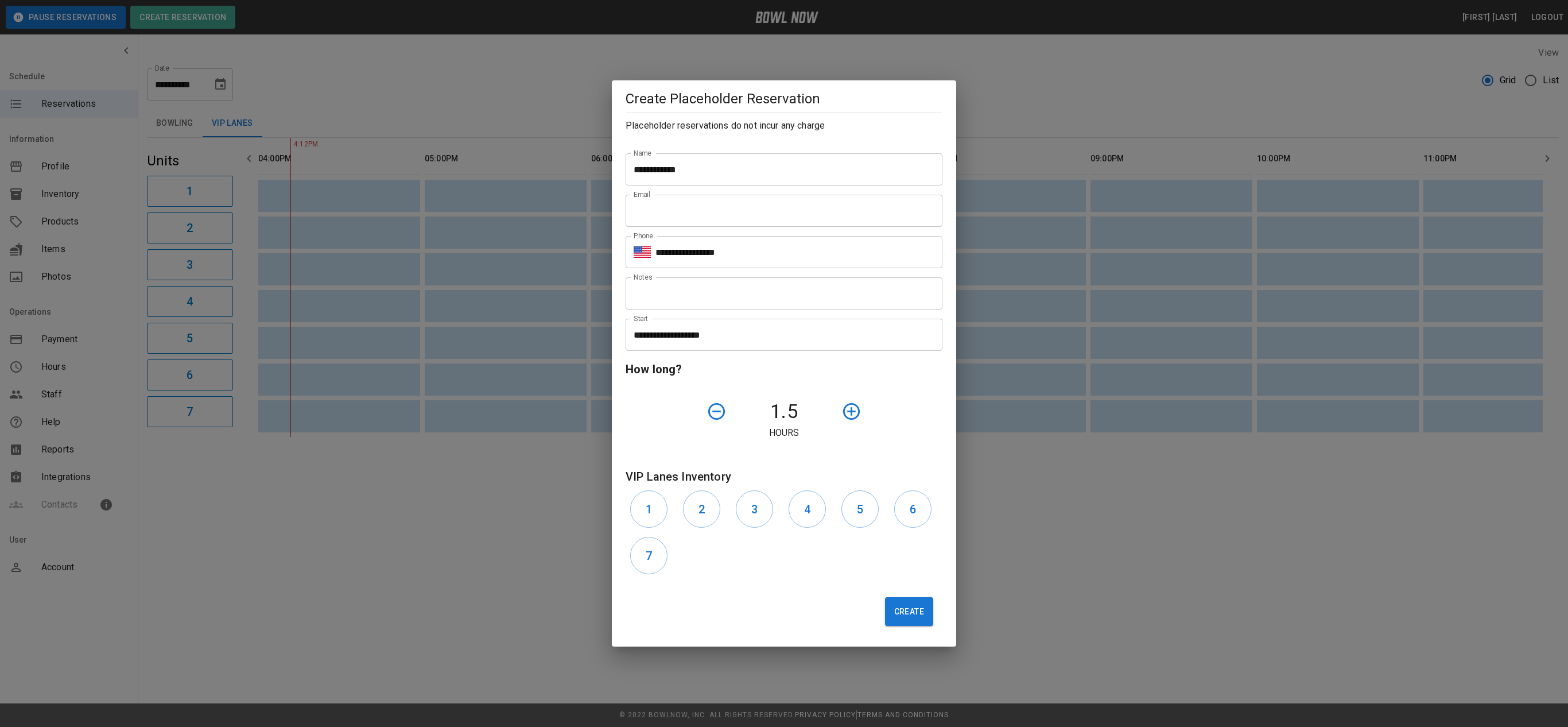 click 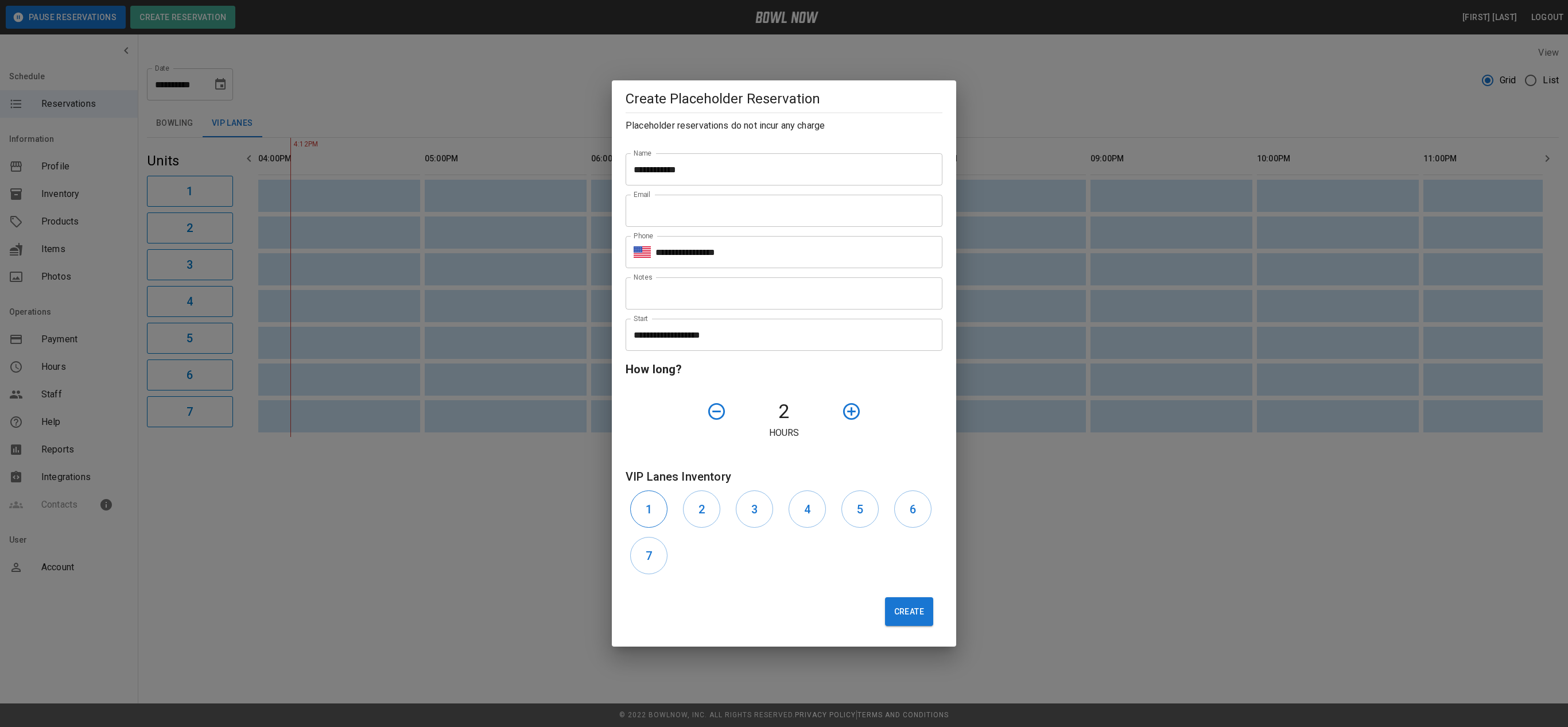 click on "1" at bounding box center [649, 509] 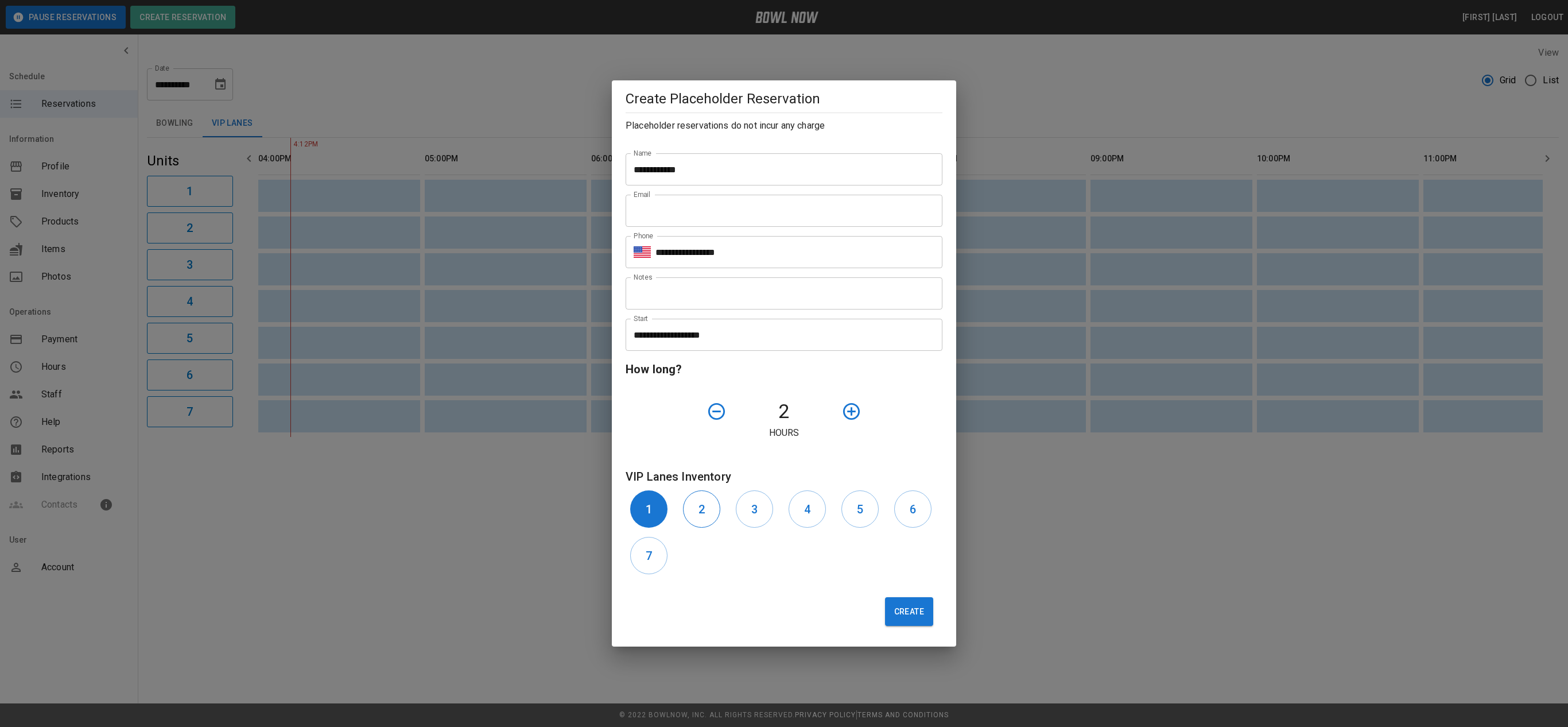 click on "2" at bounding box center [701, 509] 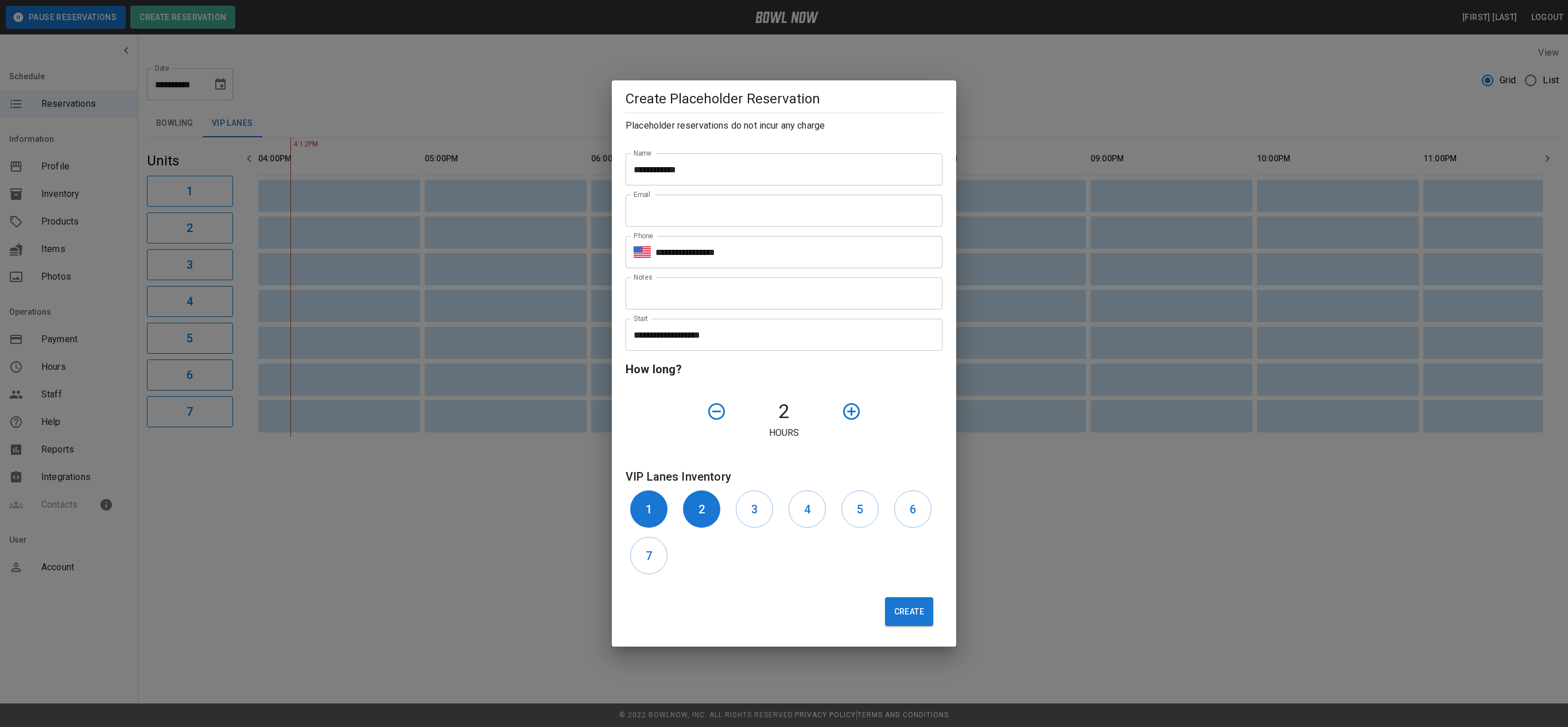click on "**********" at bounding box center (780, 335) 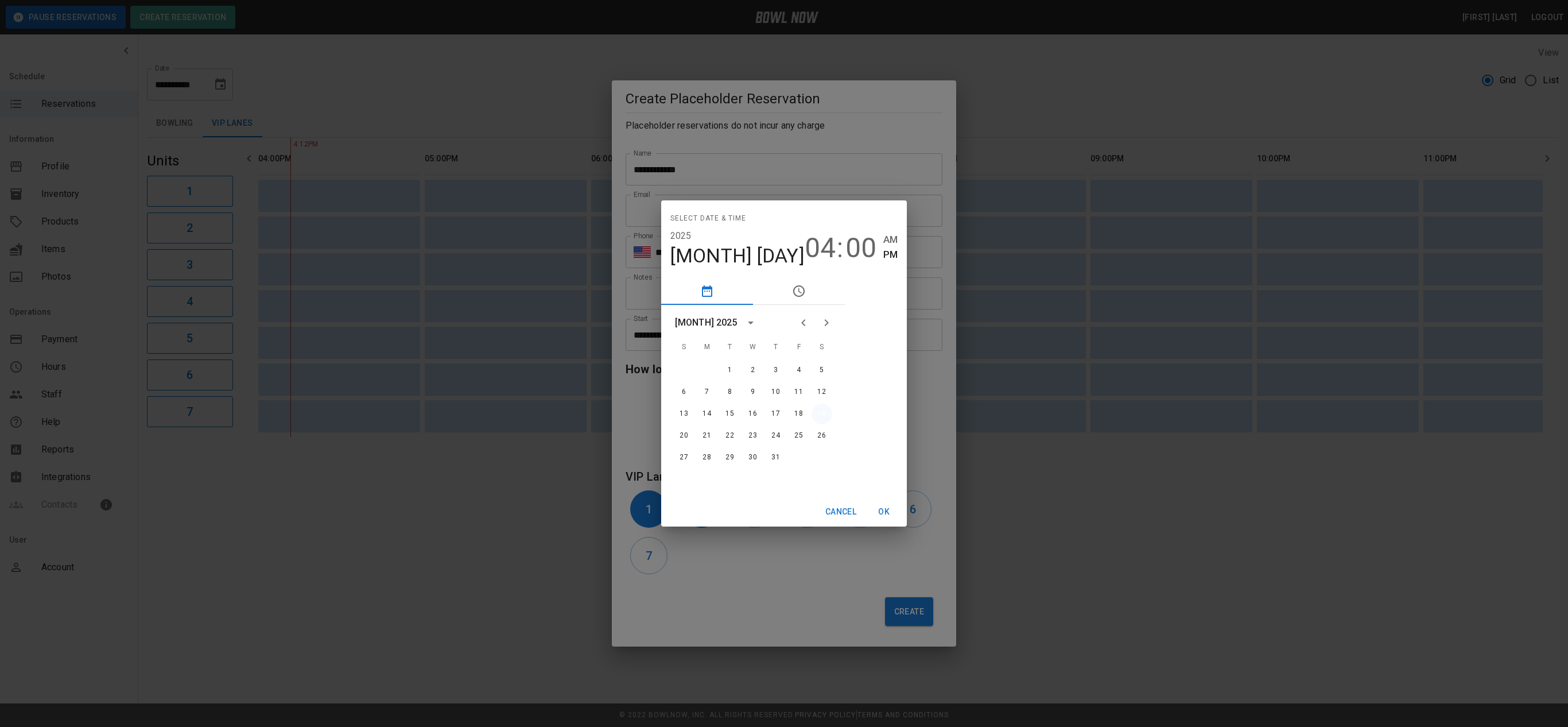 click on "19" at bounding box center [822, 414] 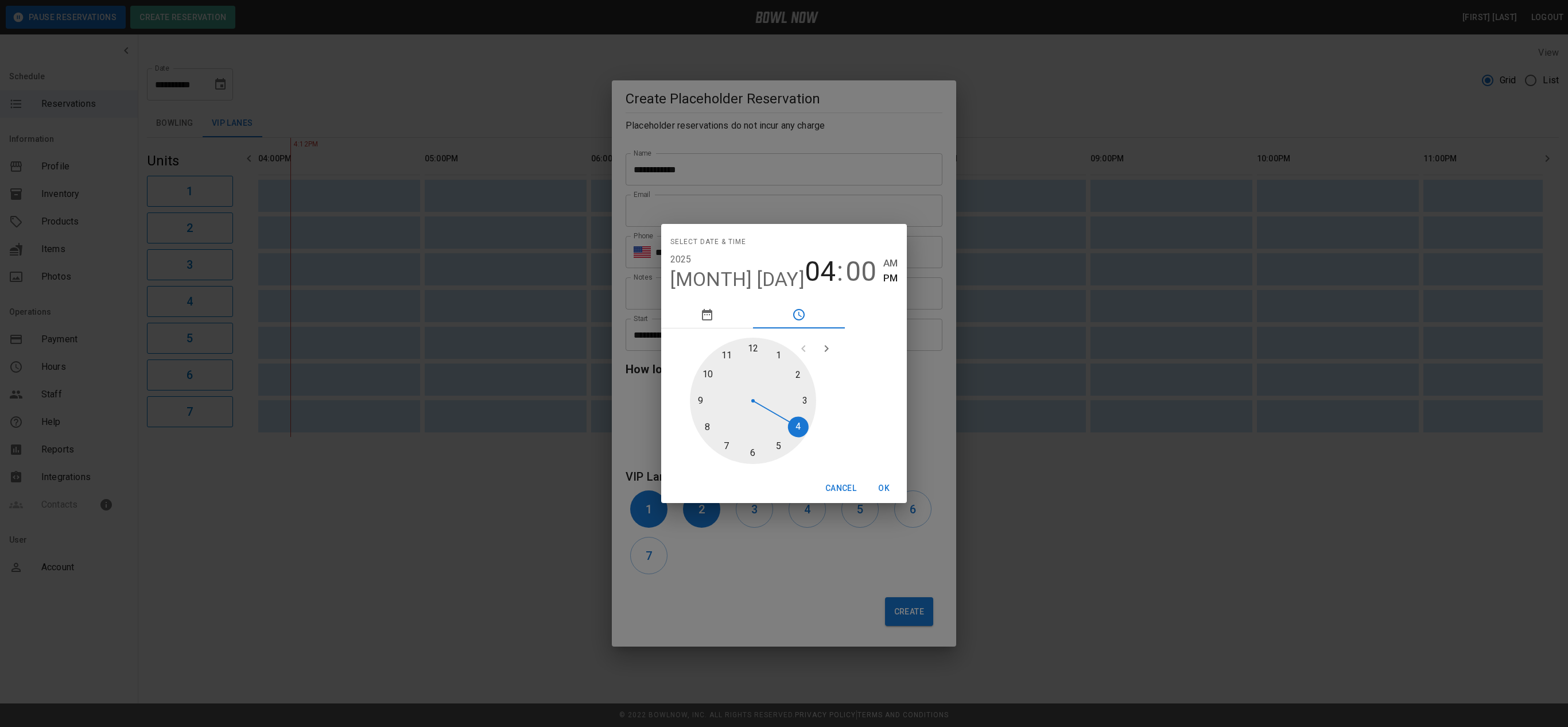 click at bounding box center (753, 401) 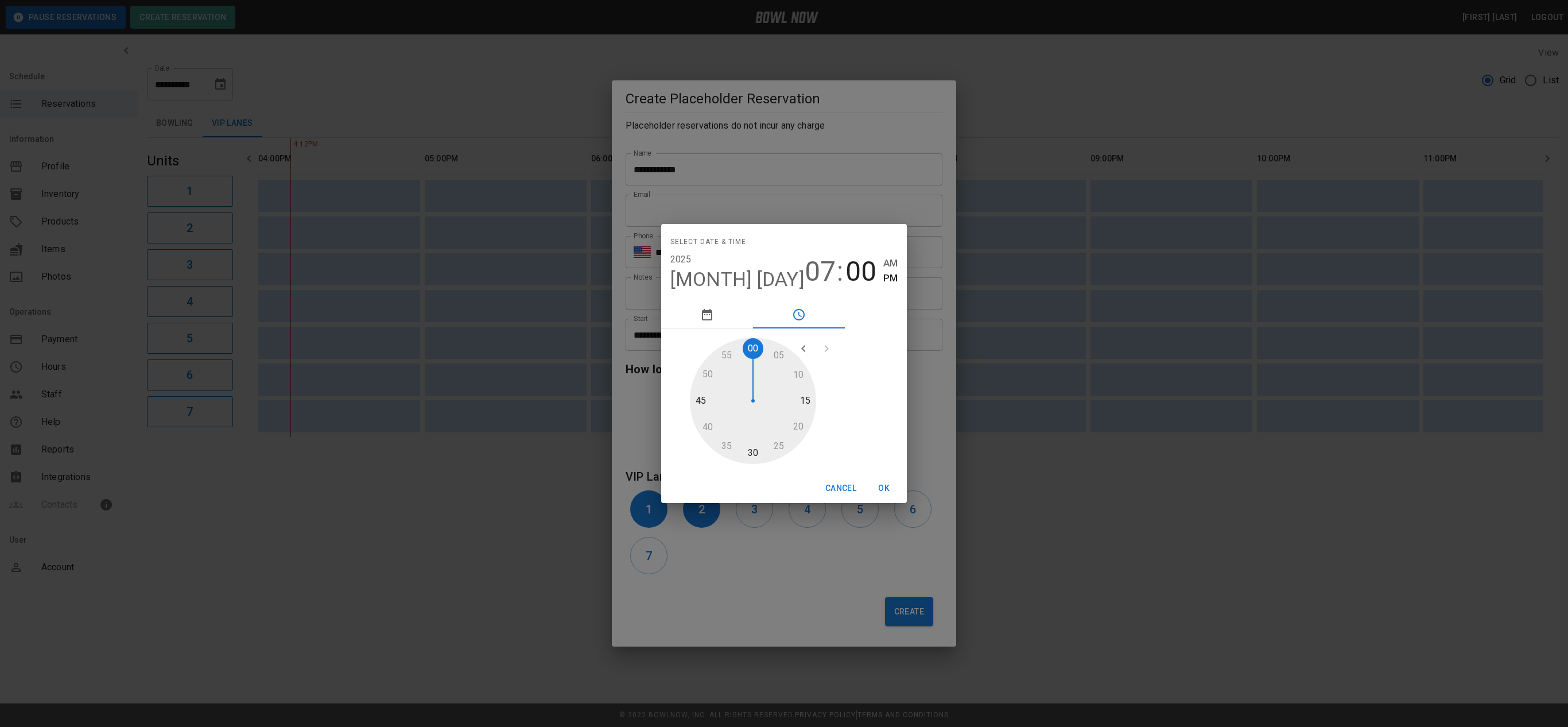 click on "OK" at bounding box center [884, 488] 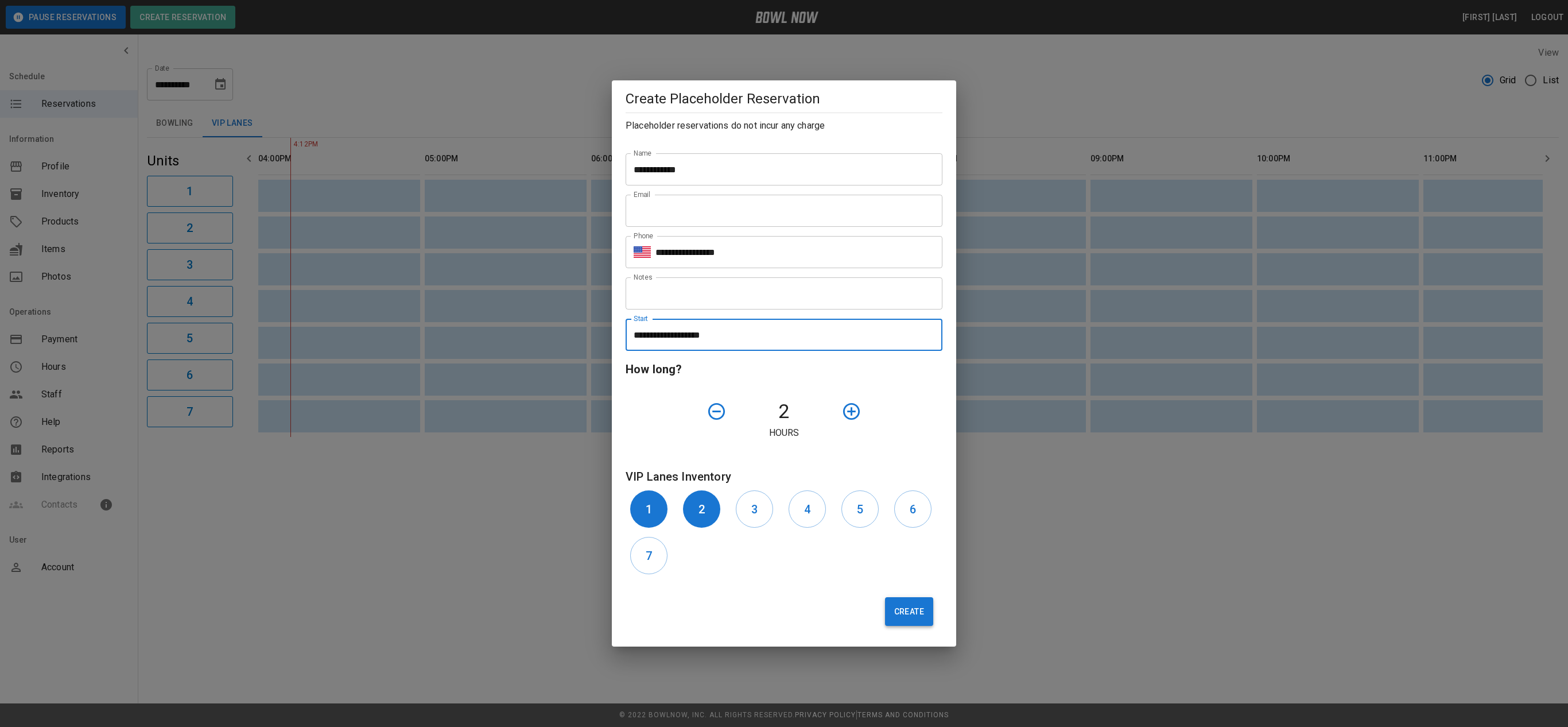 click on "Create" at bounding box center [909, 612] 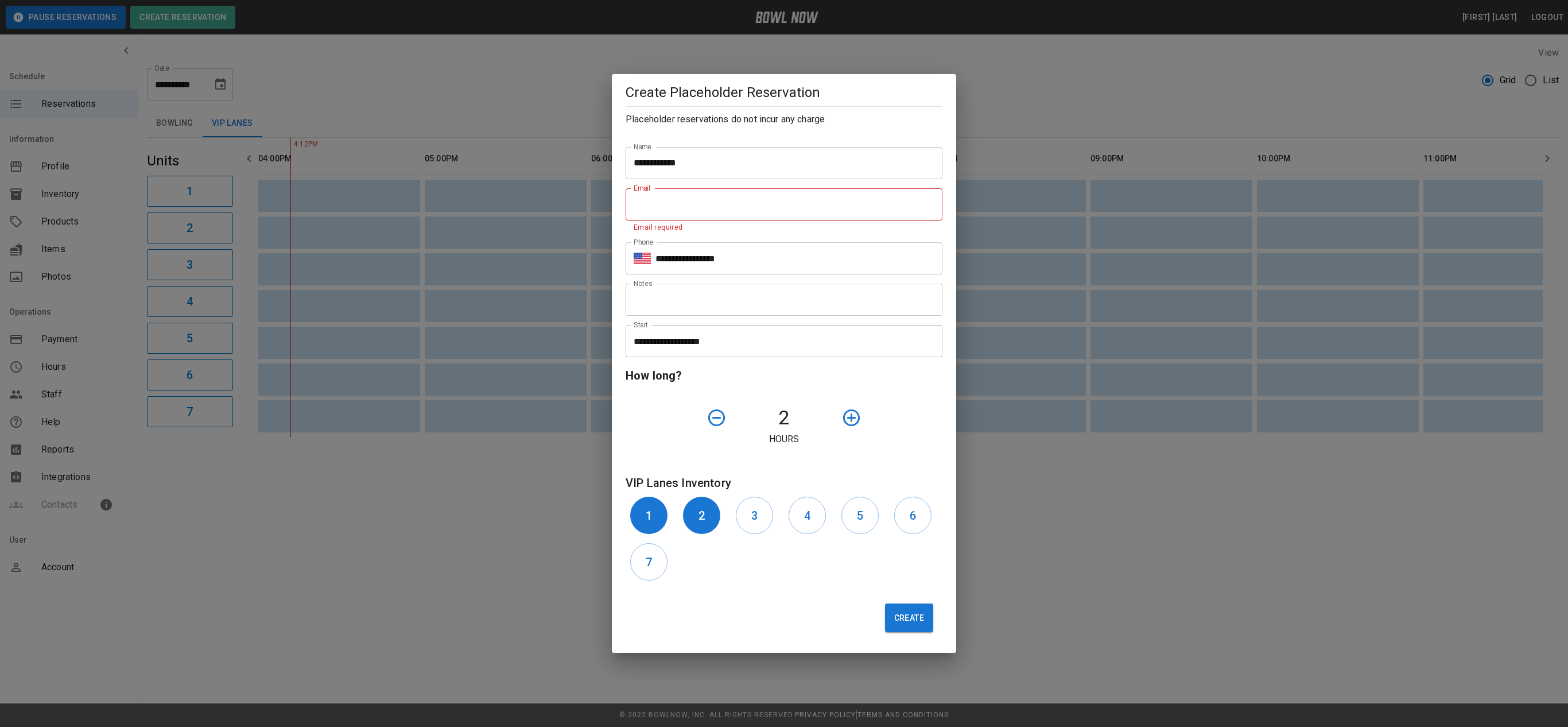 click on "Email" at bounding box center (784, 204) 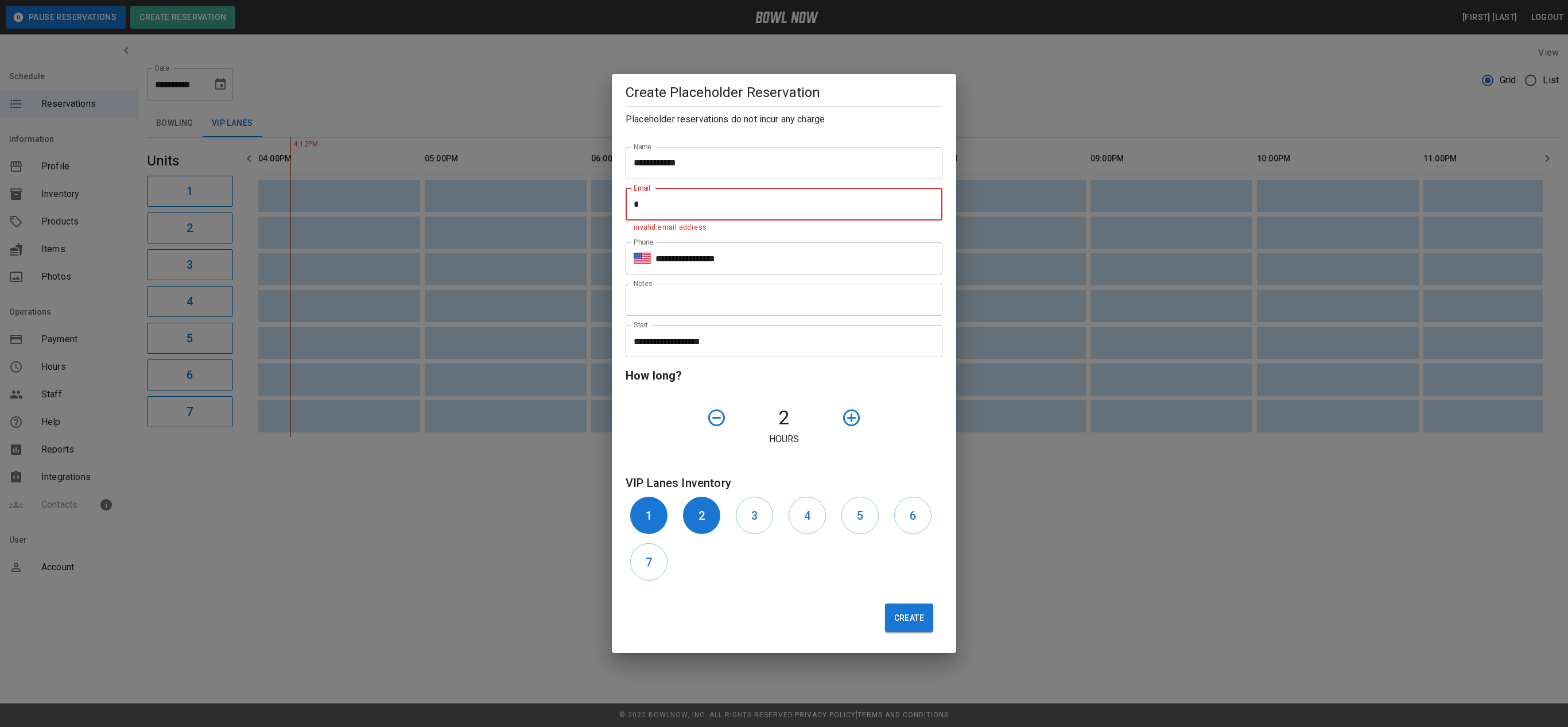 type on "**********" 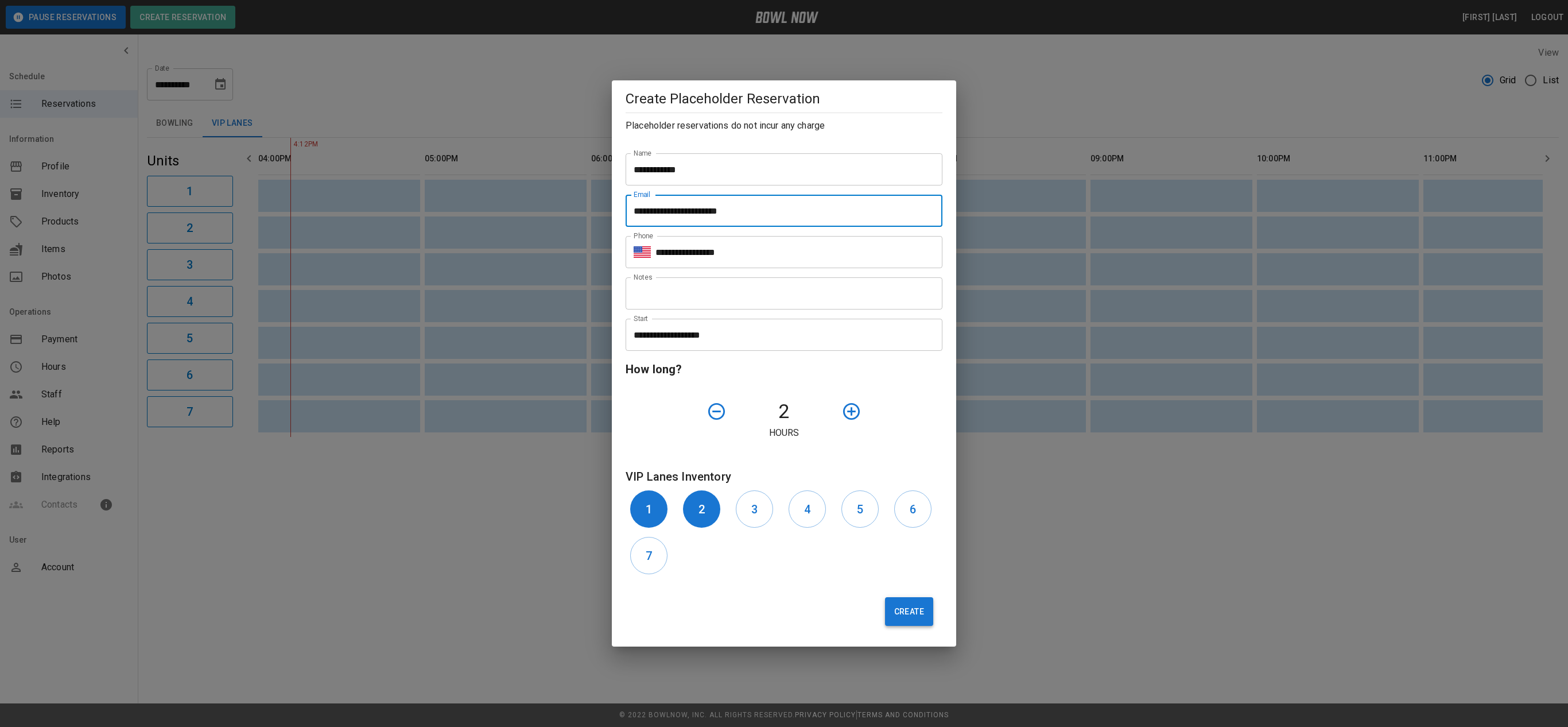 click on "Create" at bounding box center [909, 612] 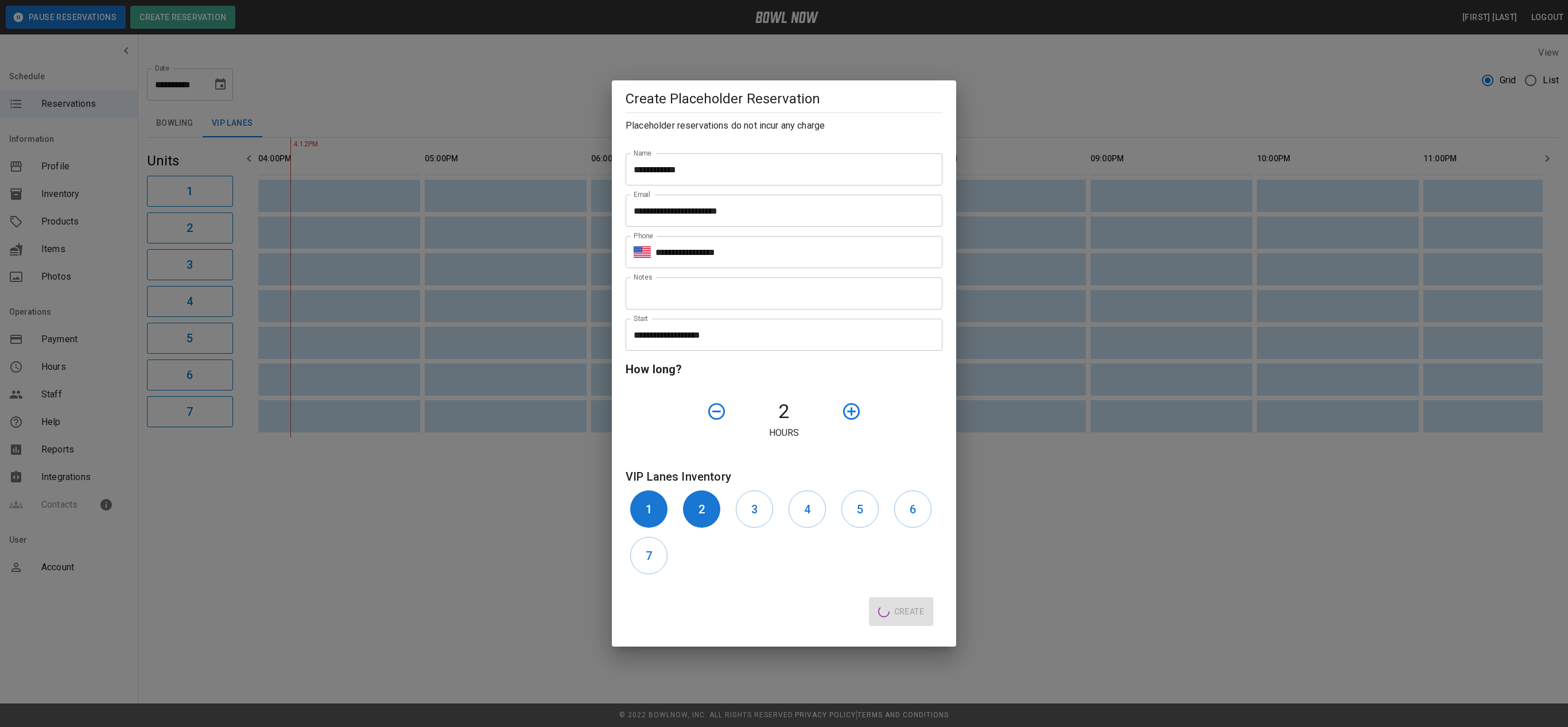 click on "2 Hours" at bounding box center [784, 418] 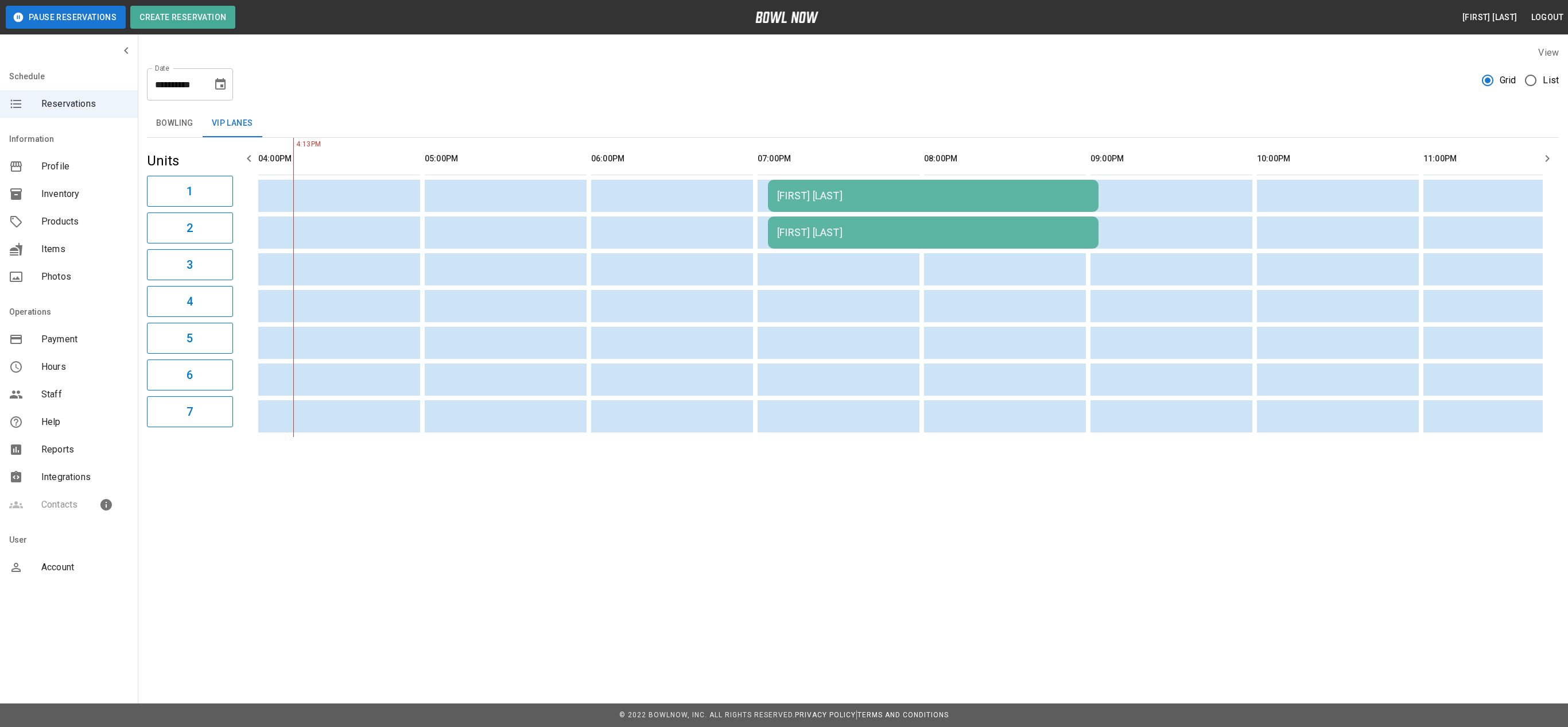 type 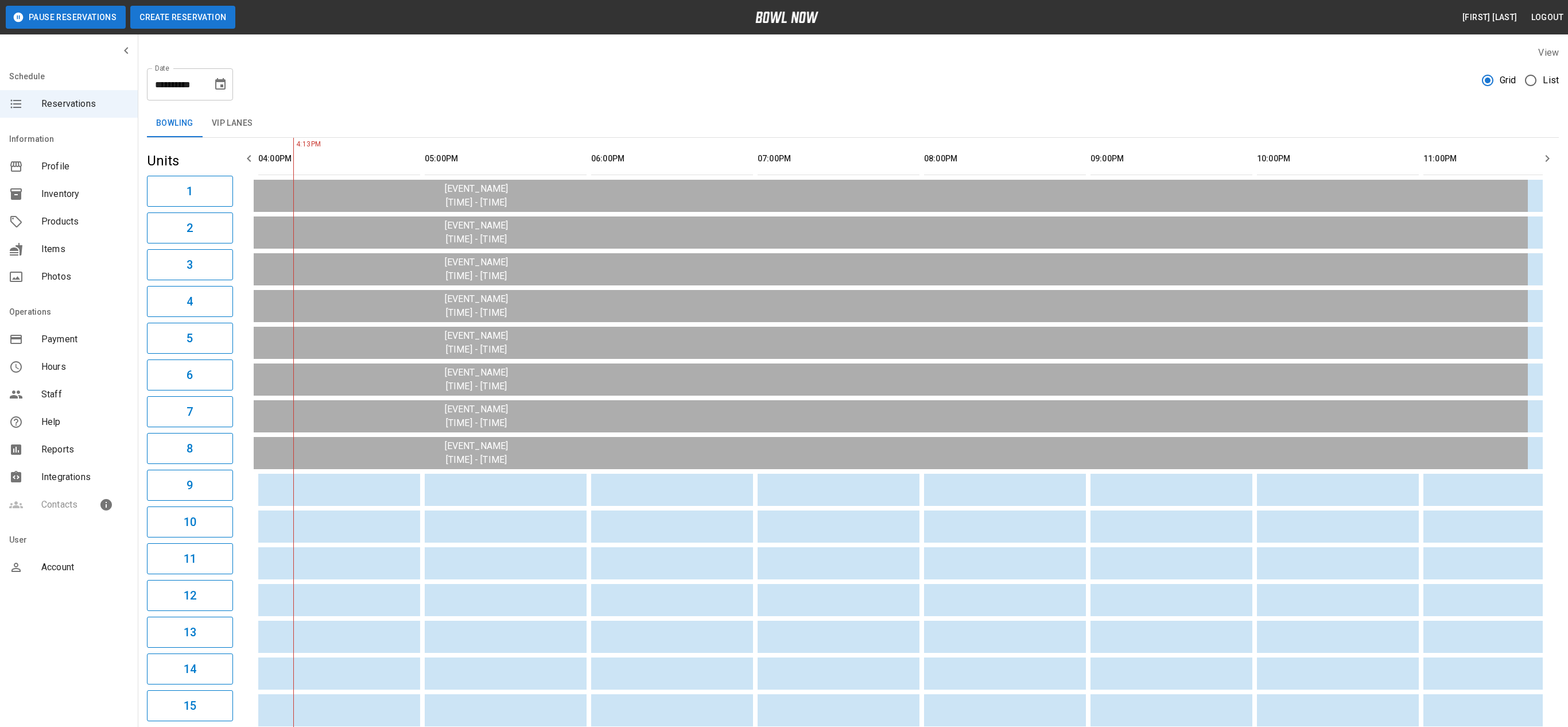 click on "Create Reservation" at bounding box center [183, 17] 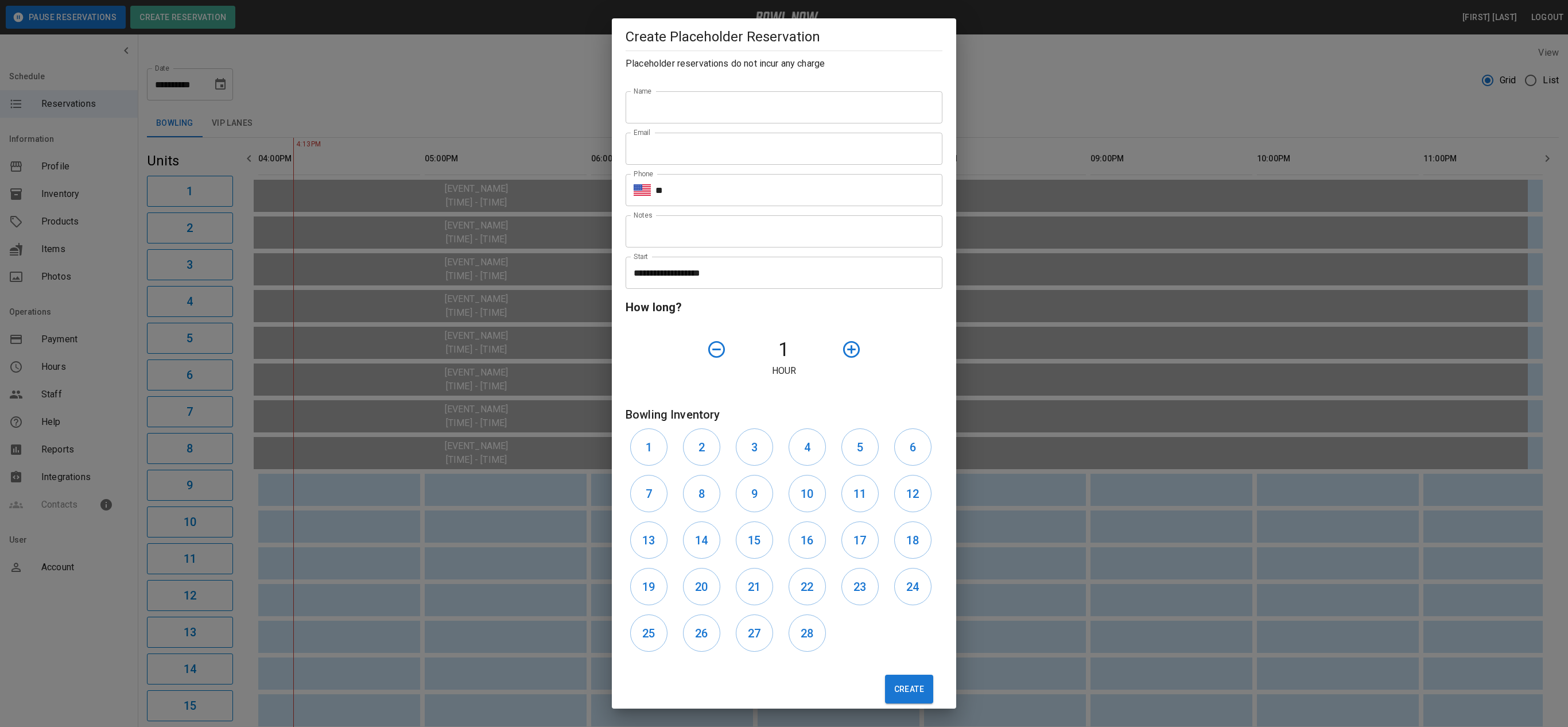click on "Name" at bounding box center [784, 107] 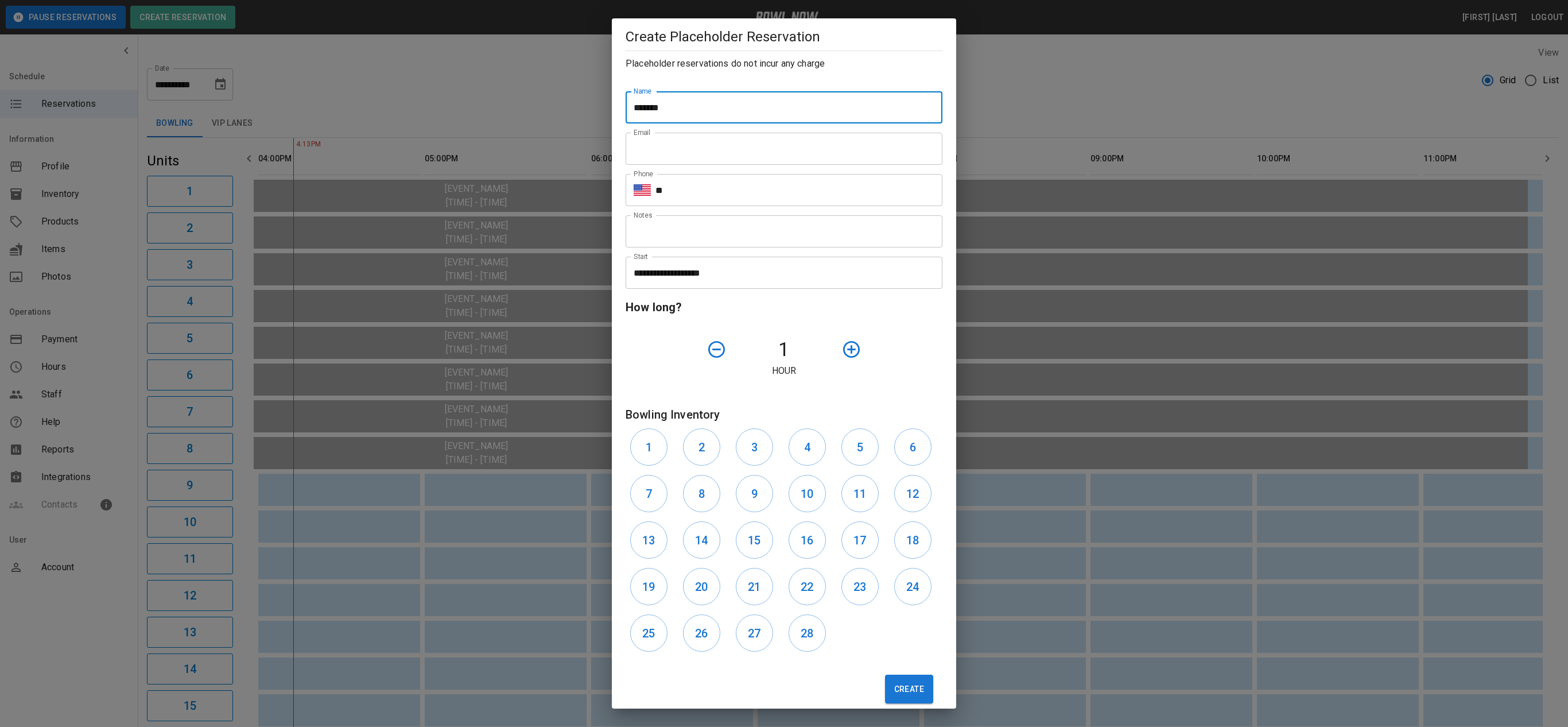 type on "*******" 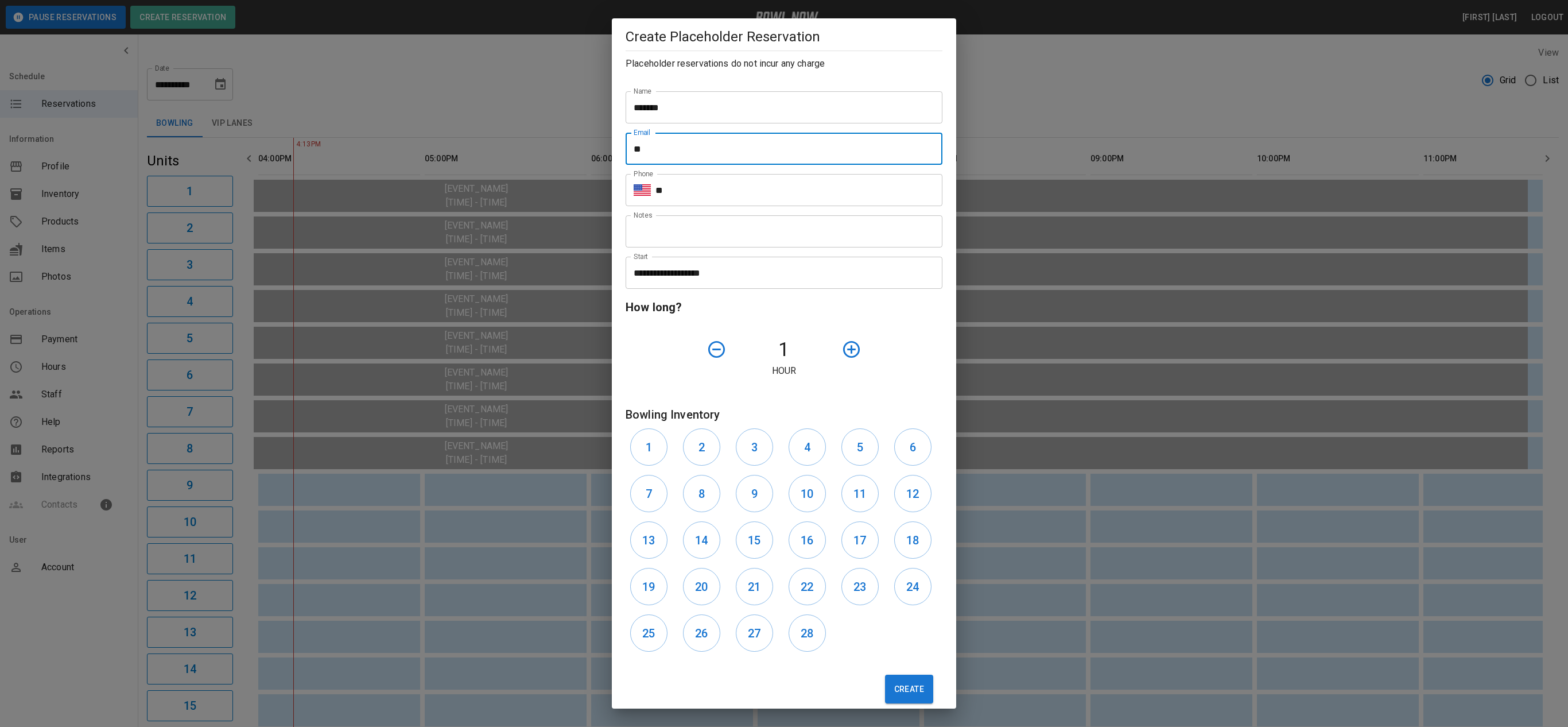 type on "**********" 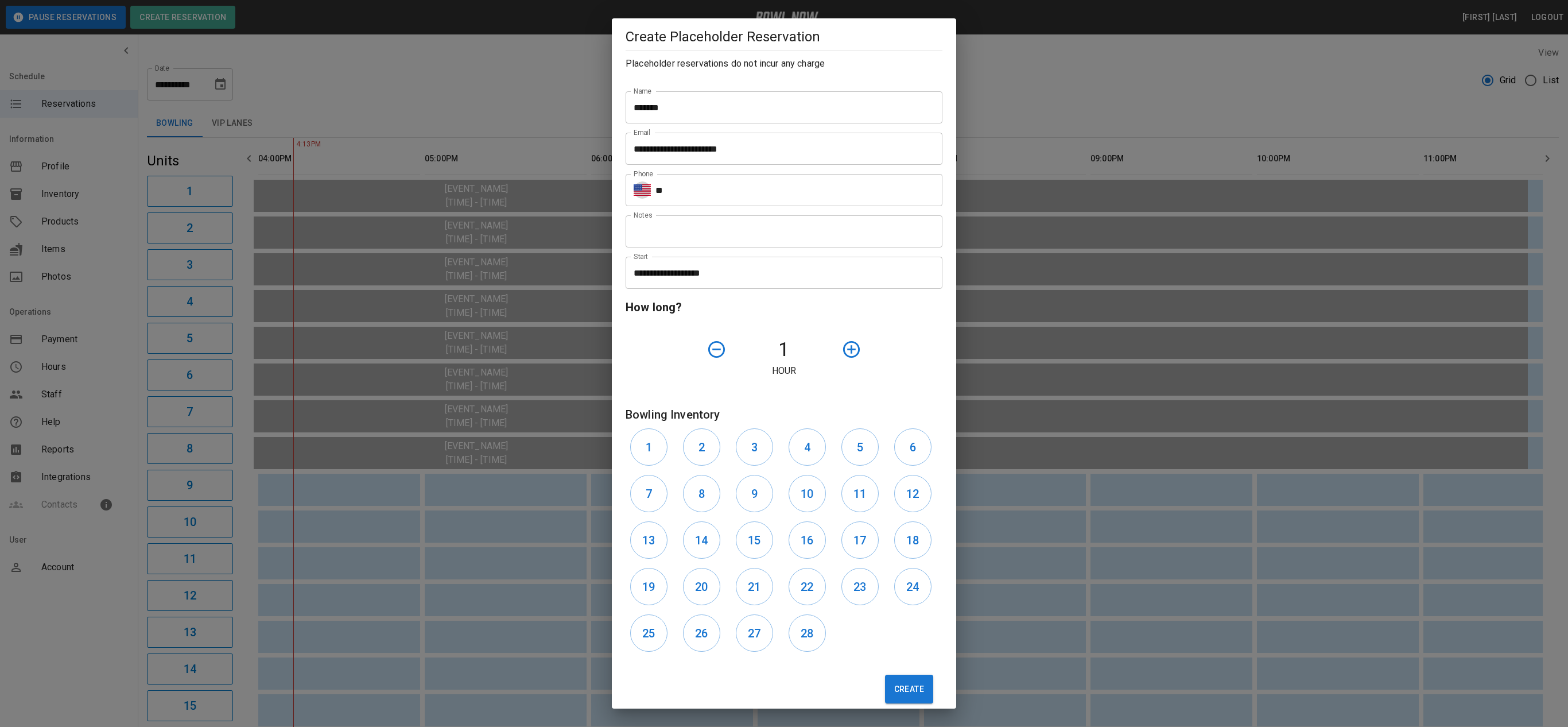 type 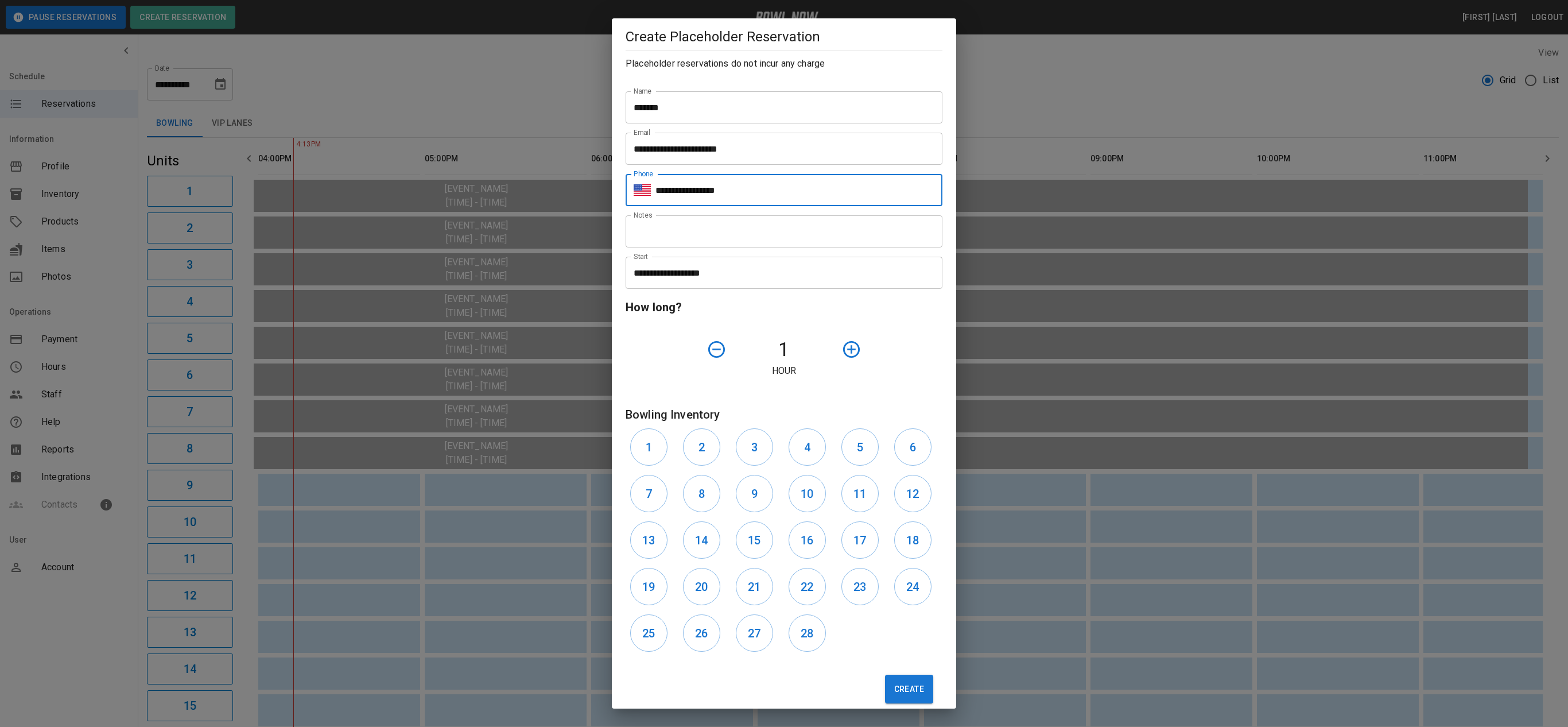 type on "**********" 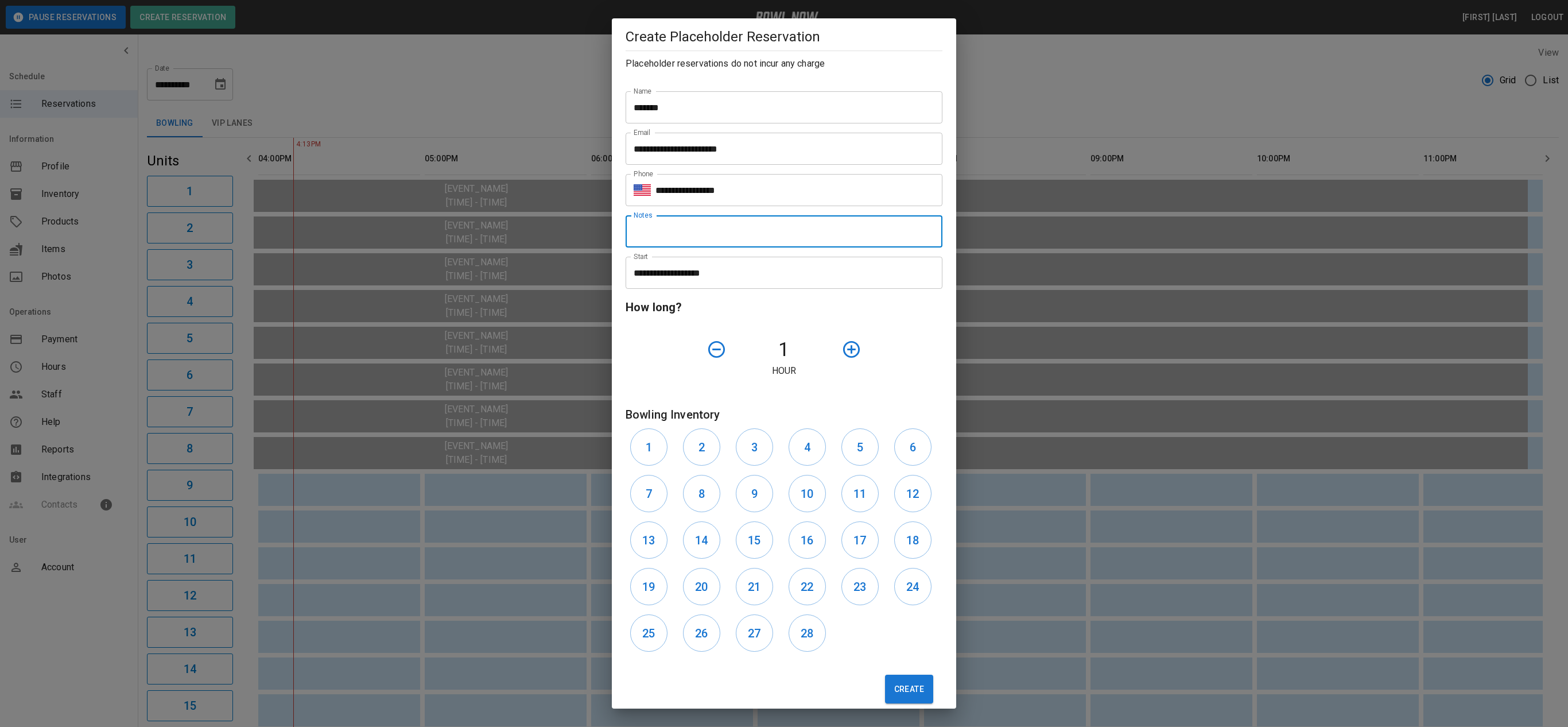 click on "**********" at bounding box center (780, 273) 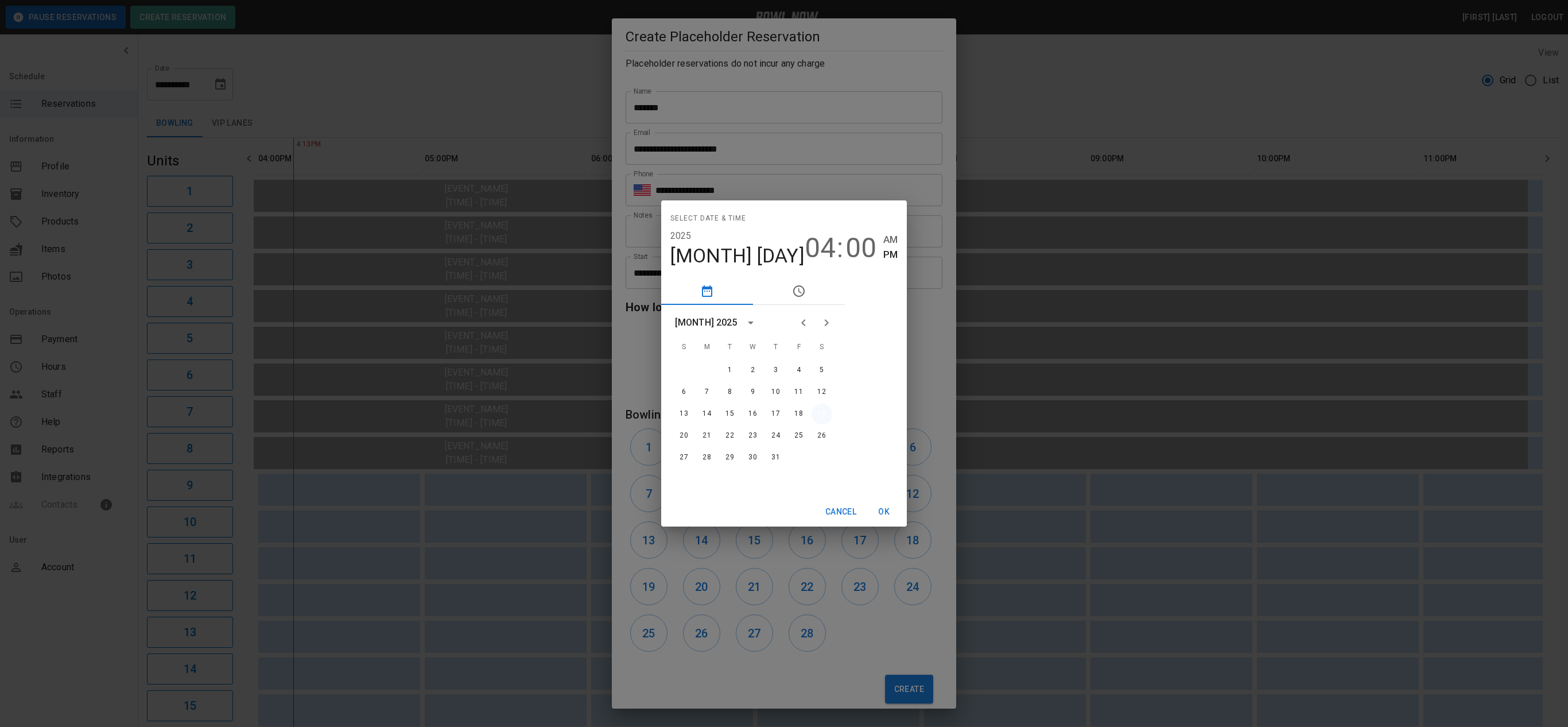 click on "19" at bounding box center [822, 414] 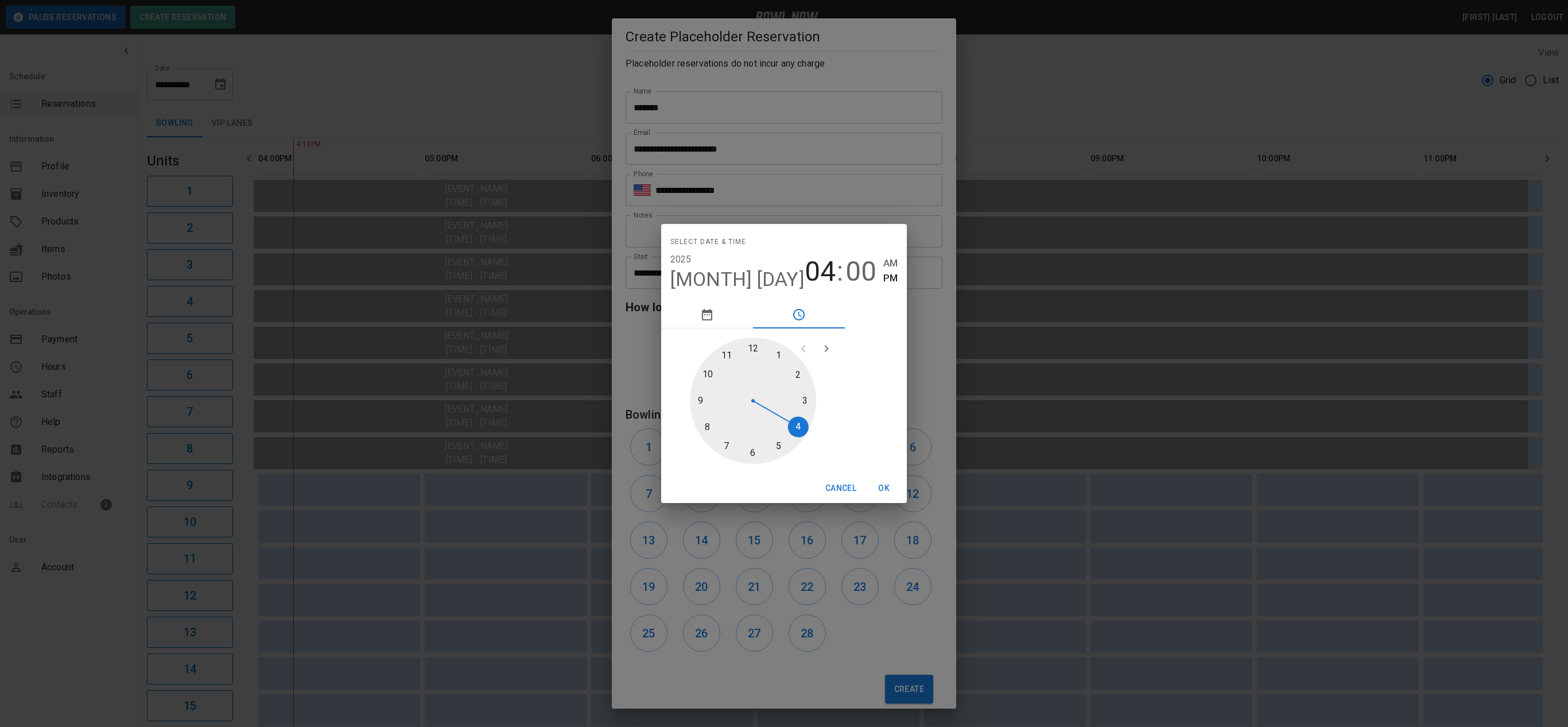 click at bounding box center [753, 401] 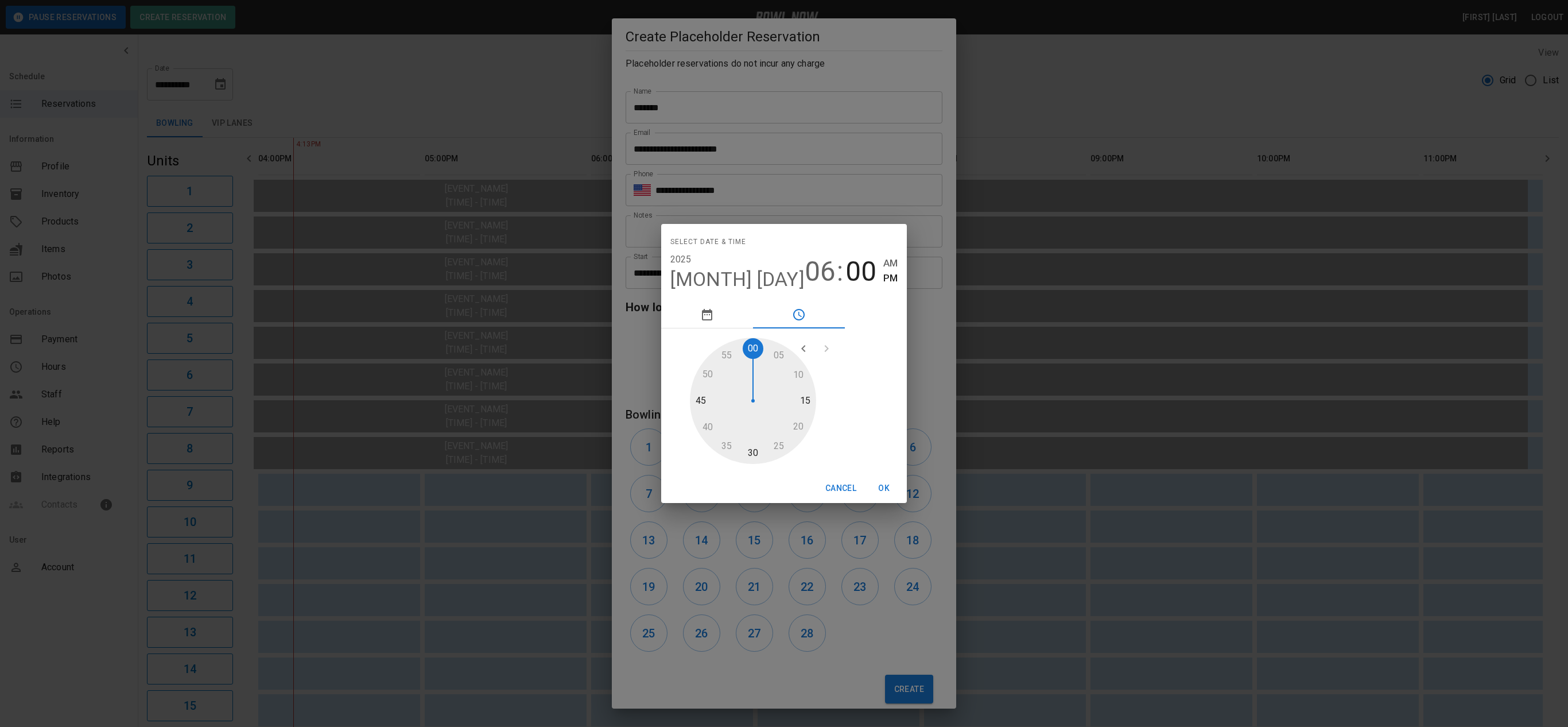 click on "OK" at bounding box center (884, 488) 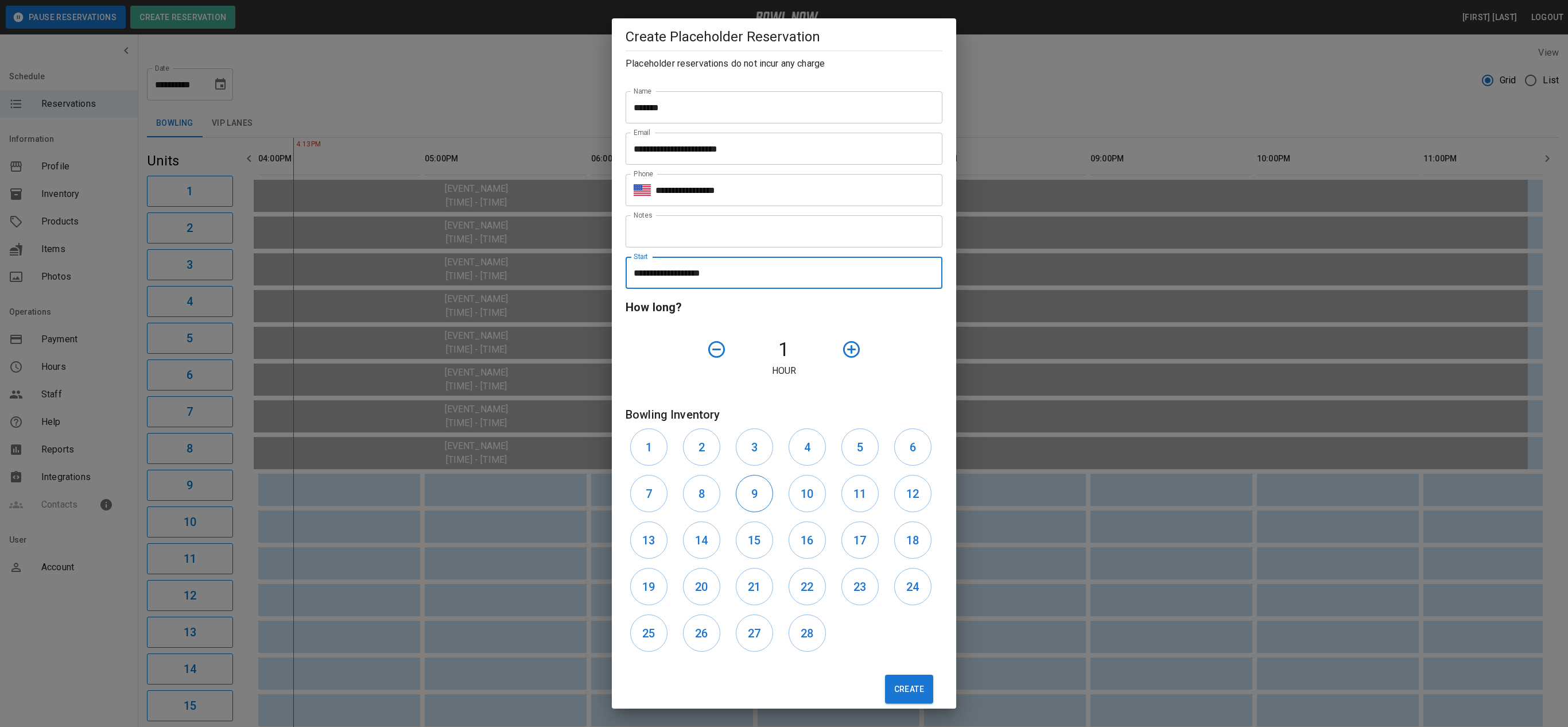 click on "9" at bounding box center (754, 494) 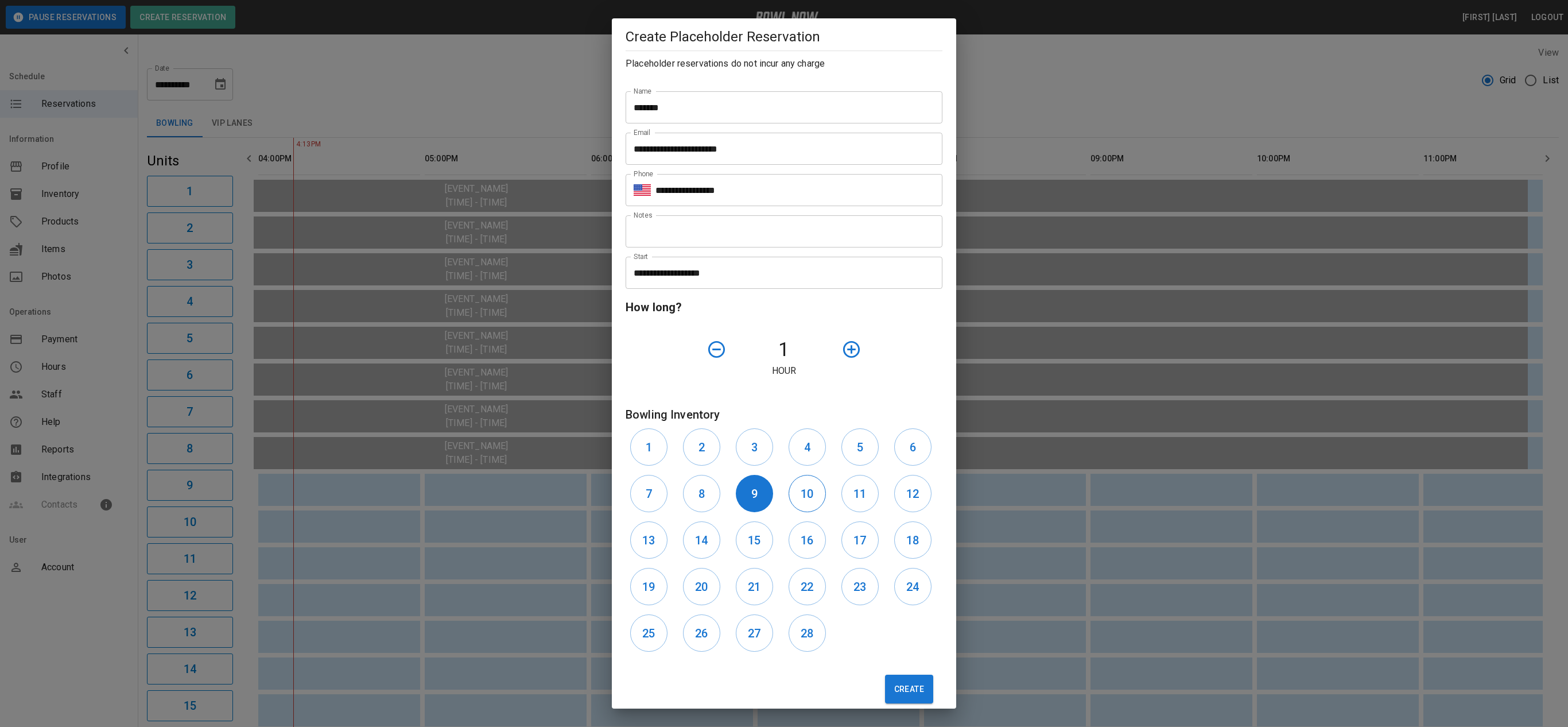 click on "10" at bounding box center (807, 493) 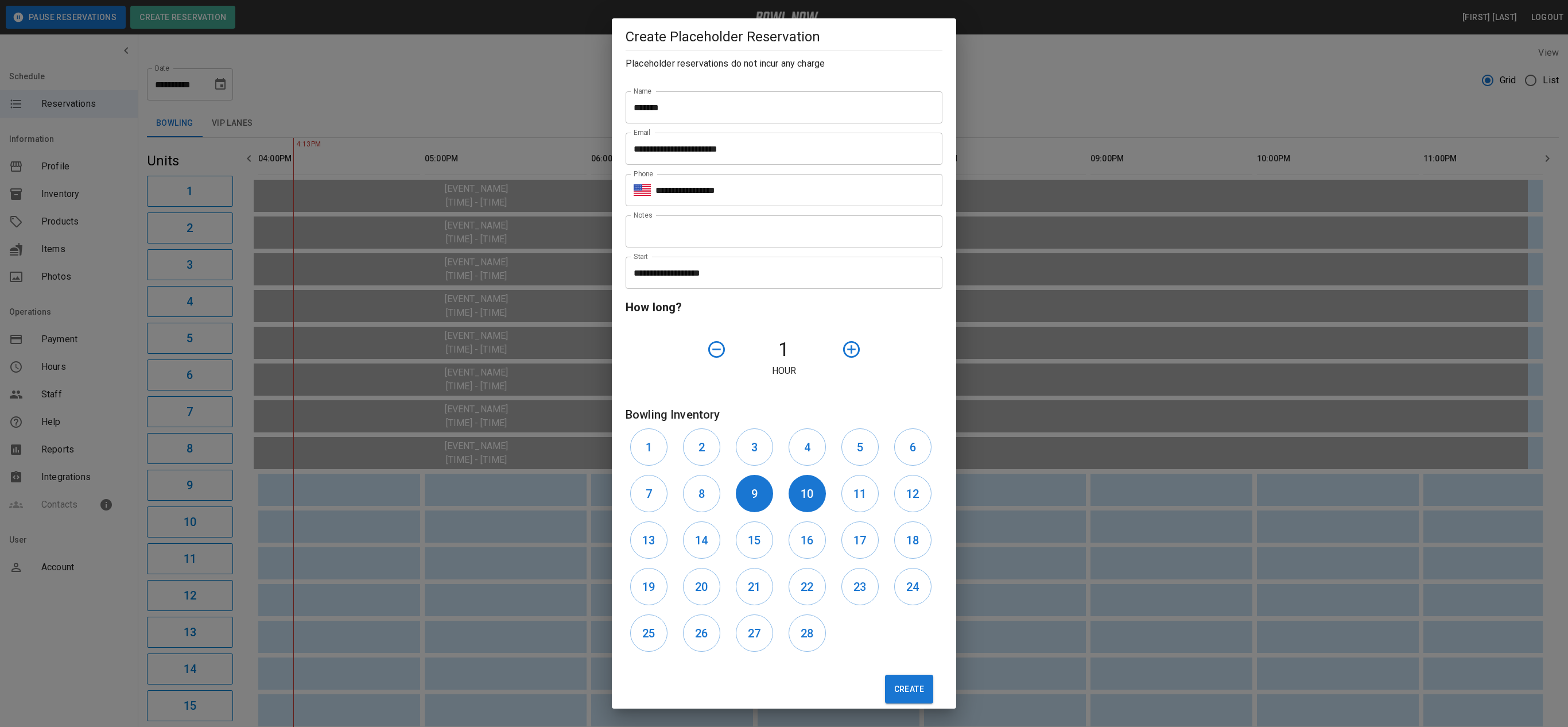click 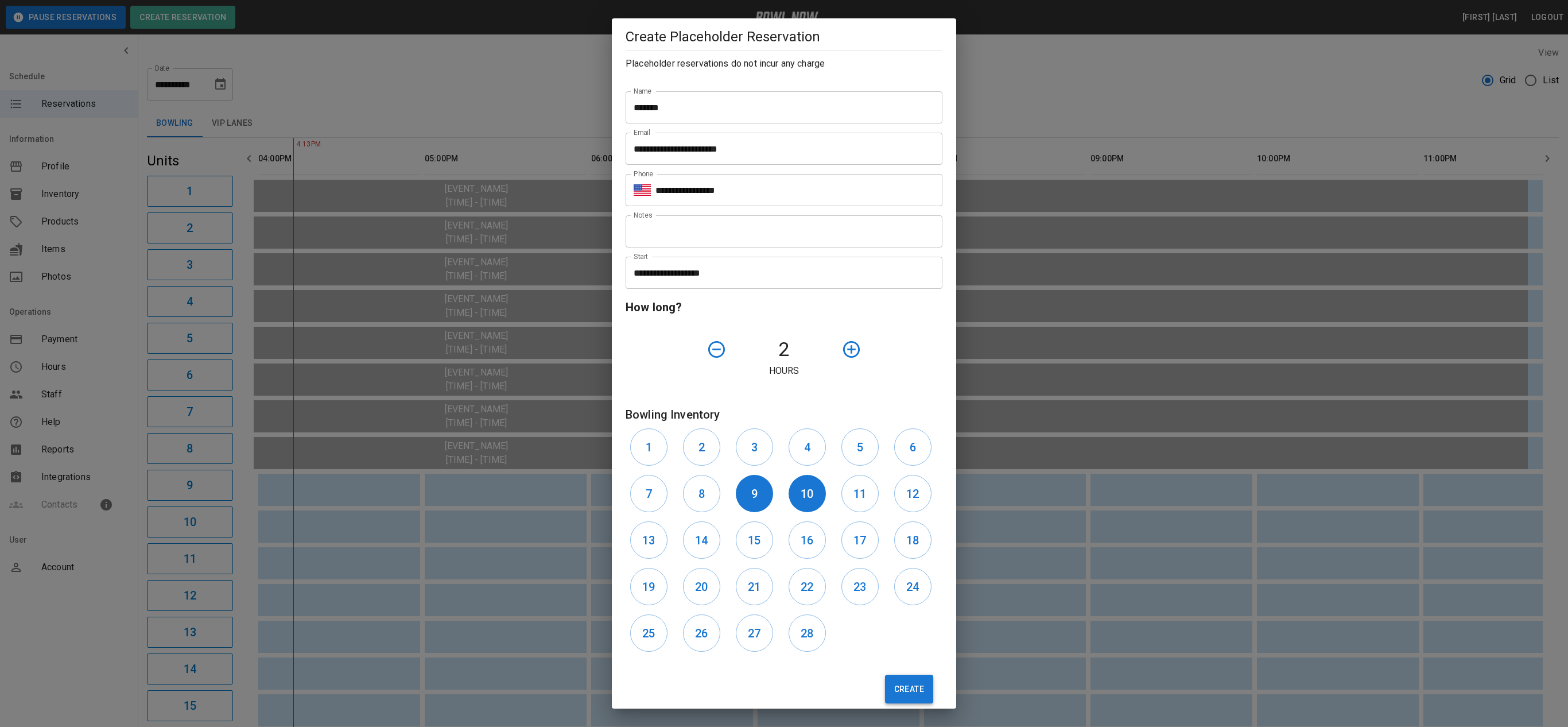 click on "Create" at bounding box center [909, 689] 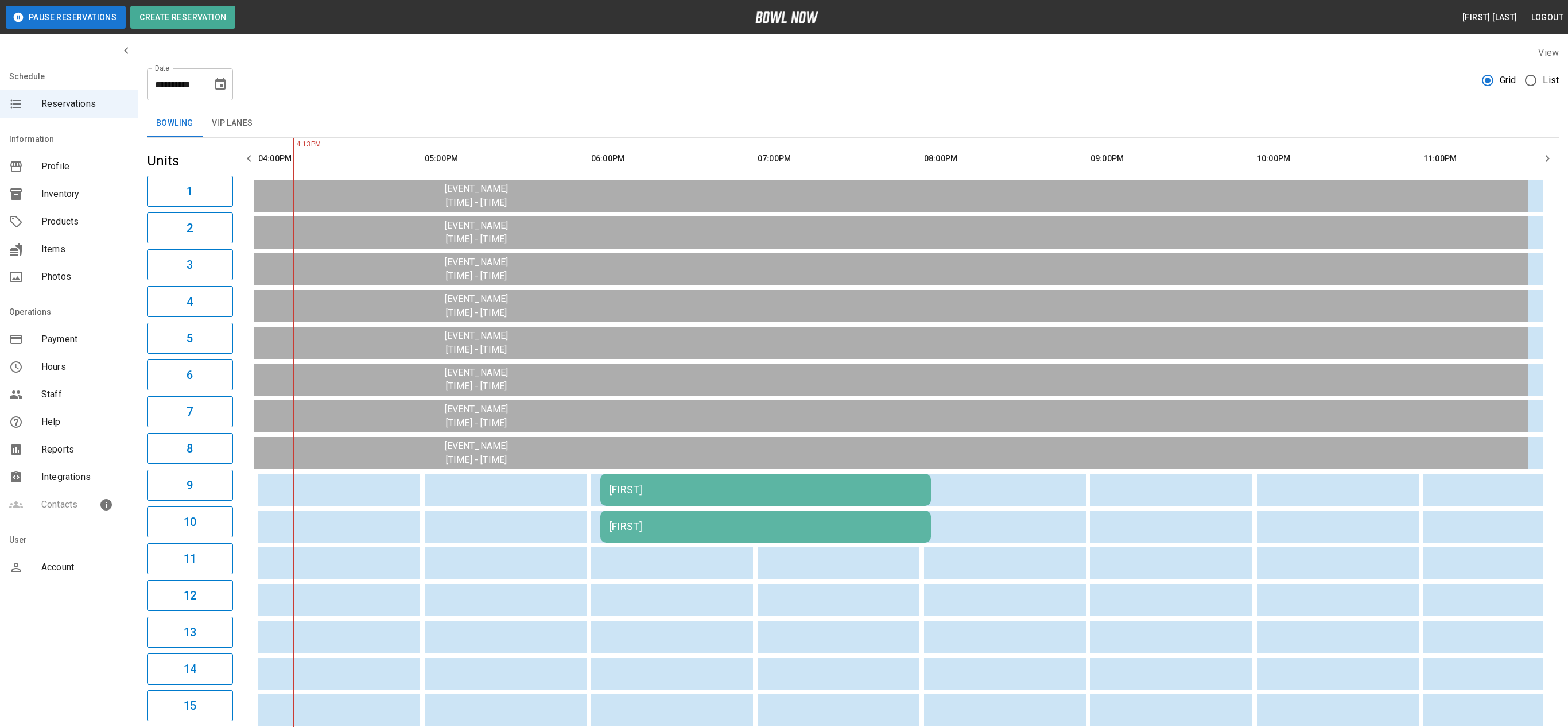 type 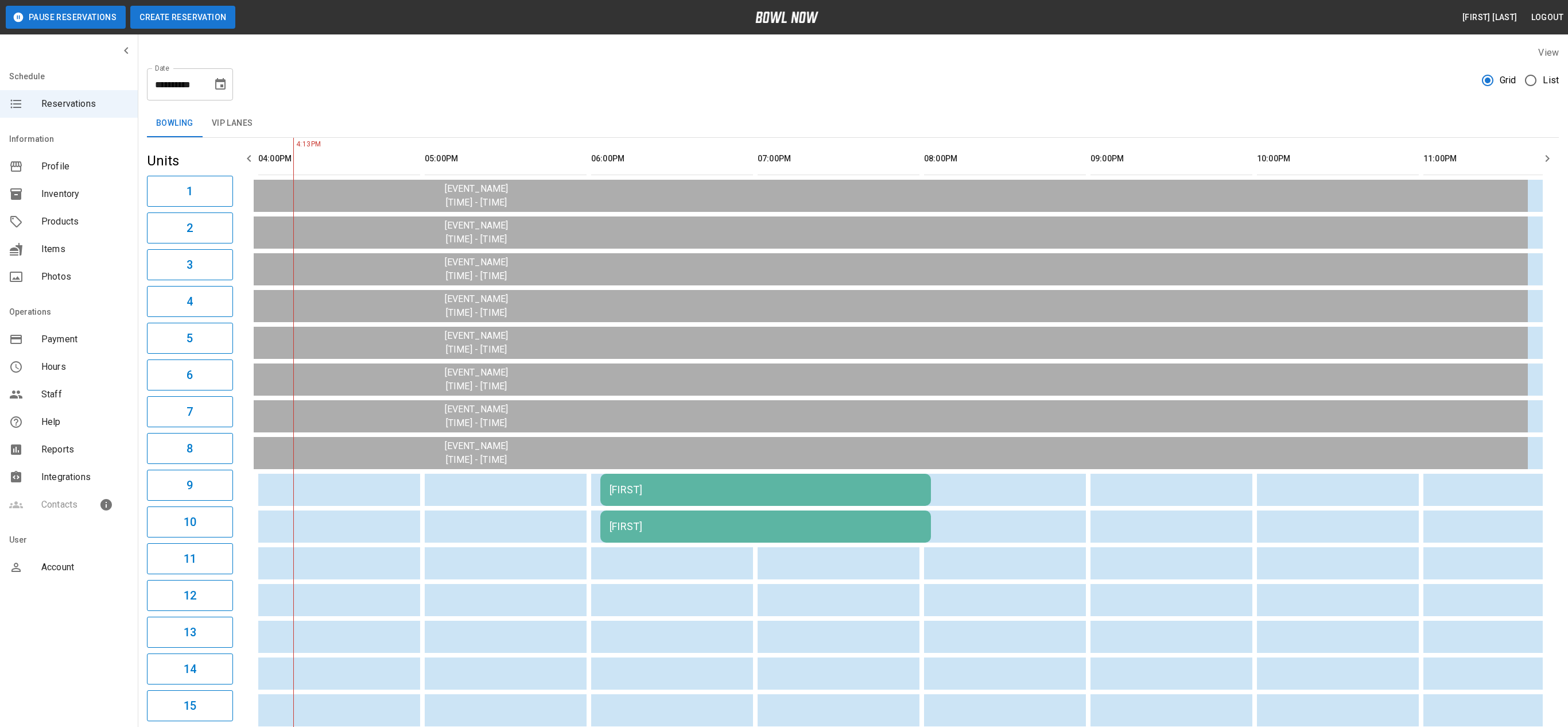 click on "Create Reservation" at bounding box center (183, 17) 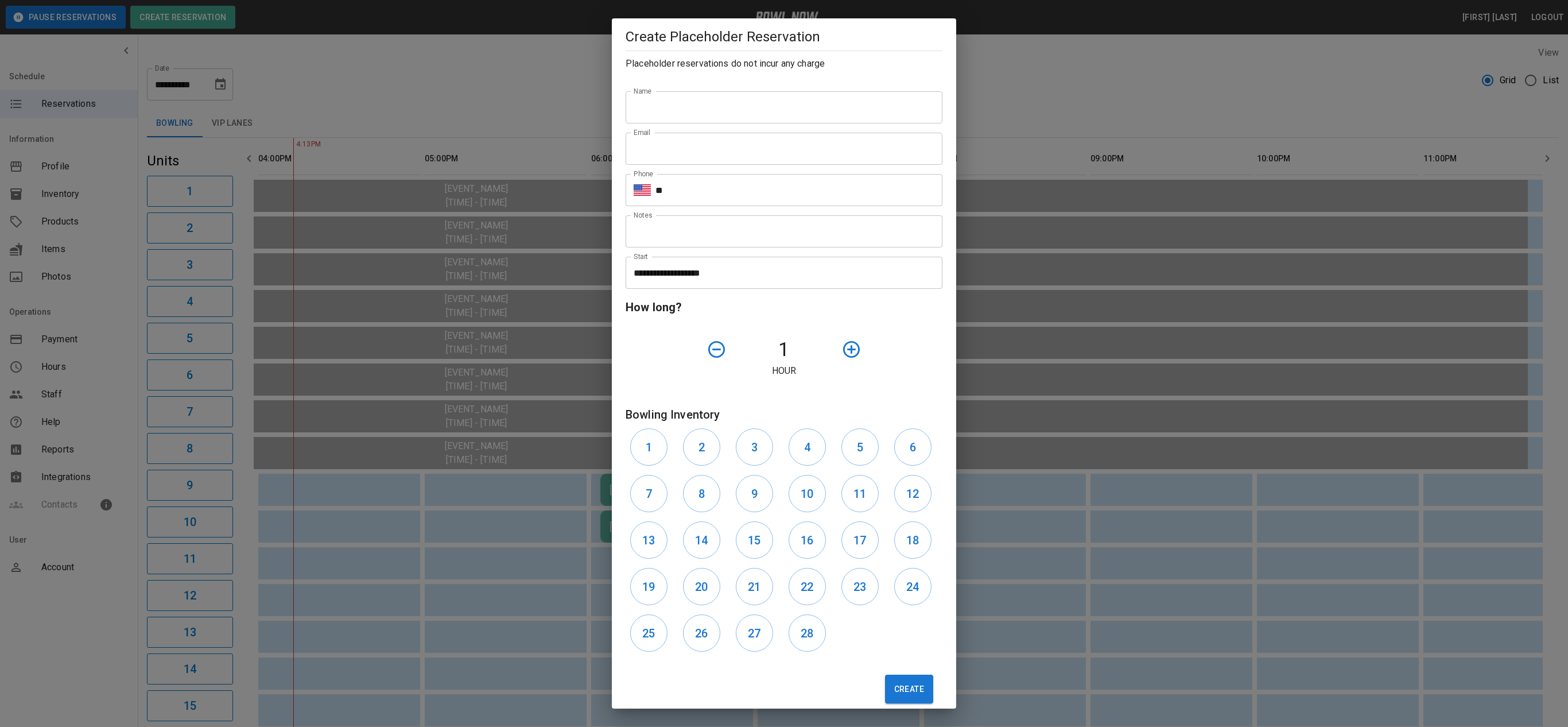 click 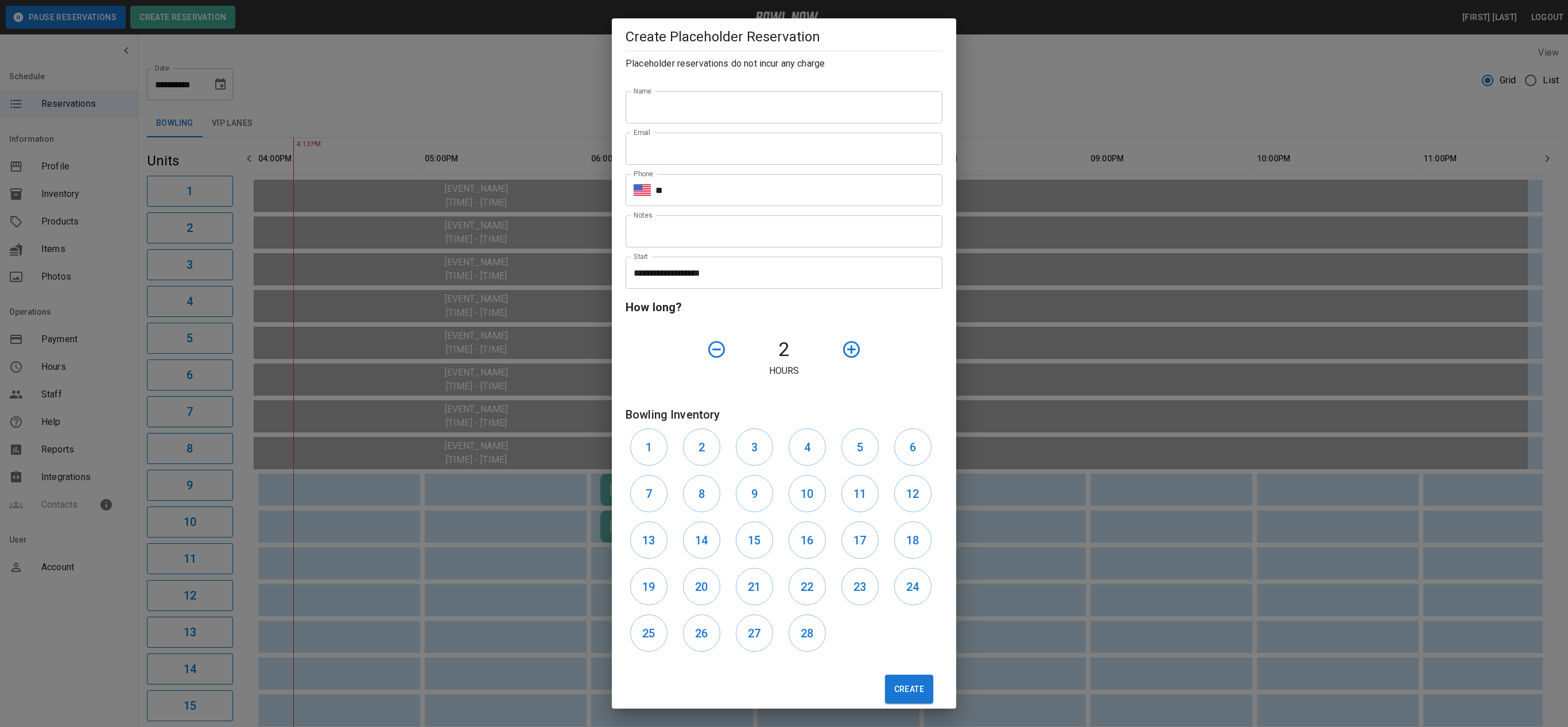 click on "Name" at bounding box center [784, 107] 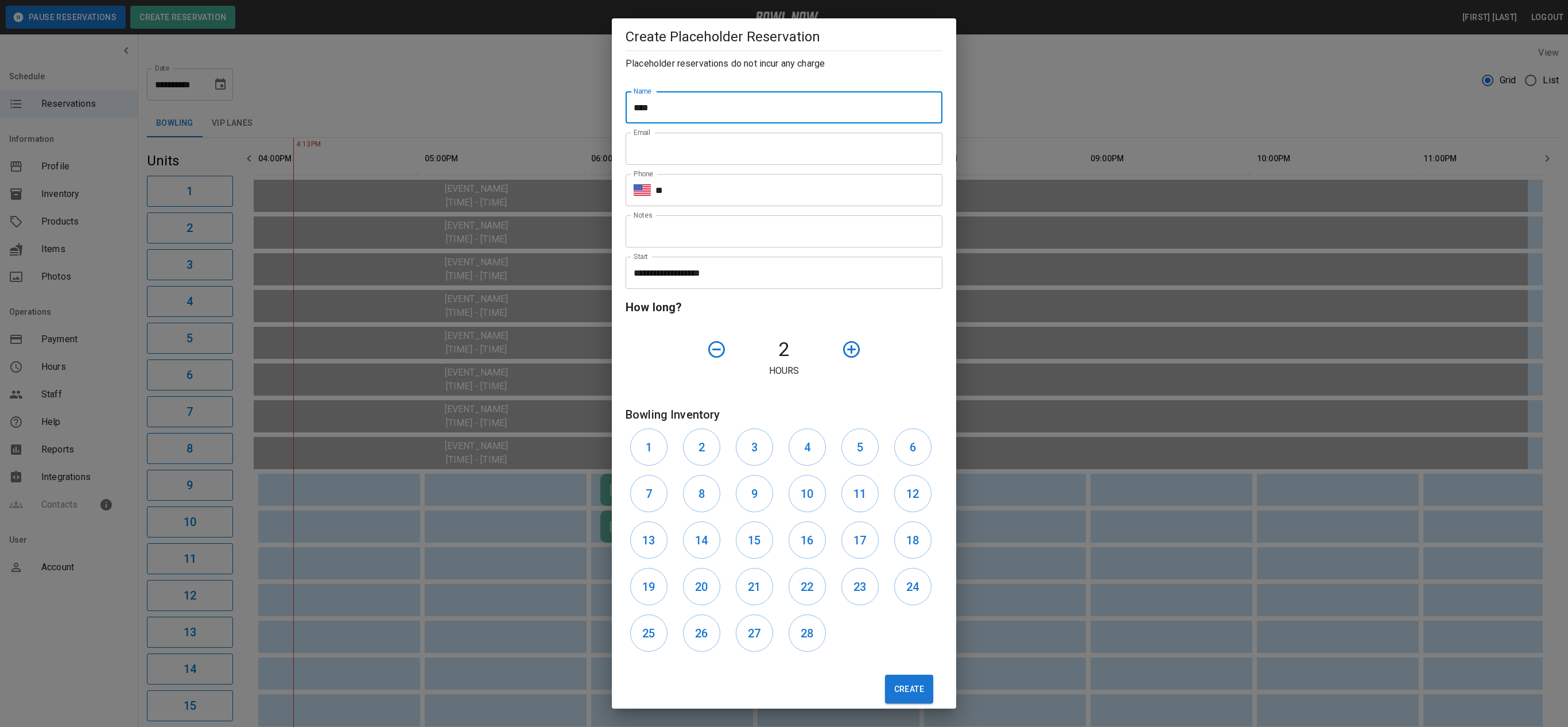 type on "*****" 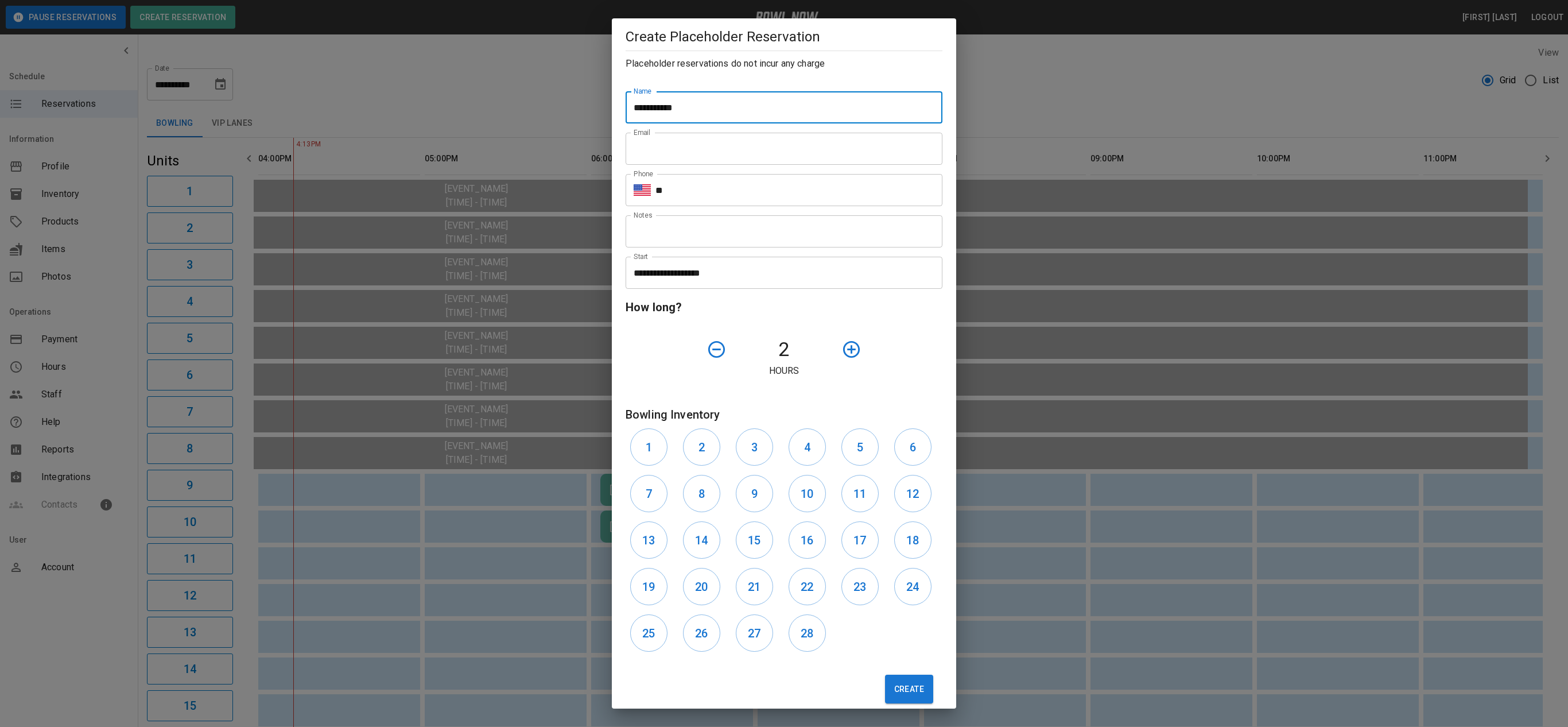 type on "**********" 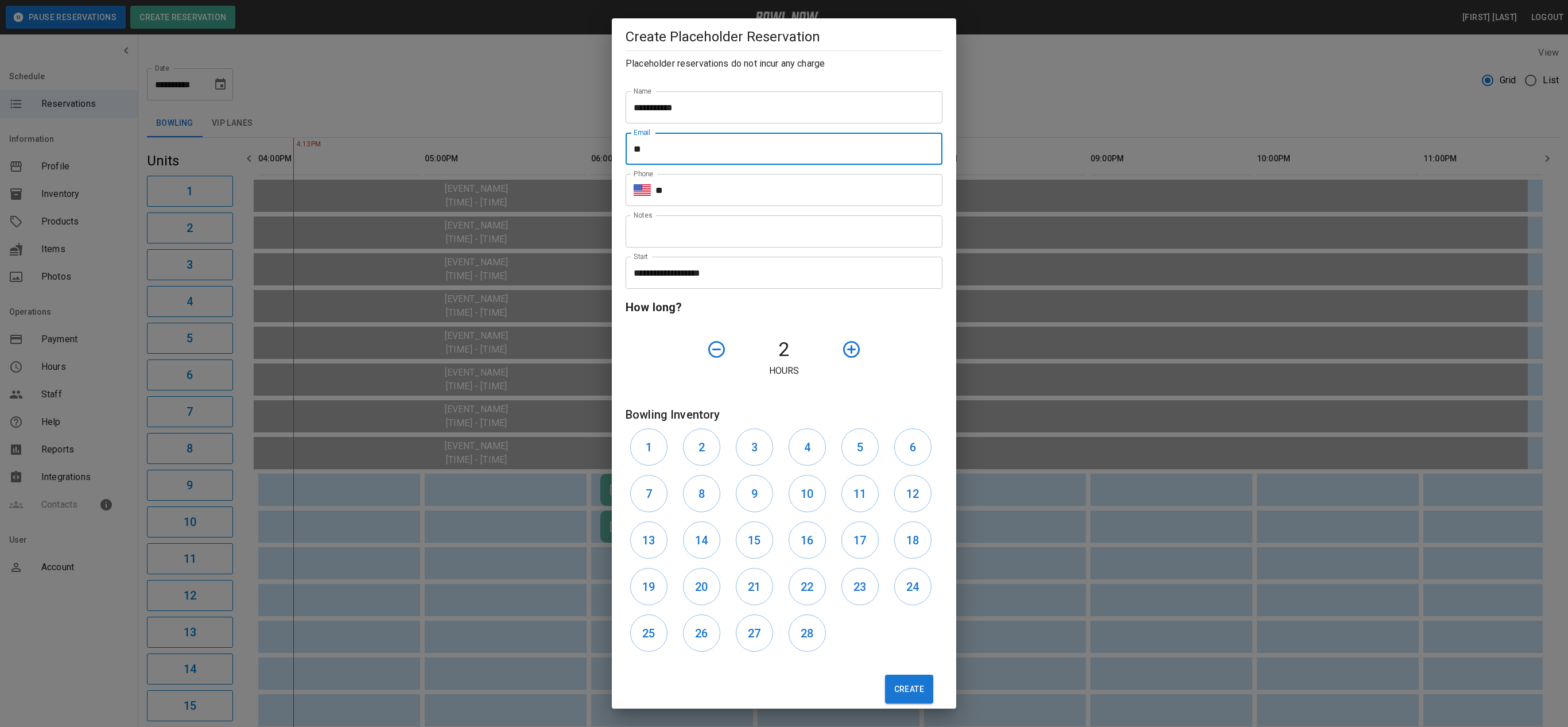 type on "**********" 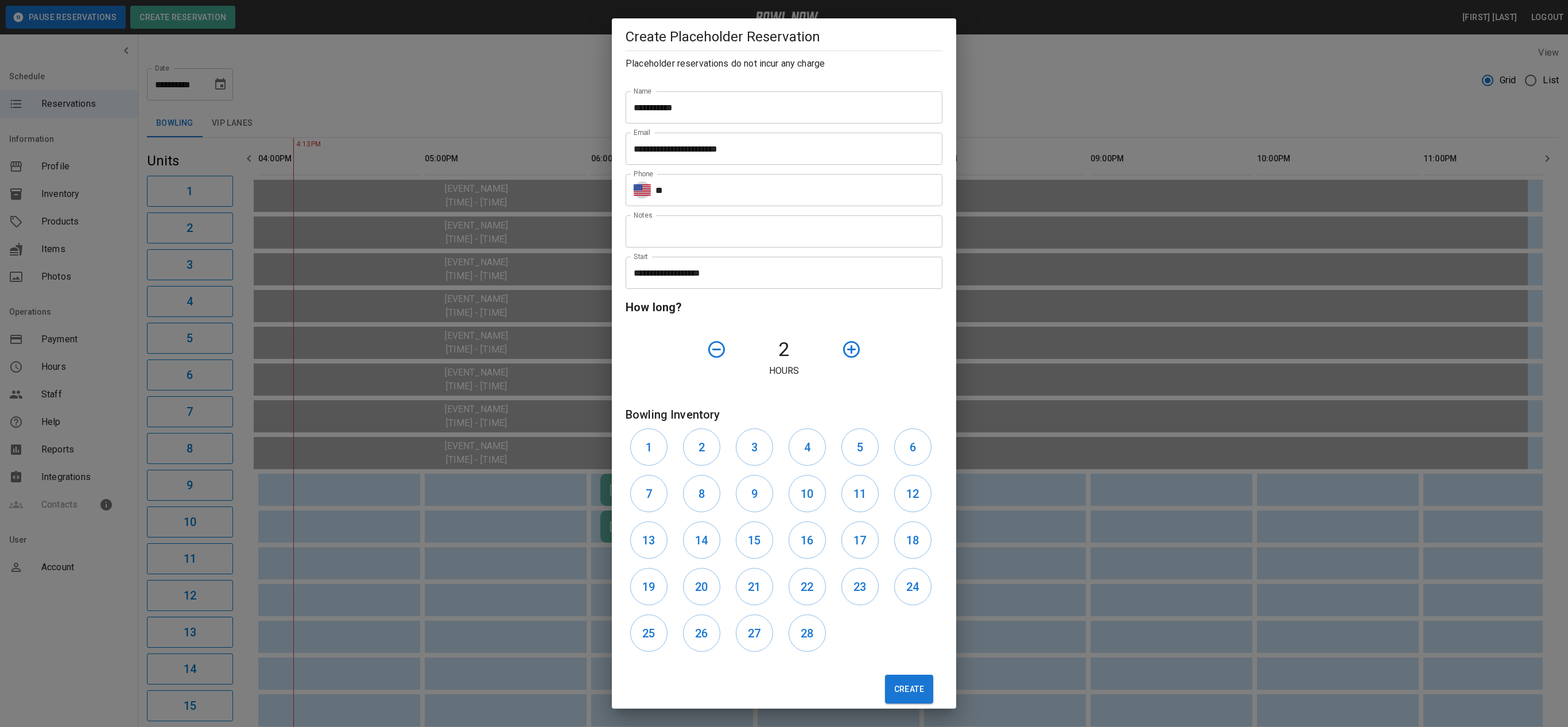 type 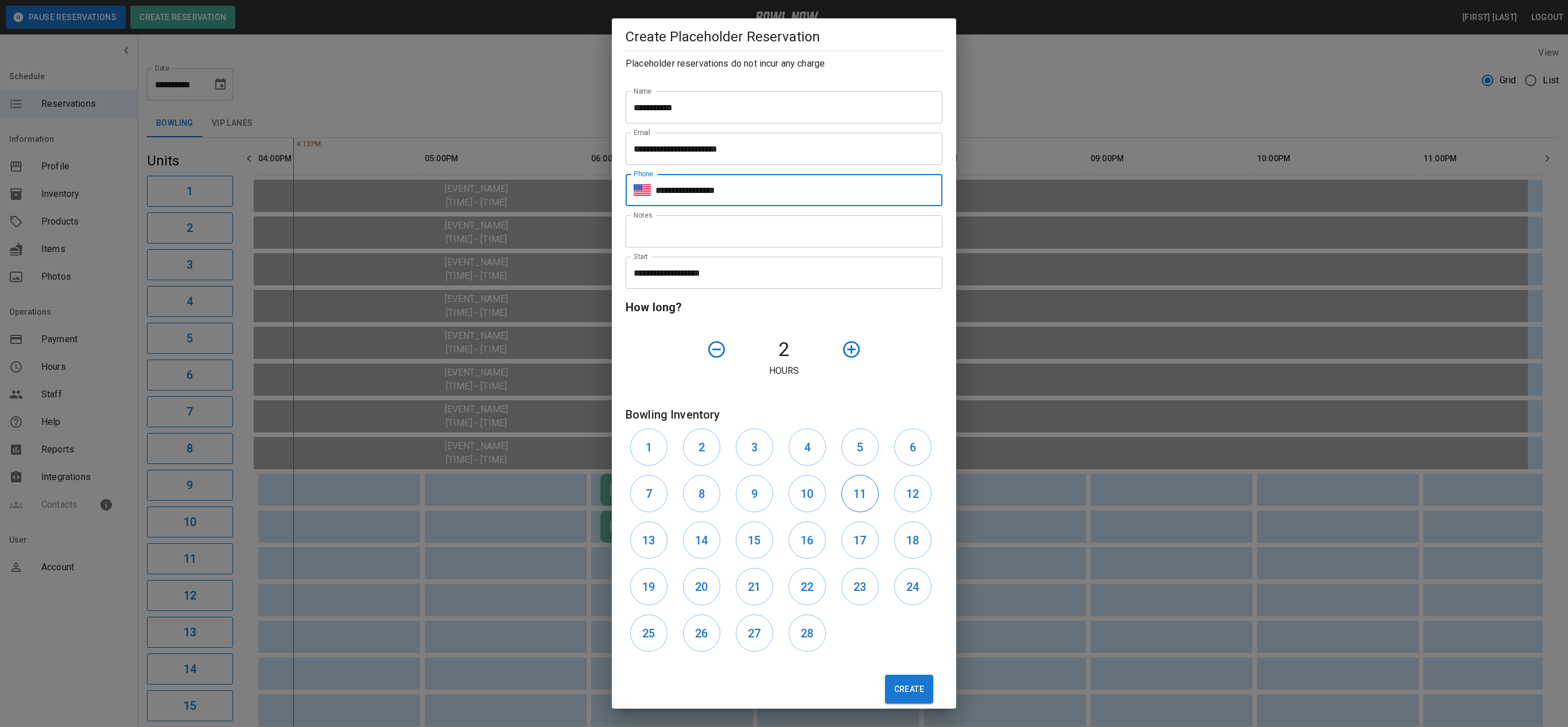 type on "**********" 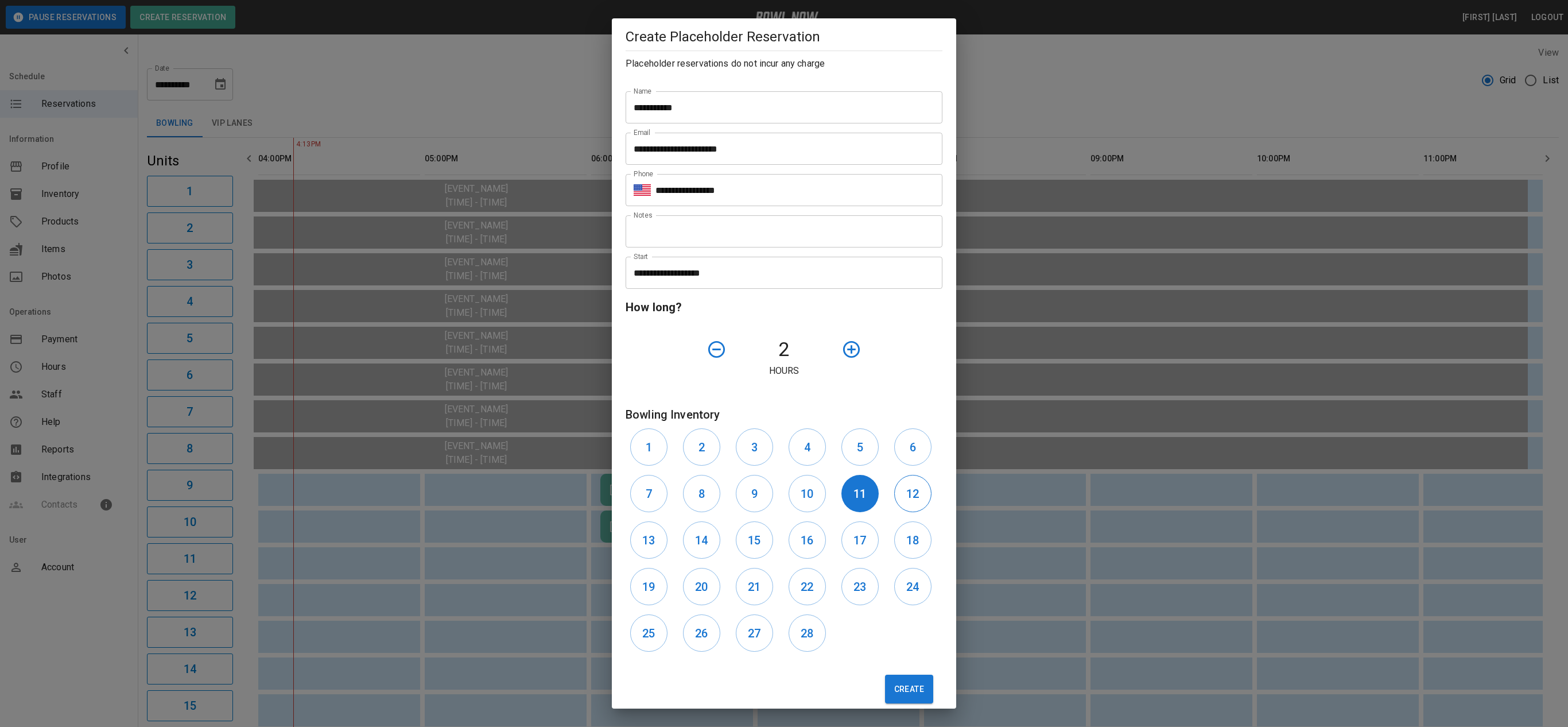 click on "12" at bounding box center (913, 494) 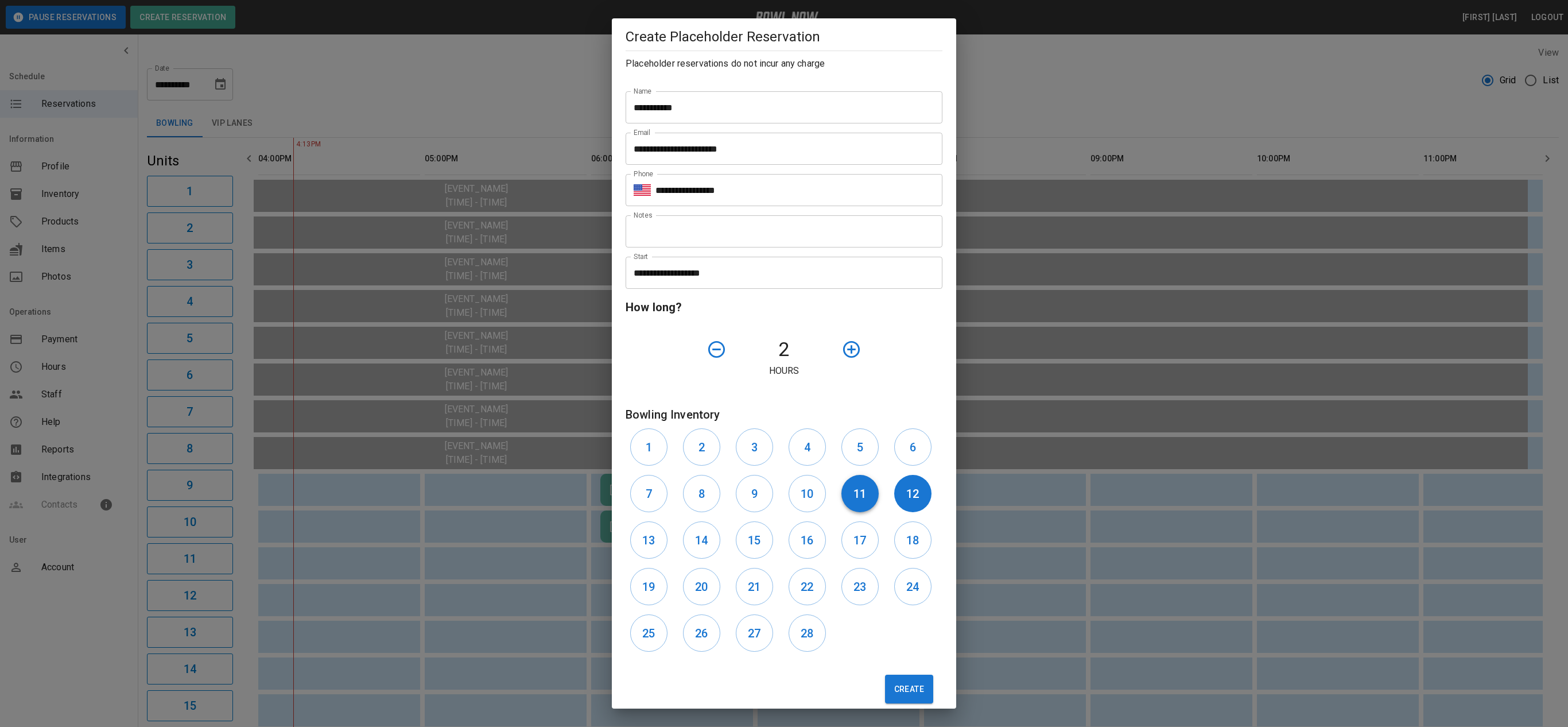 click on "11" at bounding box center [860, 493] 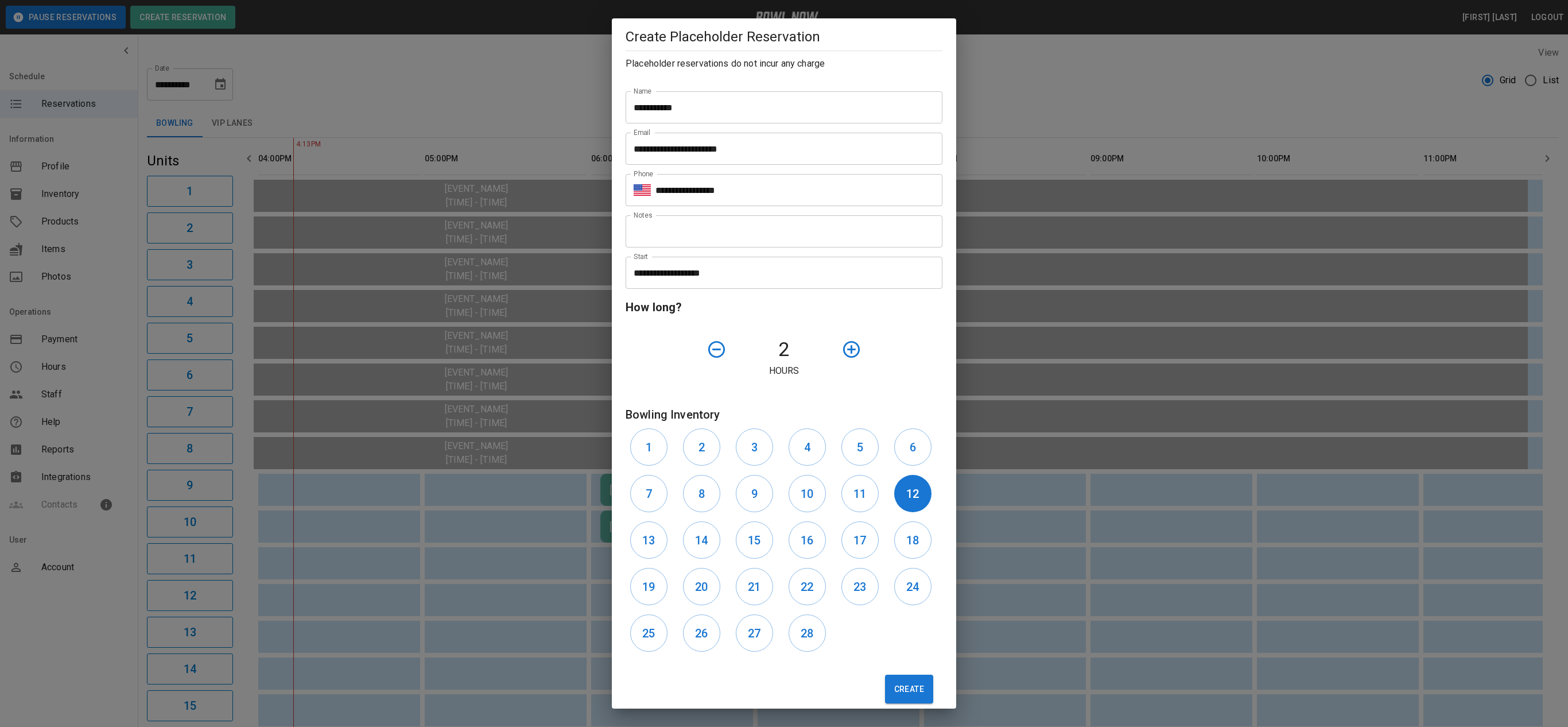 click on "12" at bounding box center (916, 493) 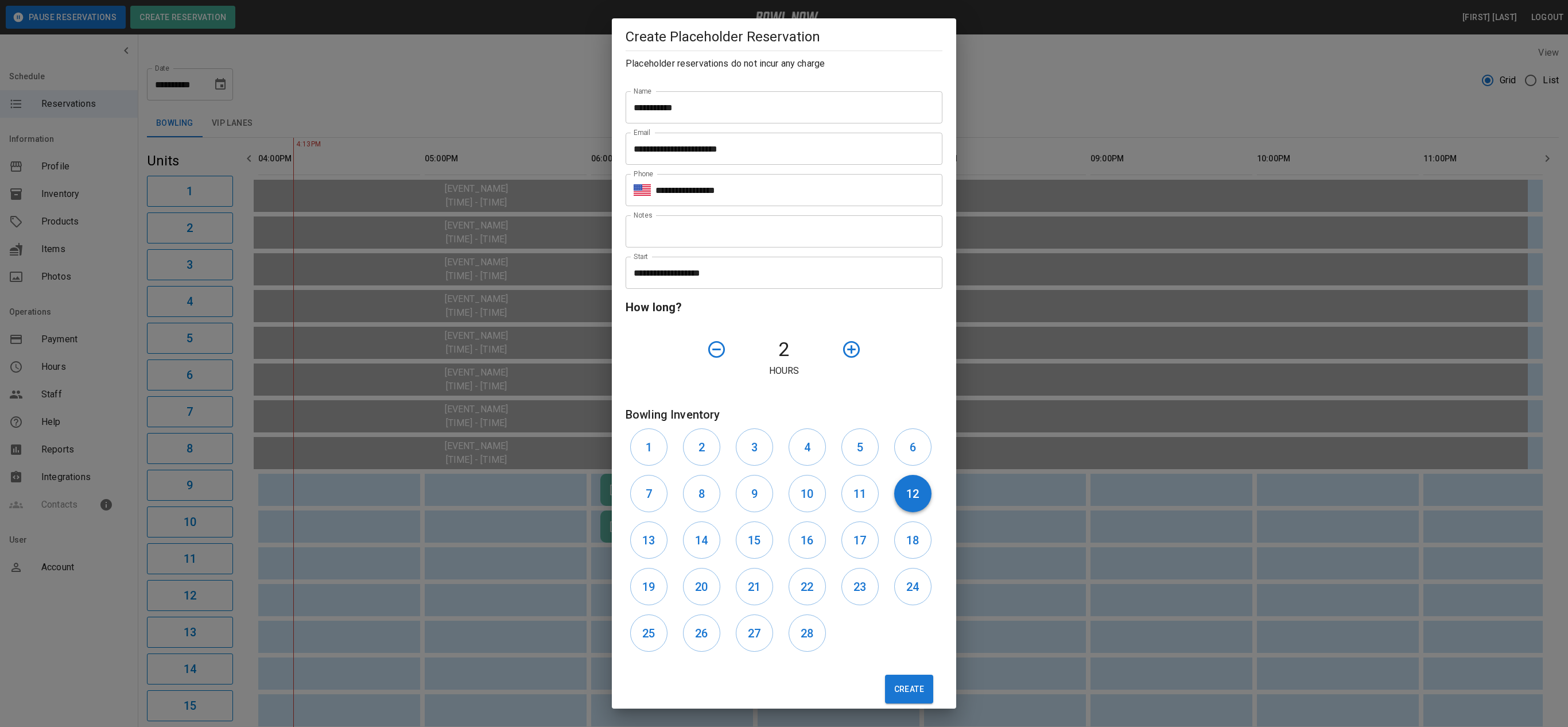click on "12" at bounding box center [913, 493] 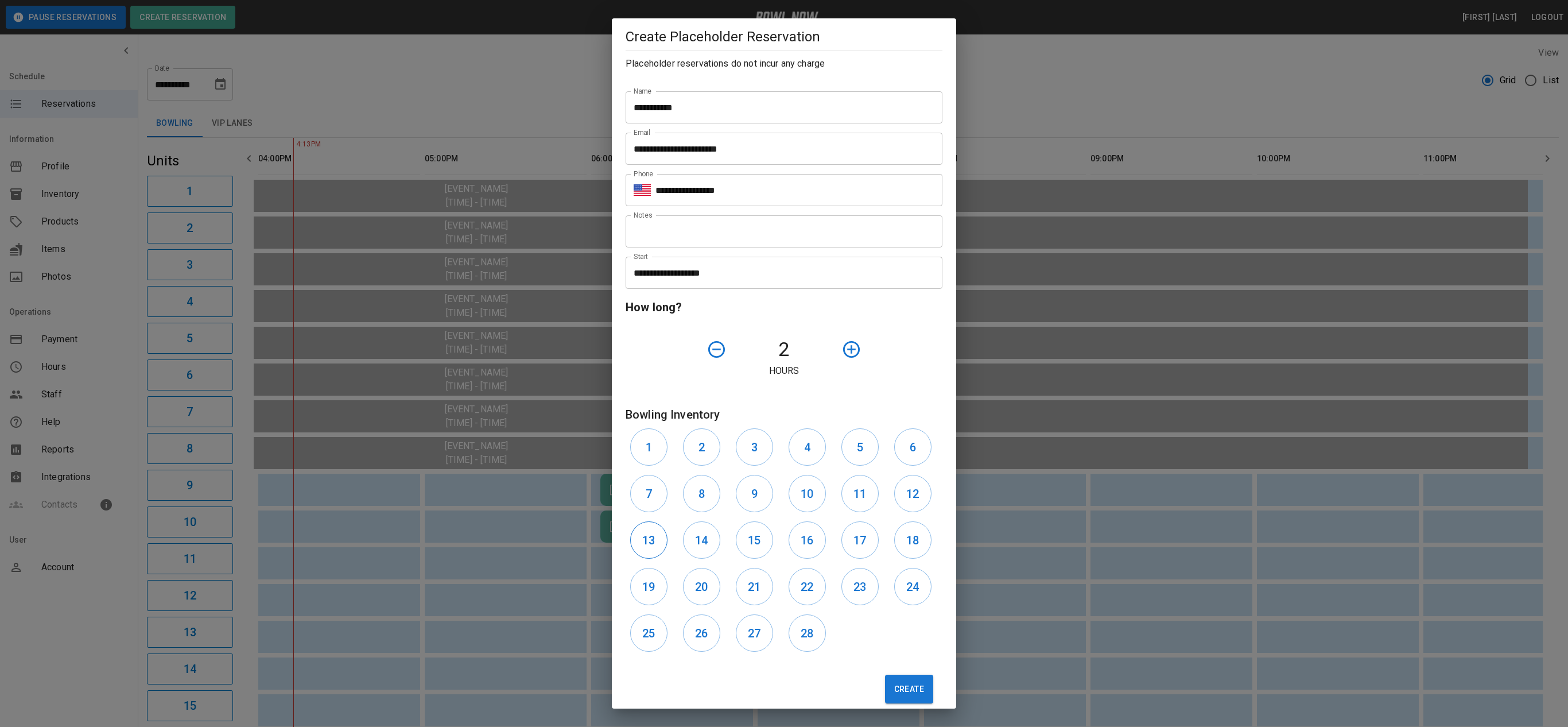 click on "13" at bounding box center [649, 540] 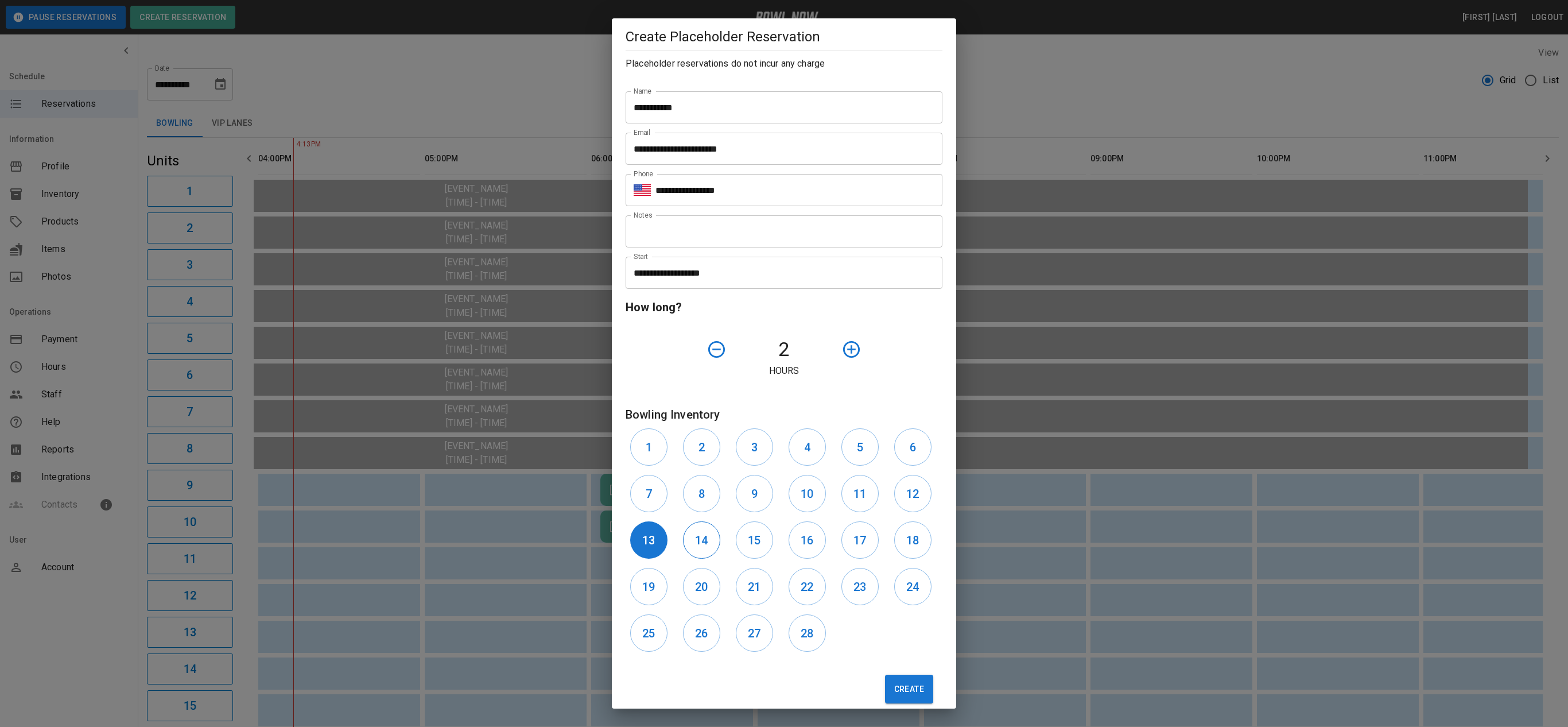click on "14" at bounding box center [701, 540] 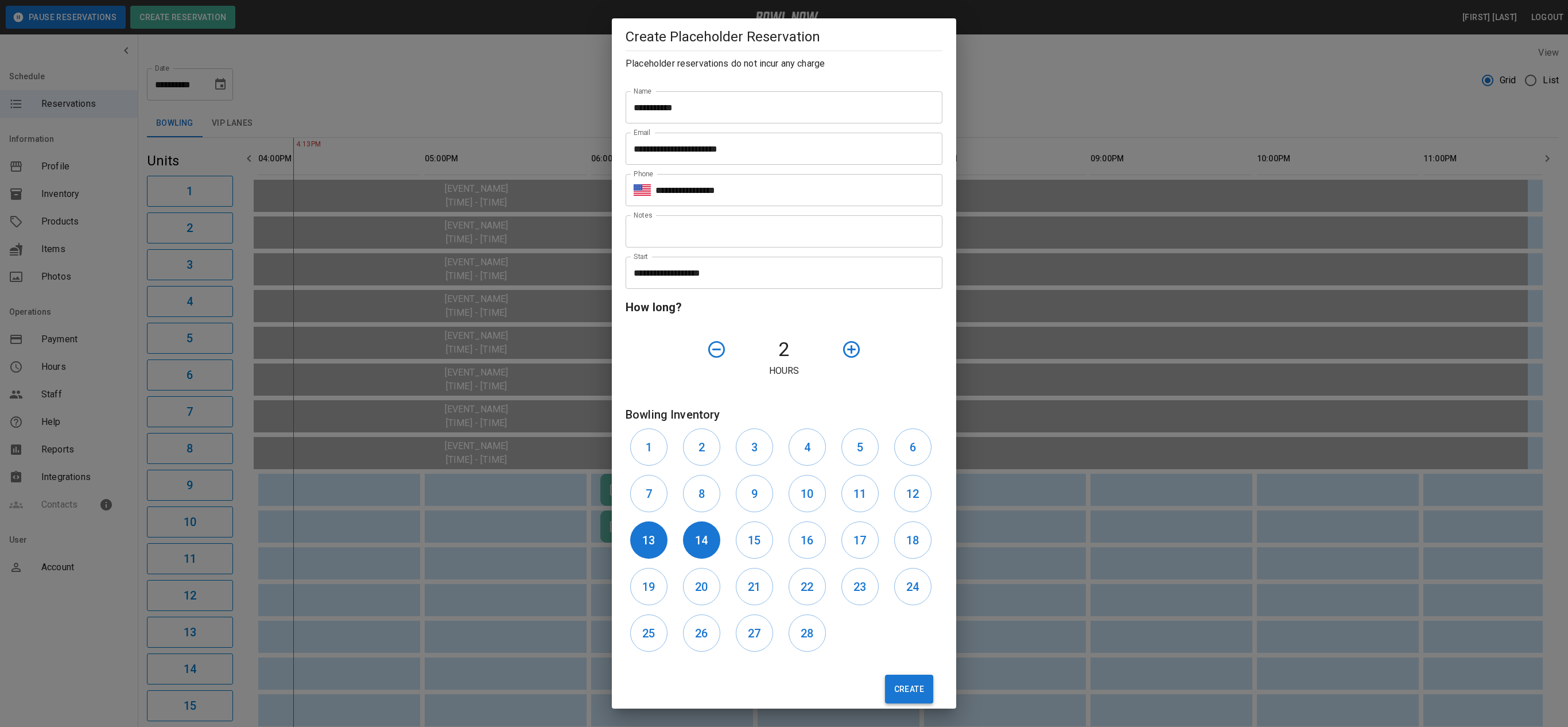 click on "Create" at bounding box center [909, 689] 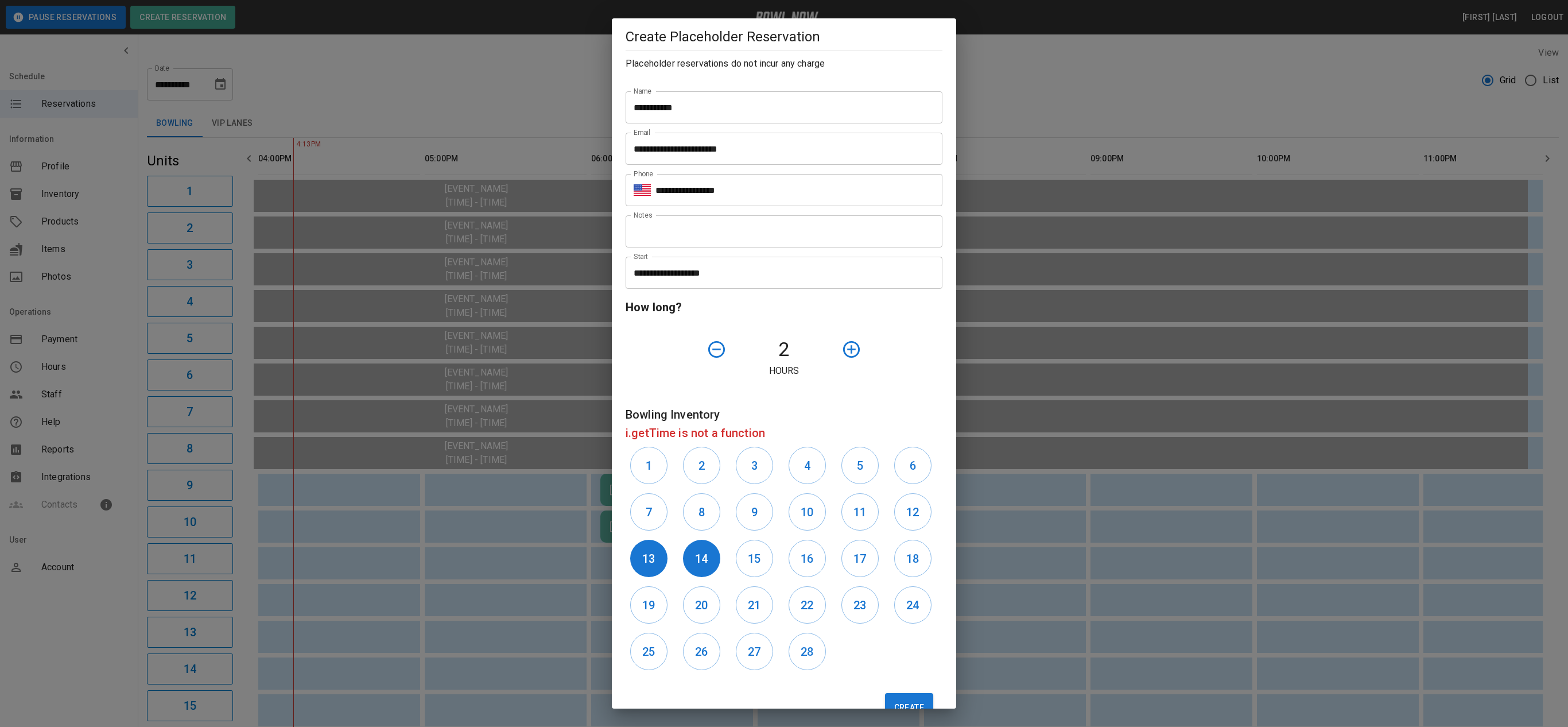 click on "**********" at bounding box center (780, 273) 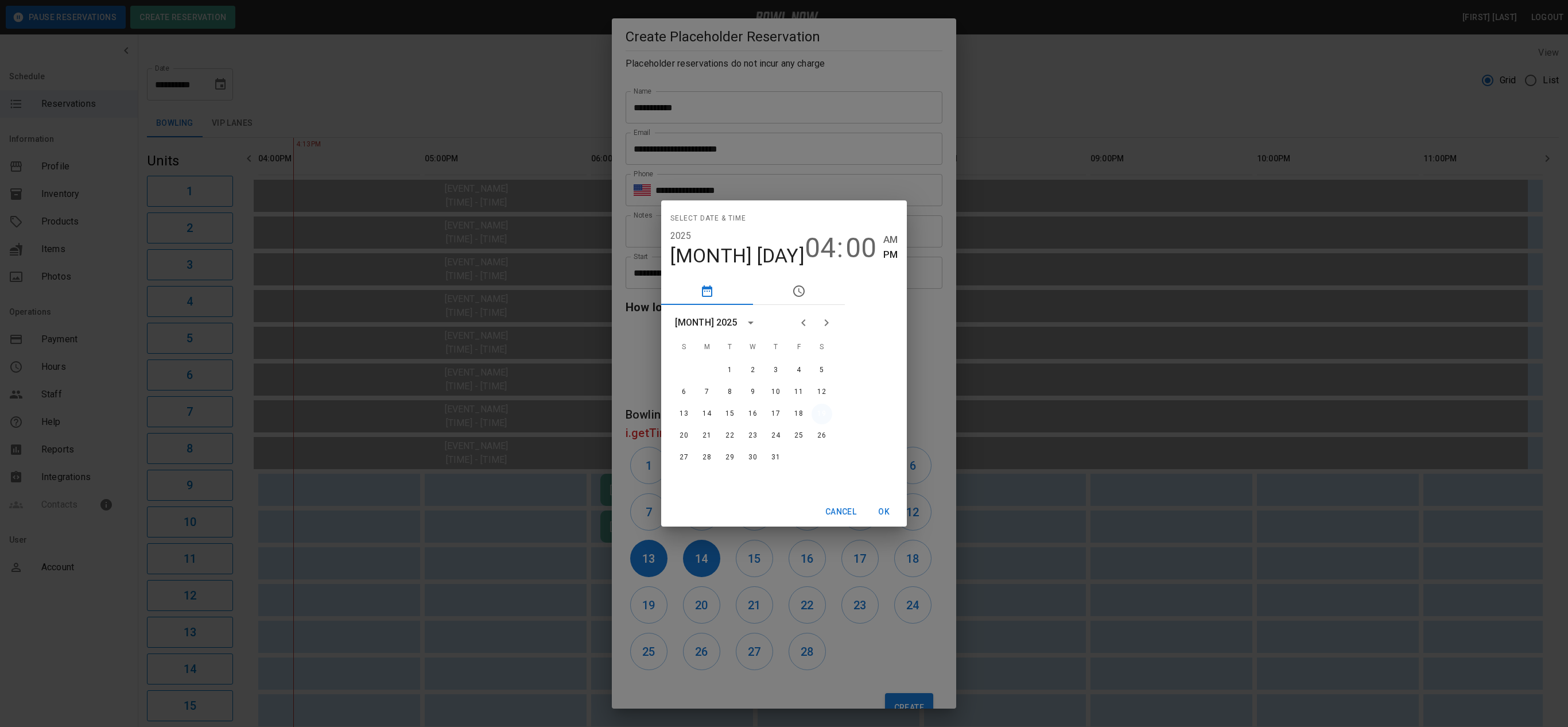 click on "19" at bounding box center (822, 414) 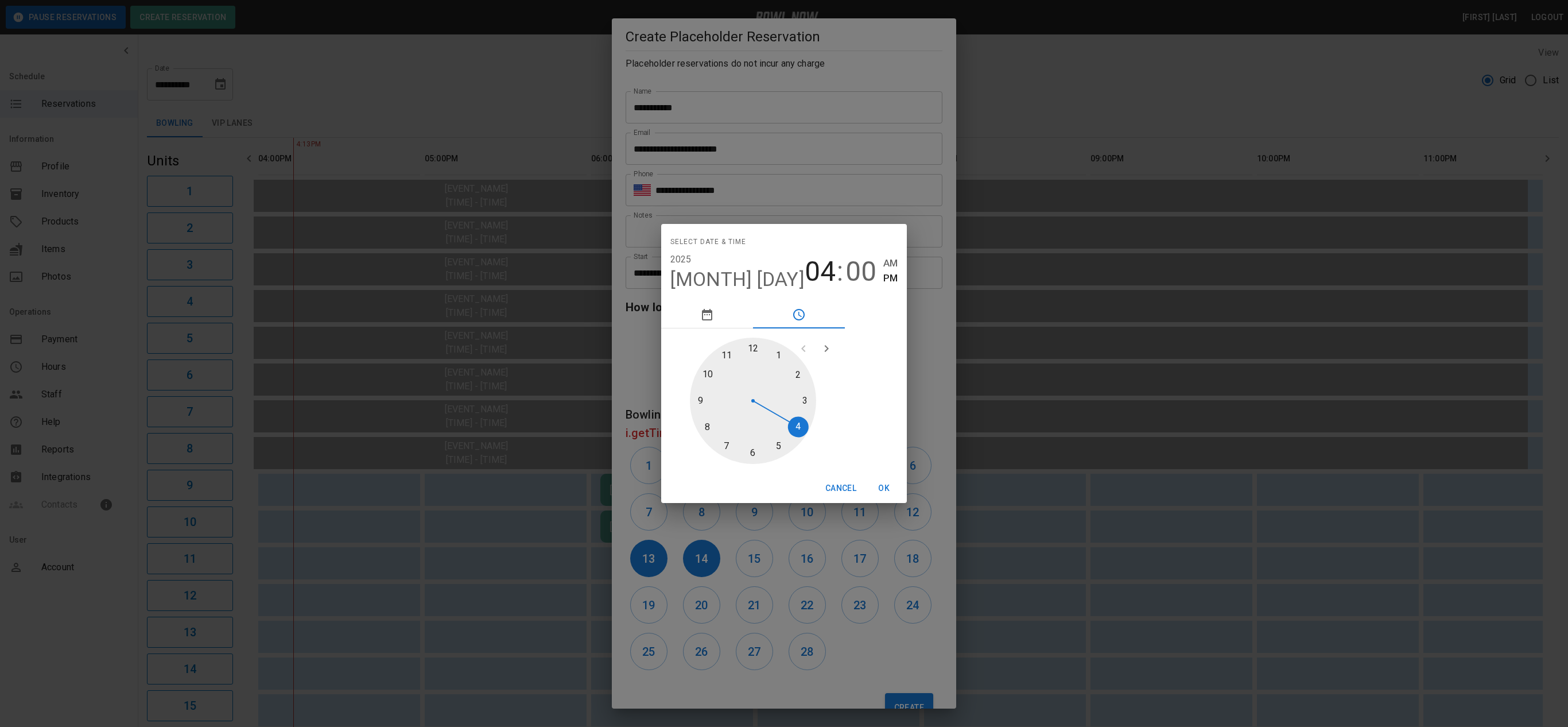 click at bounding box center (753, 401) 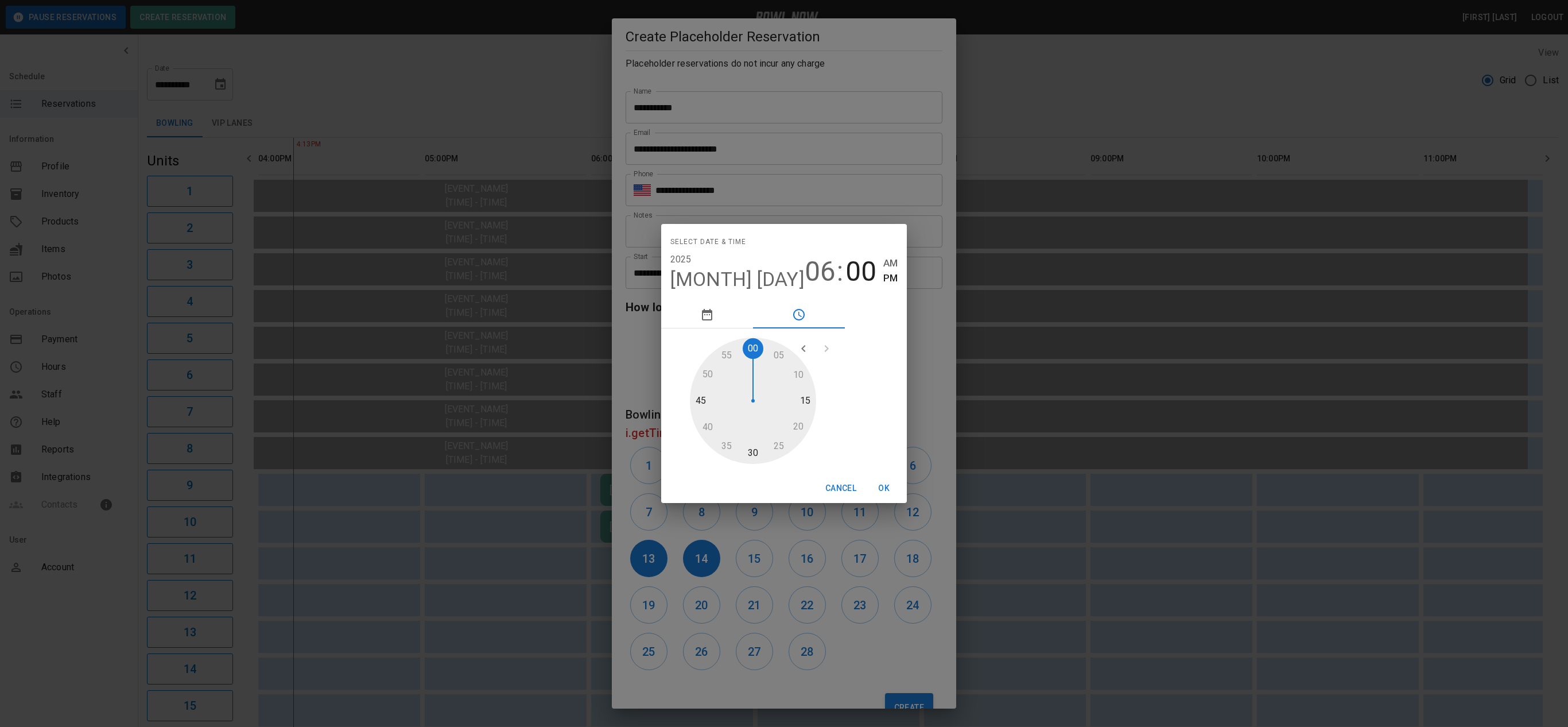 click on "OK" at bounding box center [884, 488] 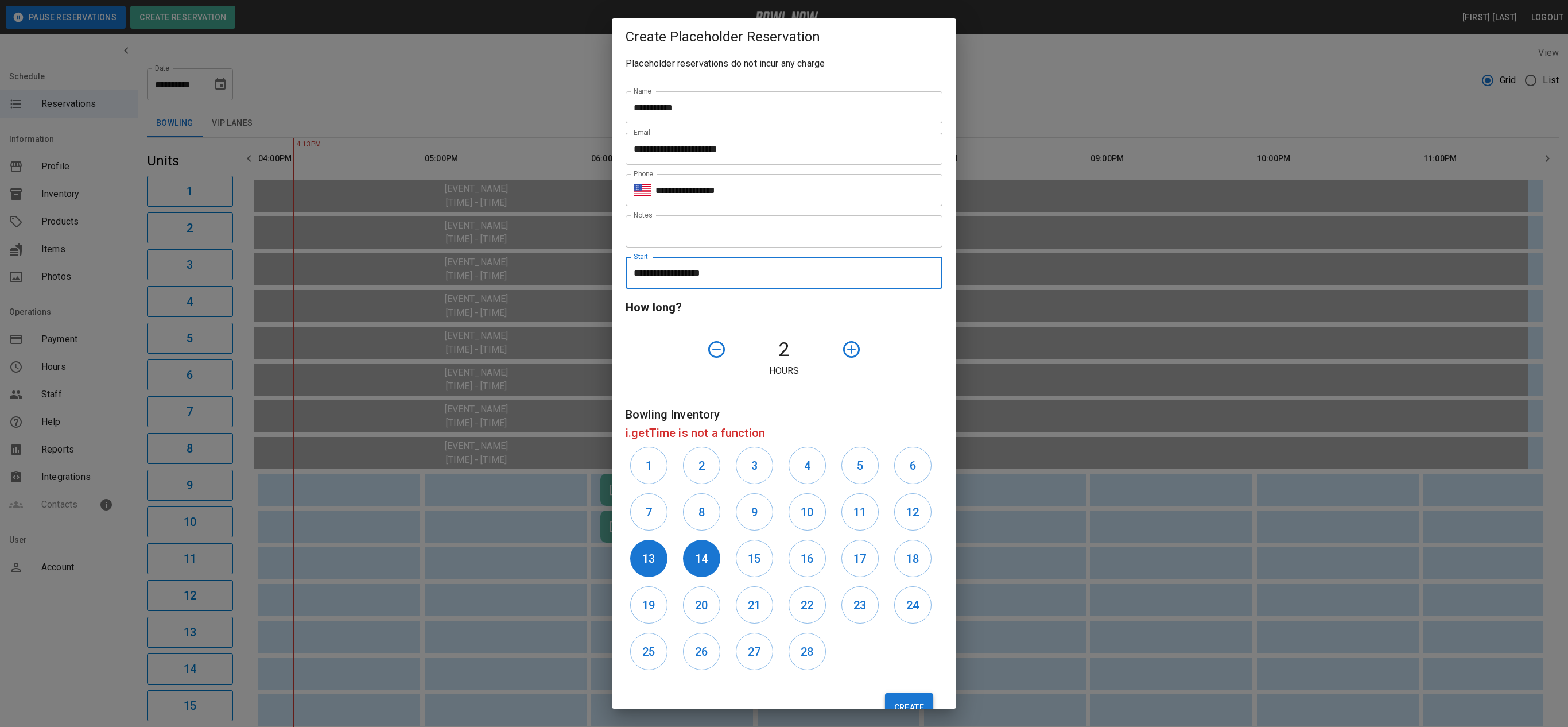 click on "Create" at bounding box center [909, 707] 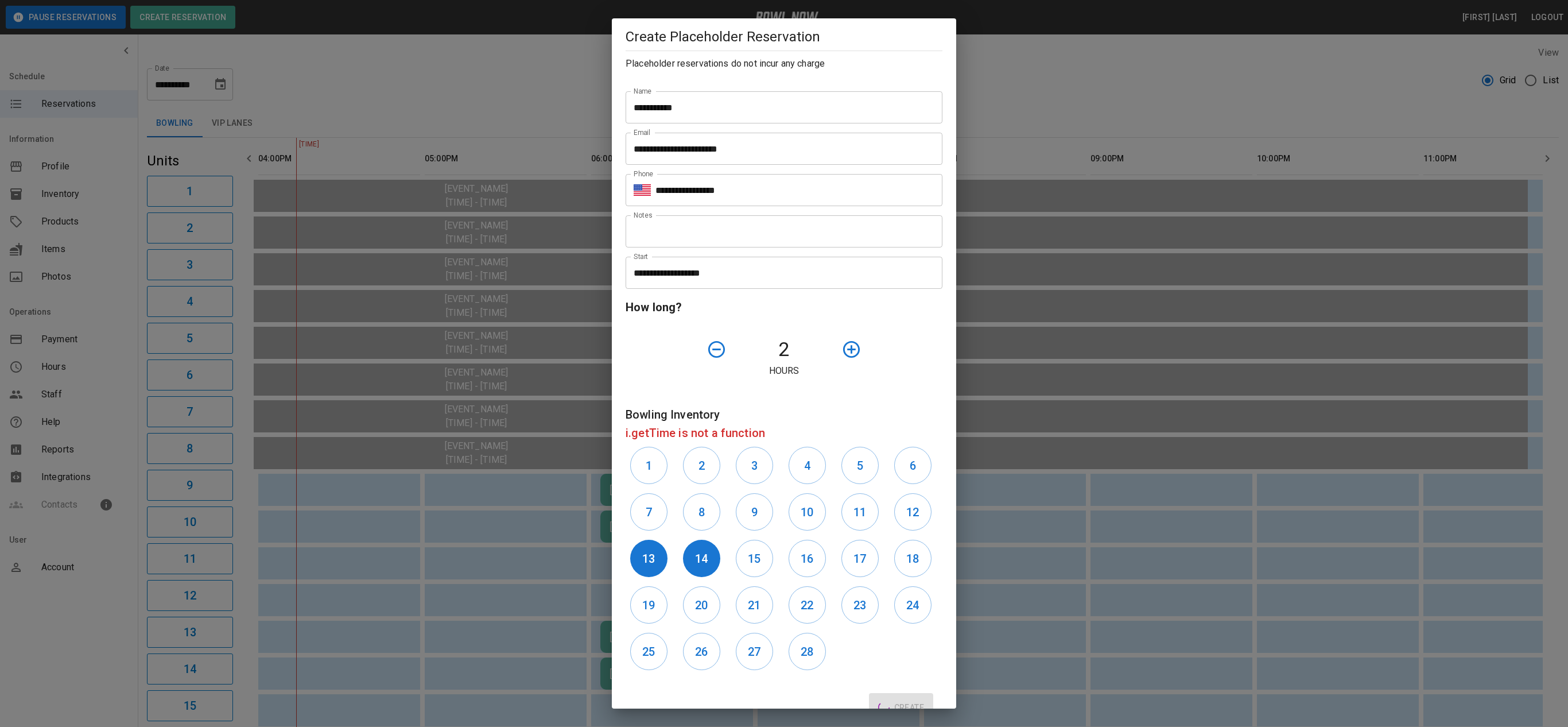 click on "**********" at bounding box center [784, 363] 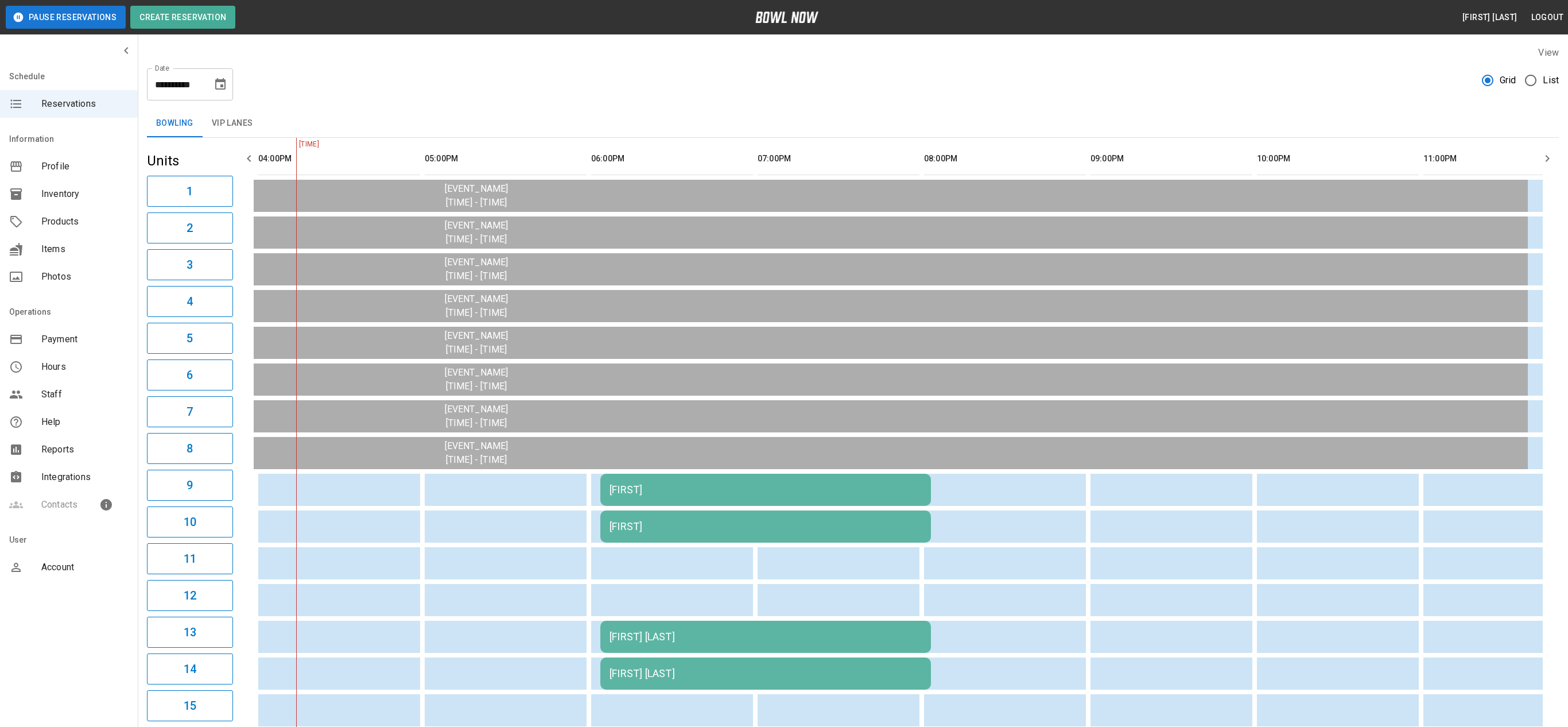 click 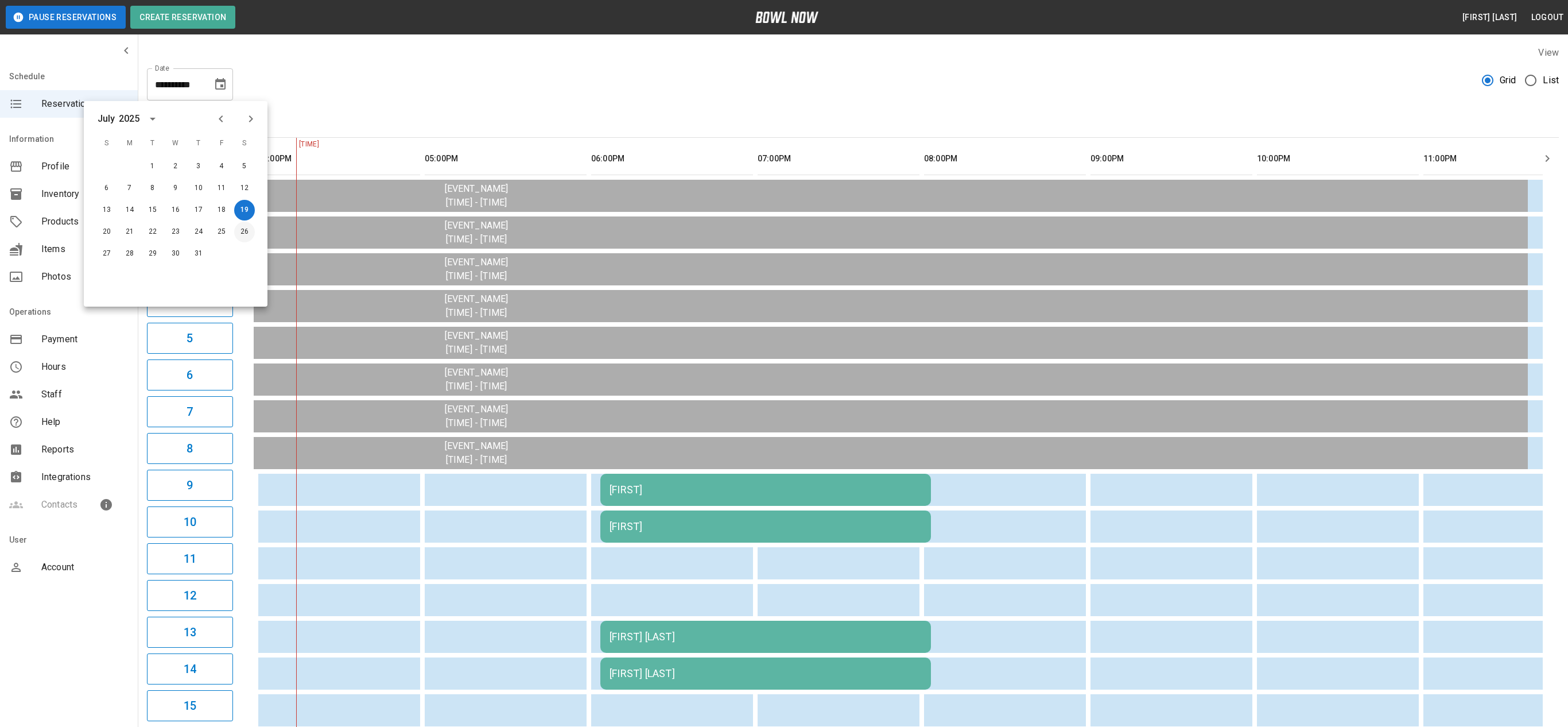 click on "26" at bounding box center [244, 232] 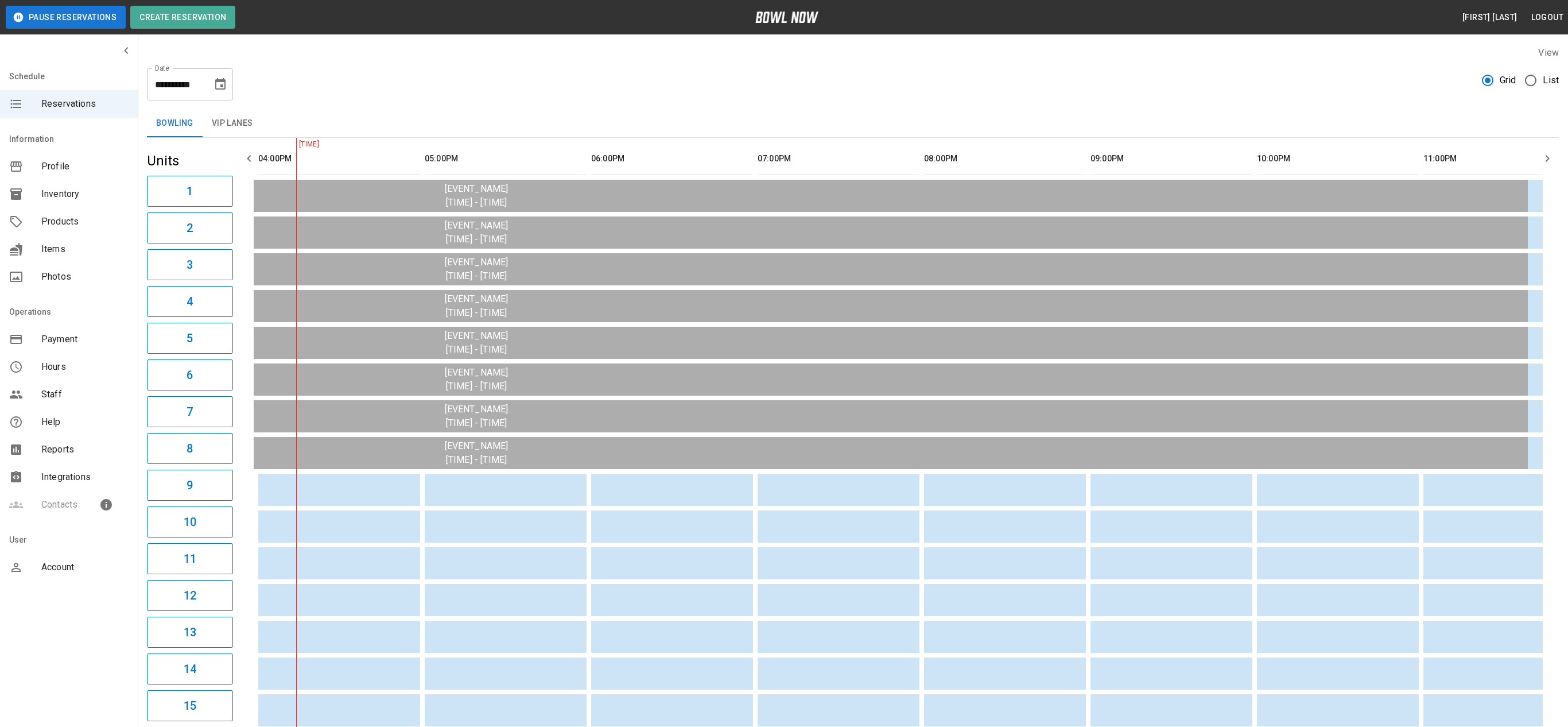 click on "VIP Lanes" at bounding box center [232, 123] 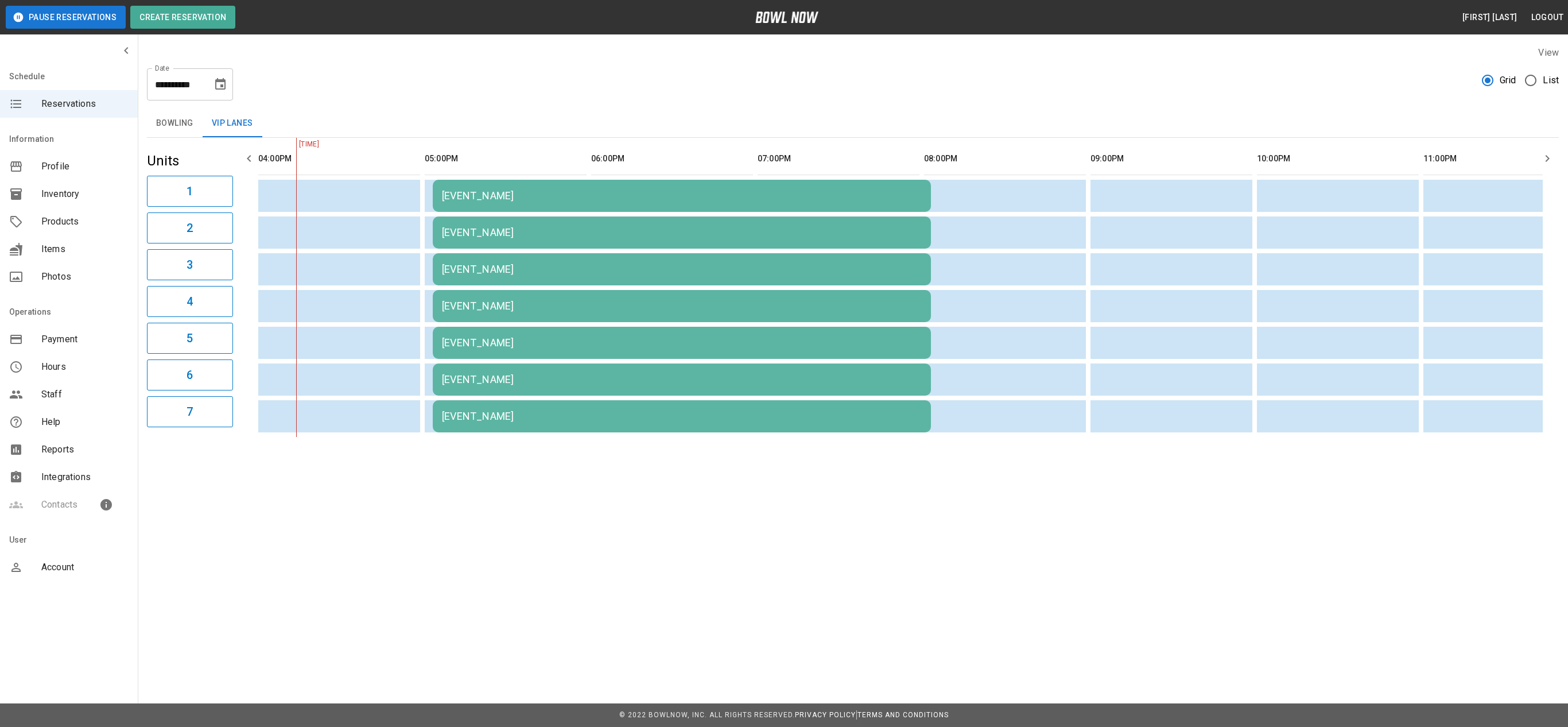 click on "[EVENT_NAME]" at bounding box center [682, 196] 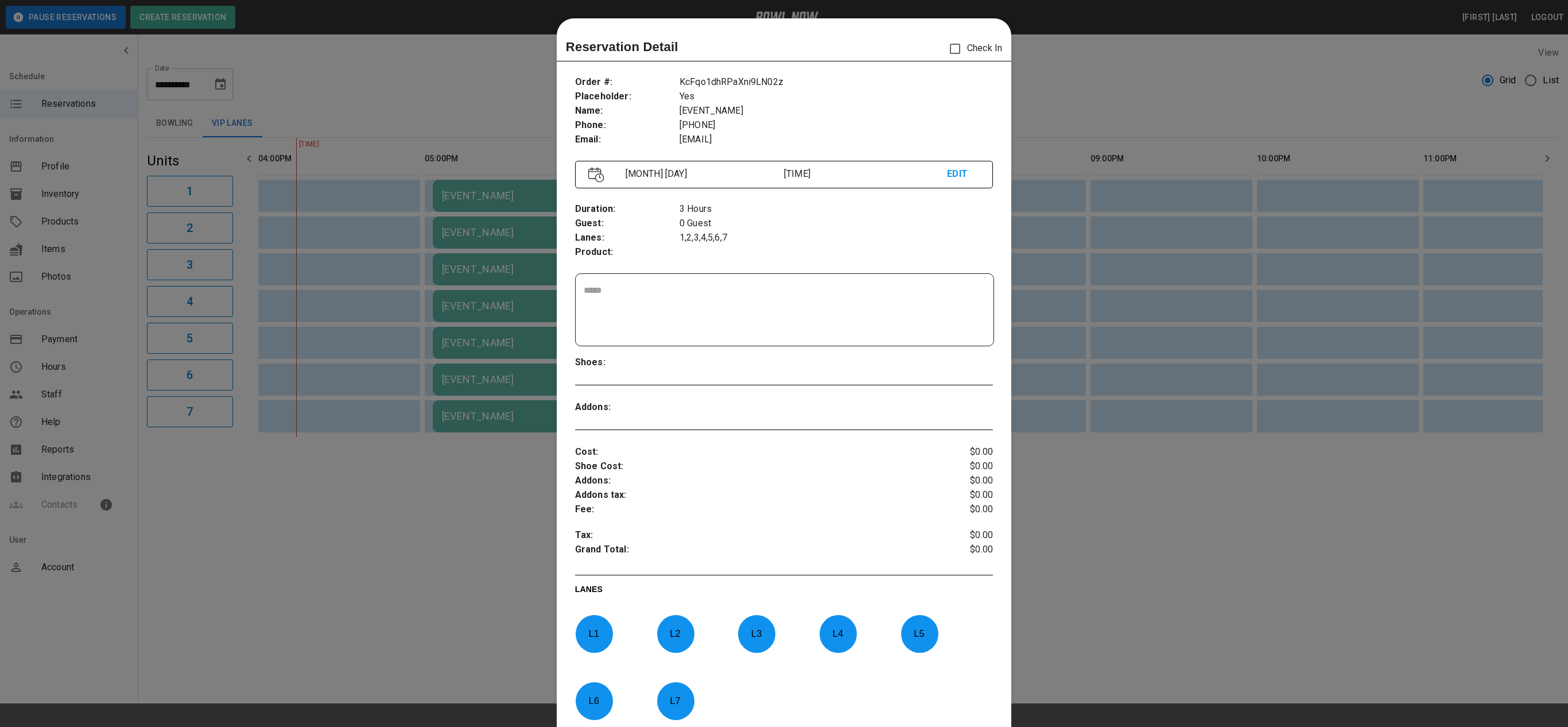 scroll, scrollTop: 18, scrollLeft: 0, axis: vertical 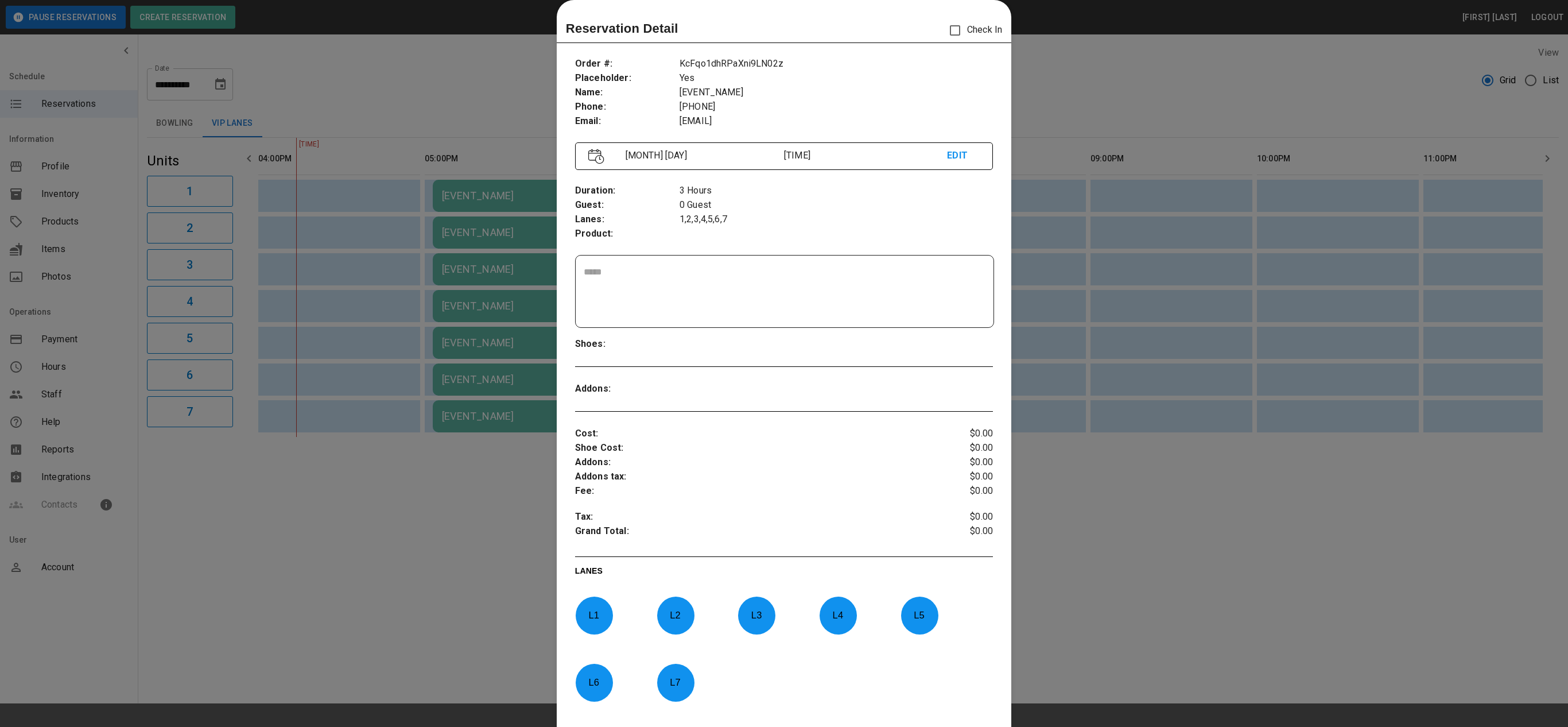 click at bounding box center [784, 363] 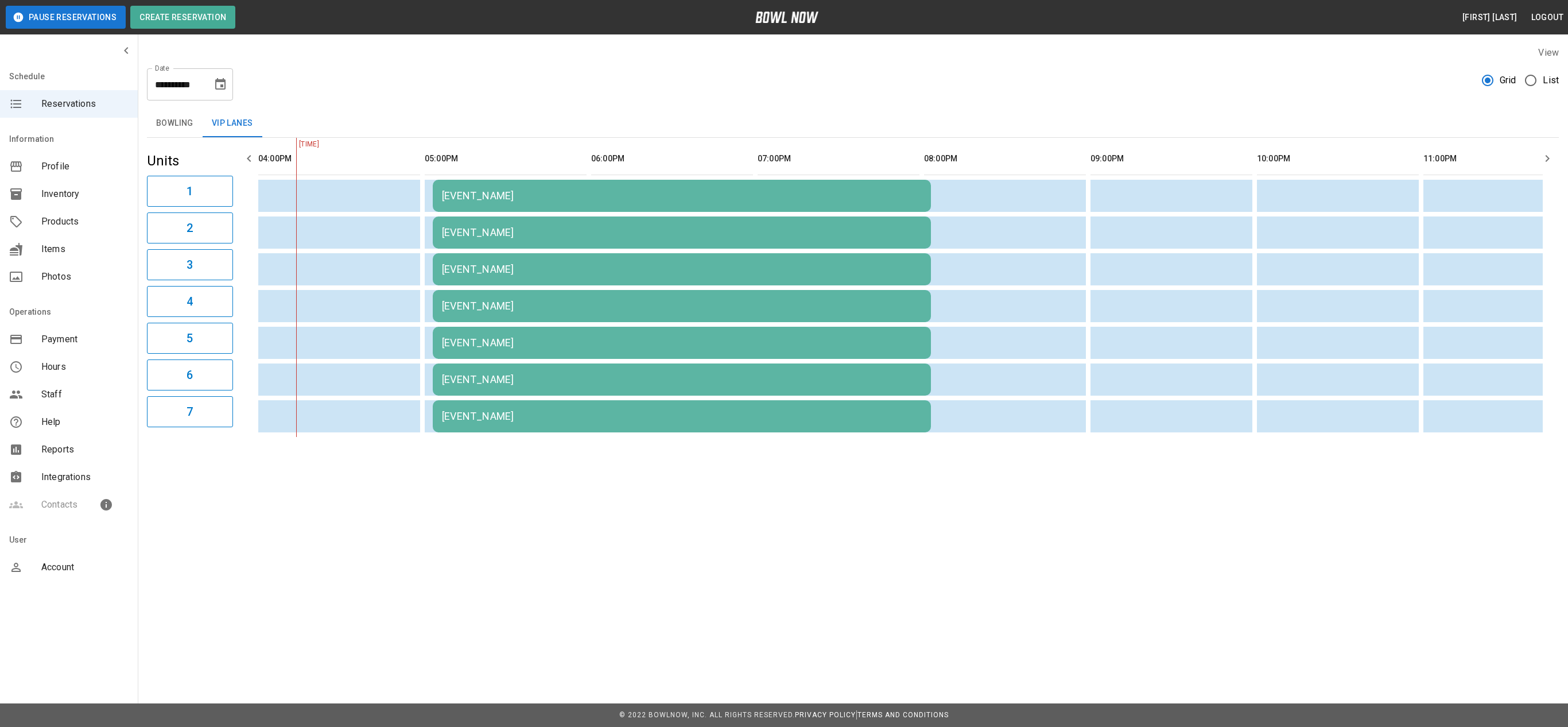 click 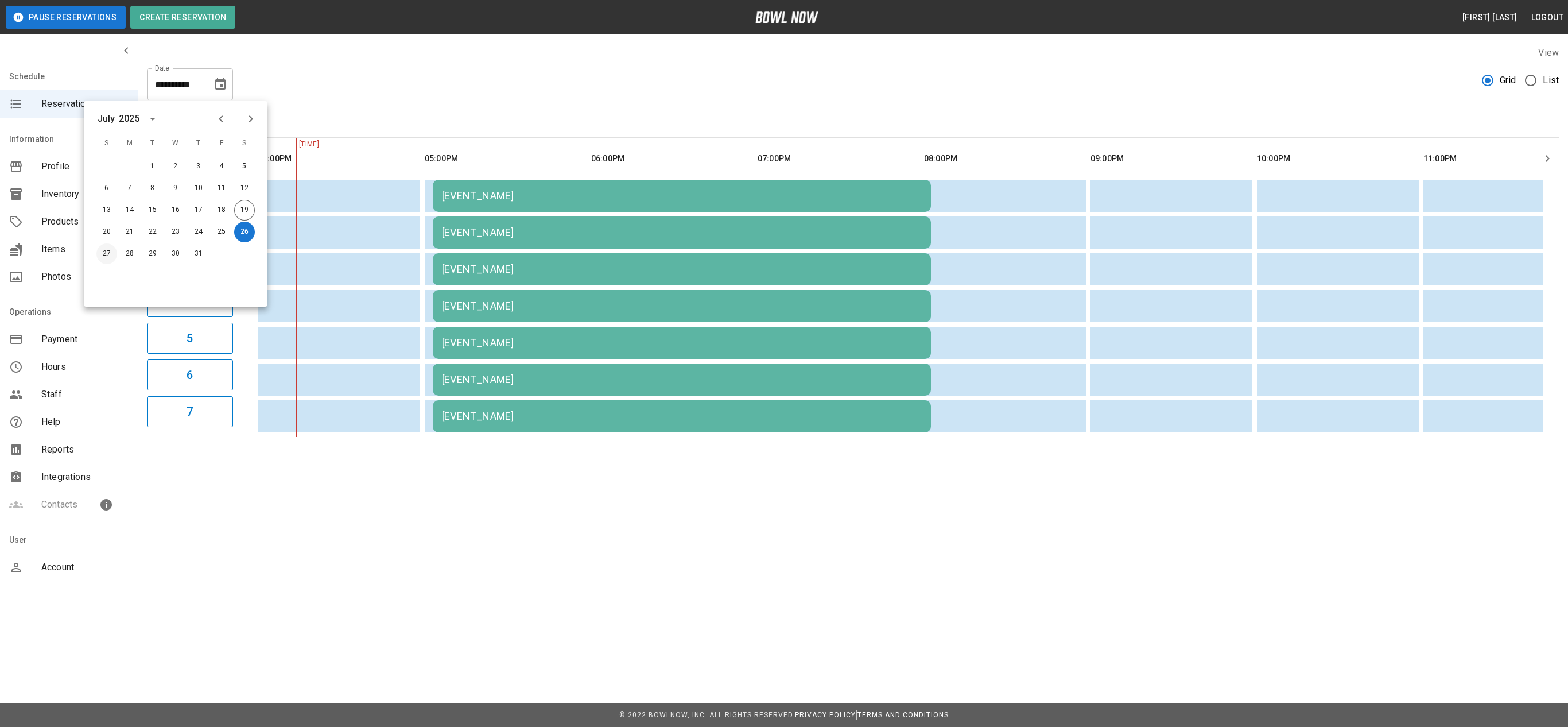click on "27" at bounding box center [107, 254] 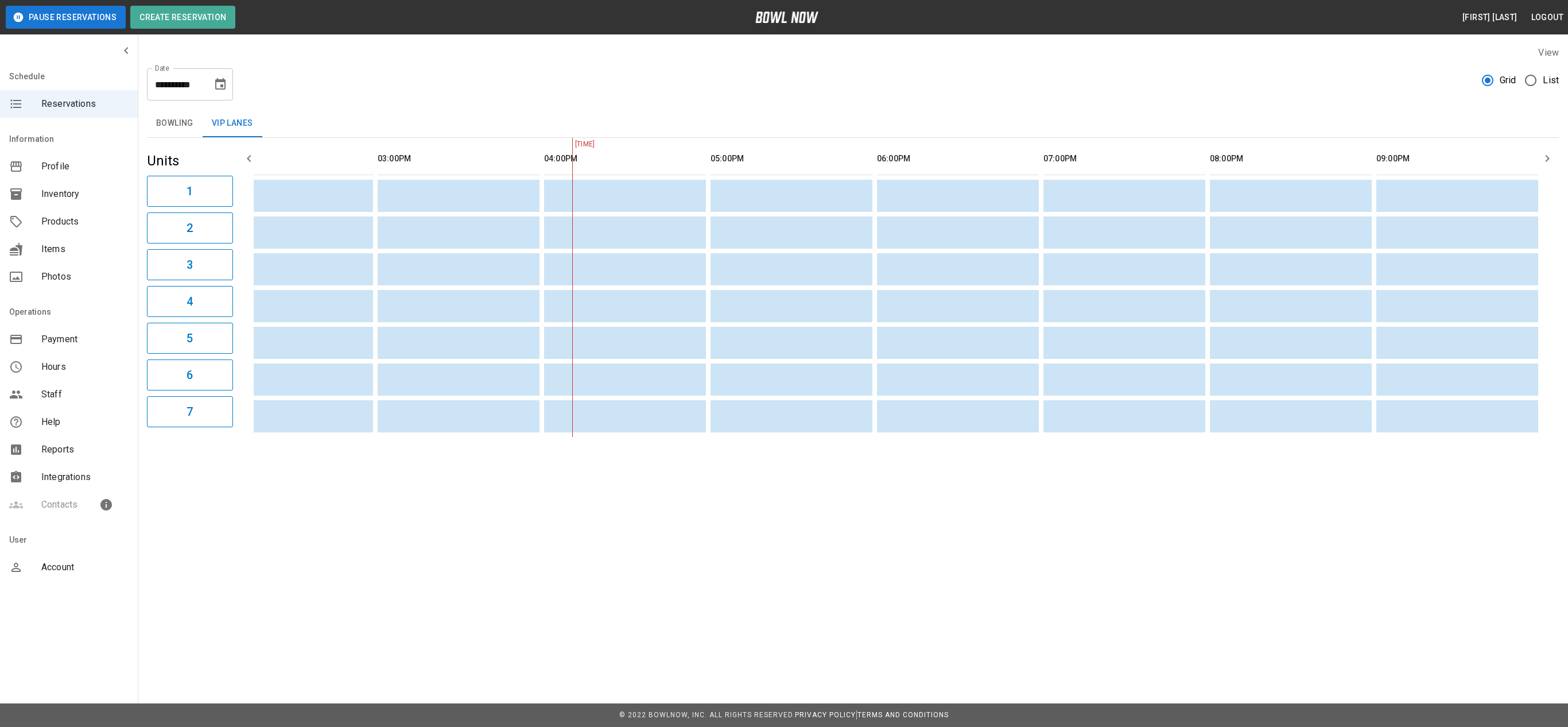 scroll, scrollTop: 0, scrollLeft: 546, axis: horizontal 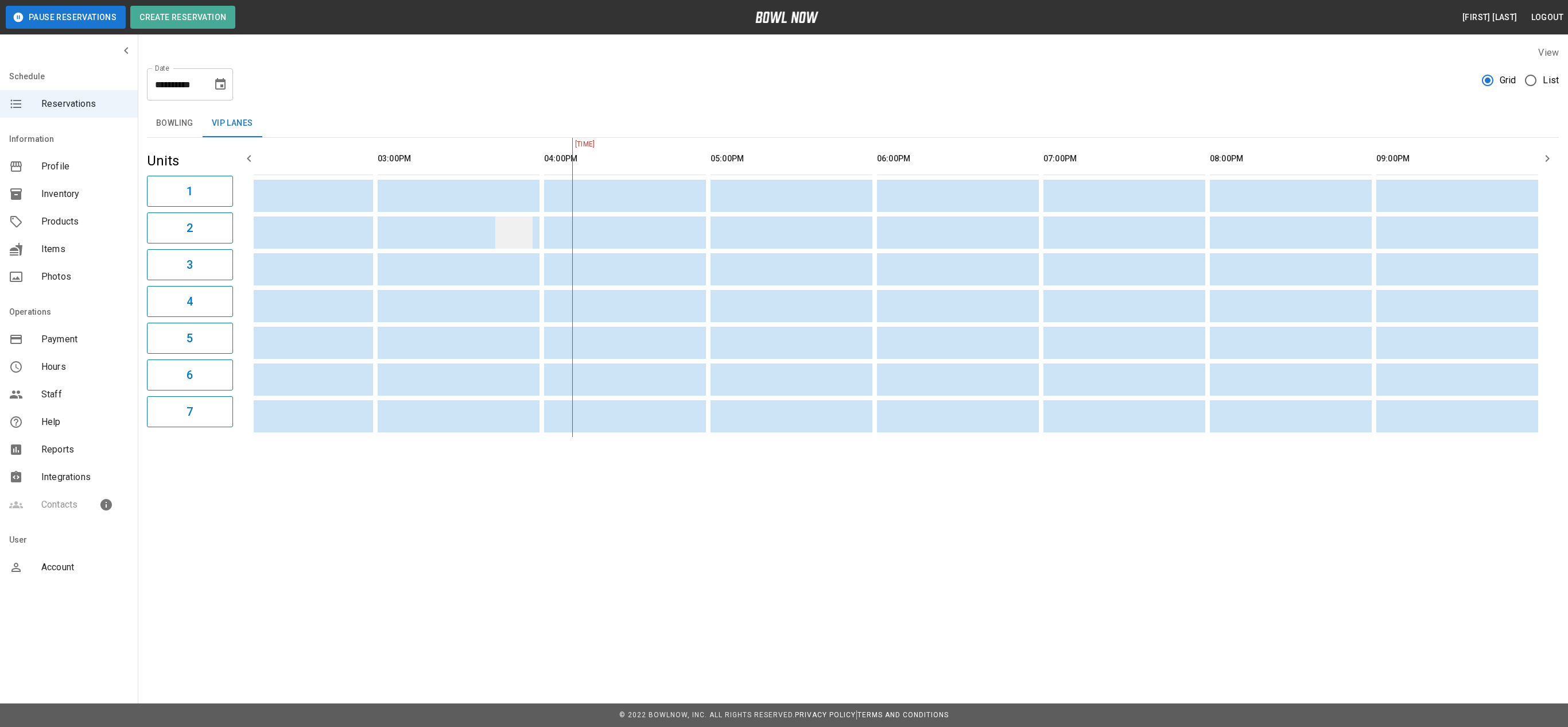 type 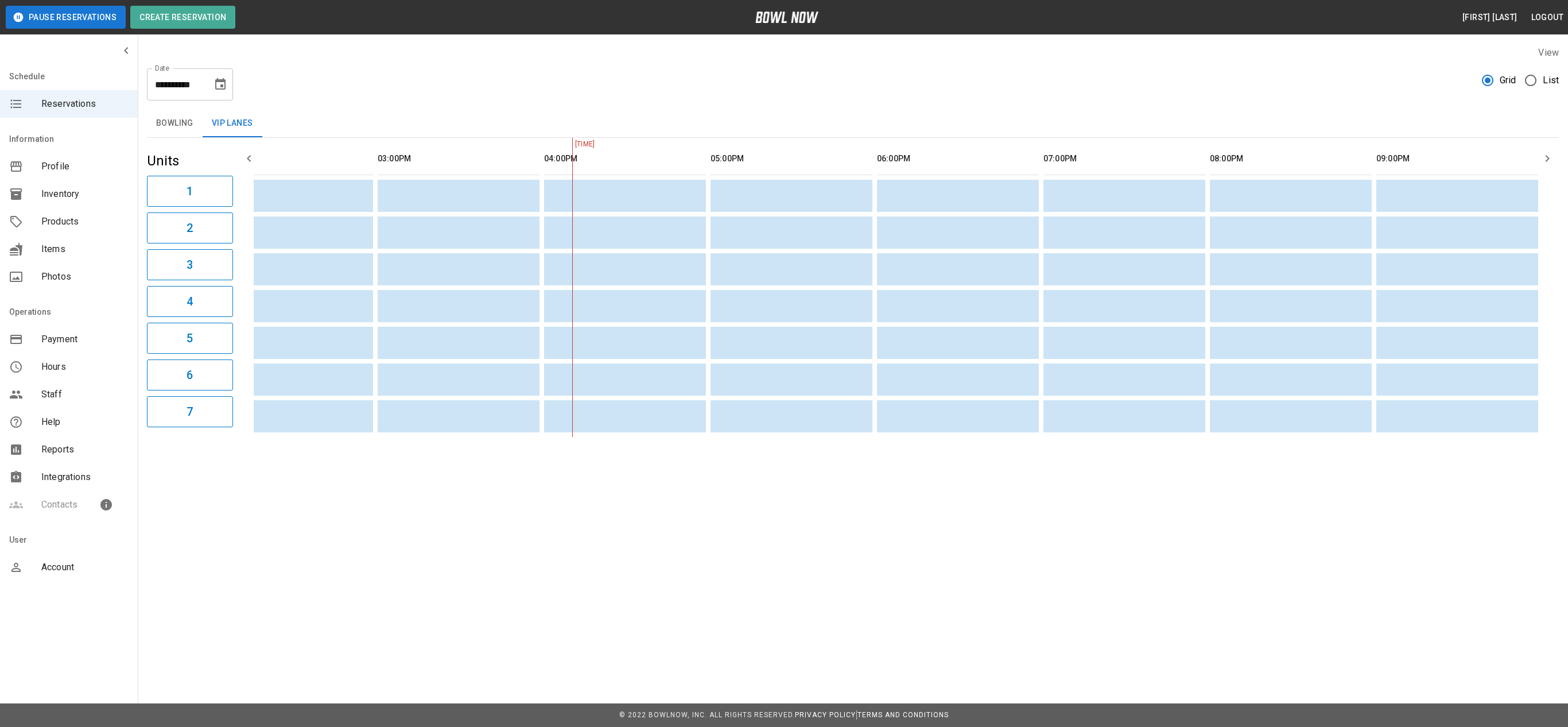 click on "Bowling" at bounding box center [174, 123] 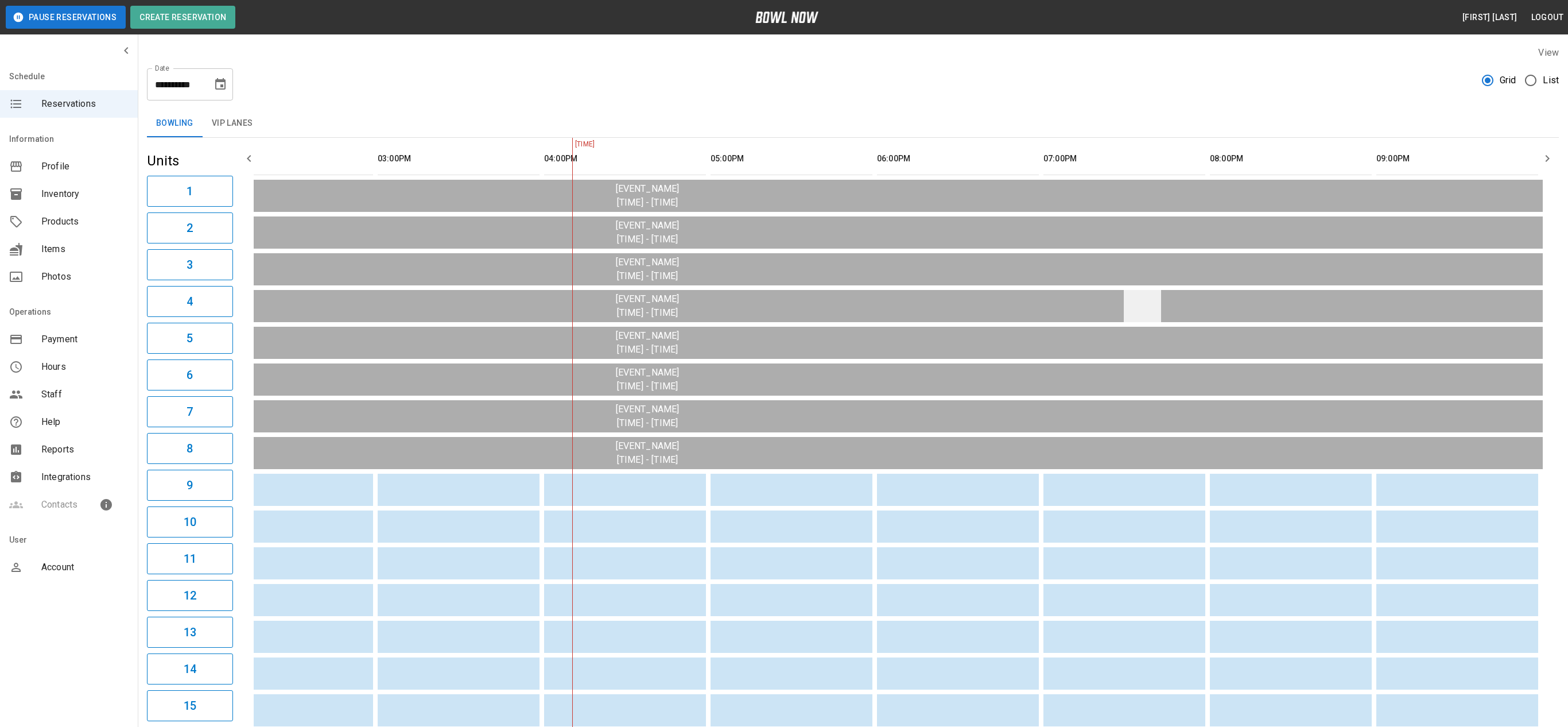 drag, startPoint x: 490, startPoint y: 585, endPoint x: 1137, endPoint y: 314, distance: 701.4628 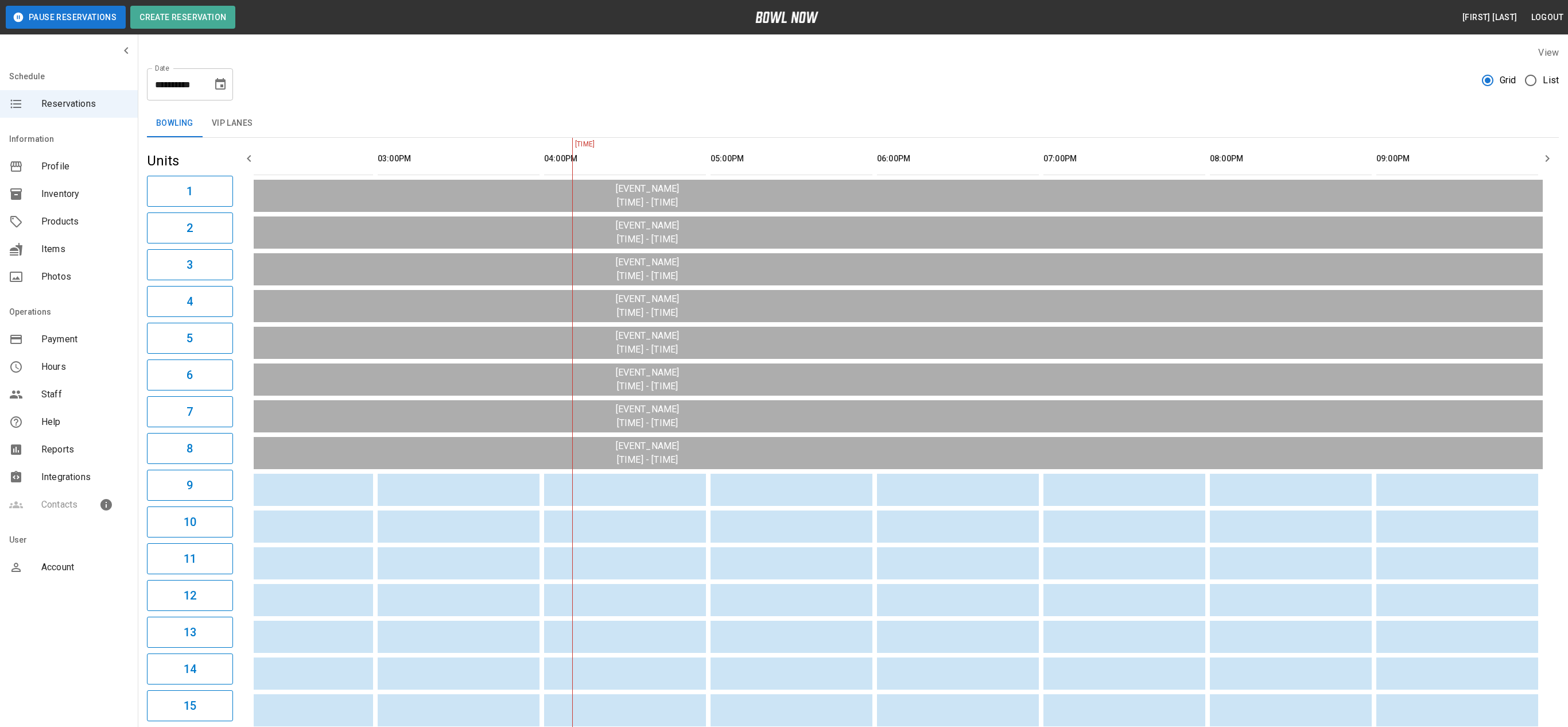 click at bounding box center (1547, 158) 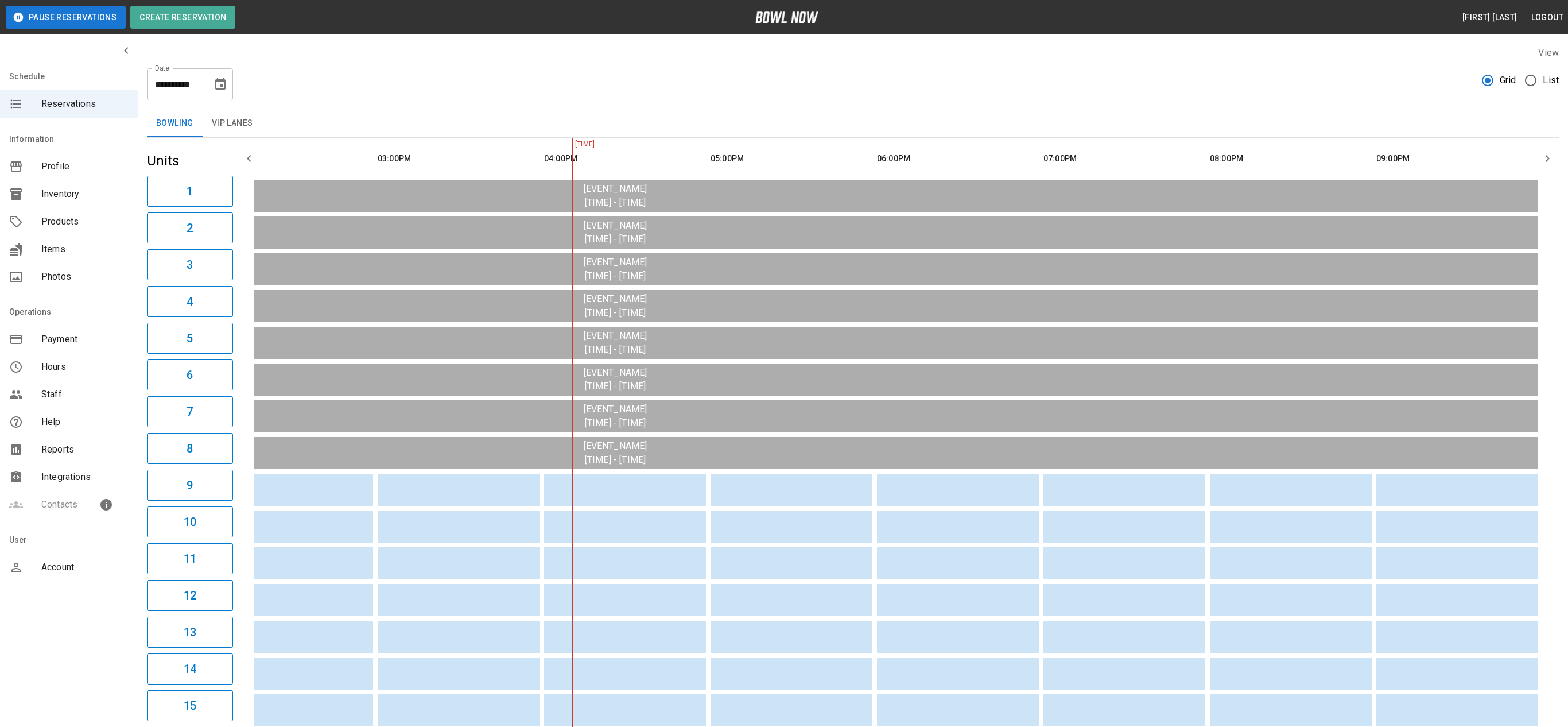 click 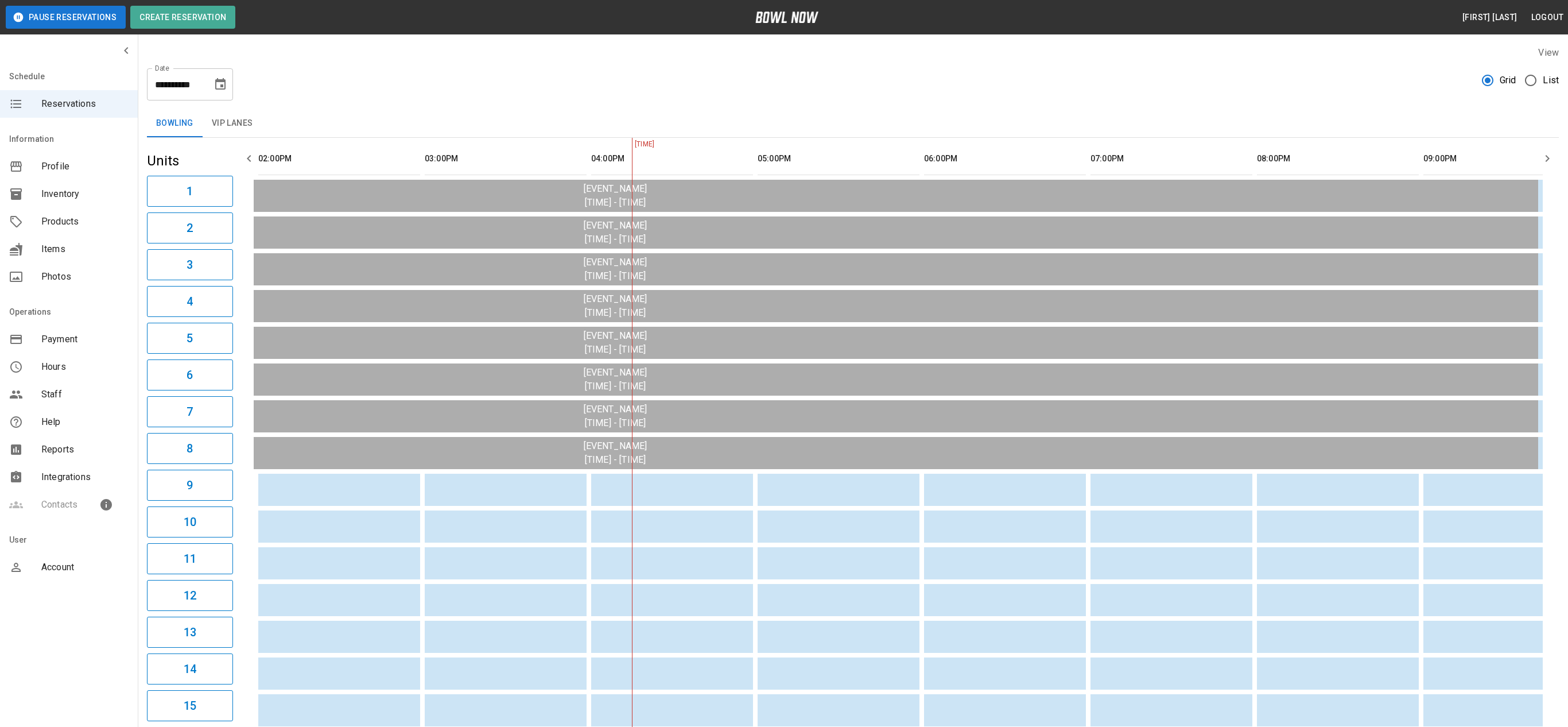 scroll, scrollTop: 0, scrollLeft: 499, axis: horizontal 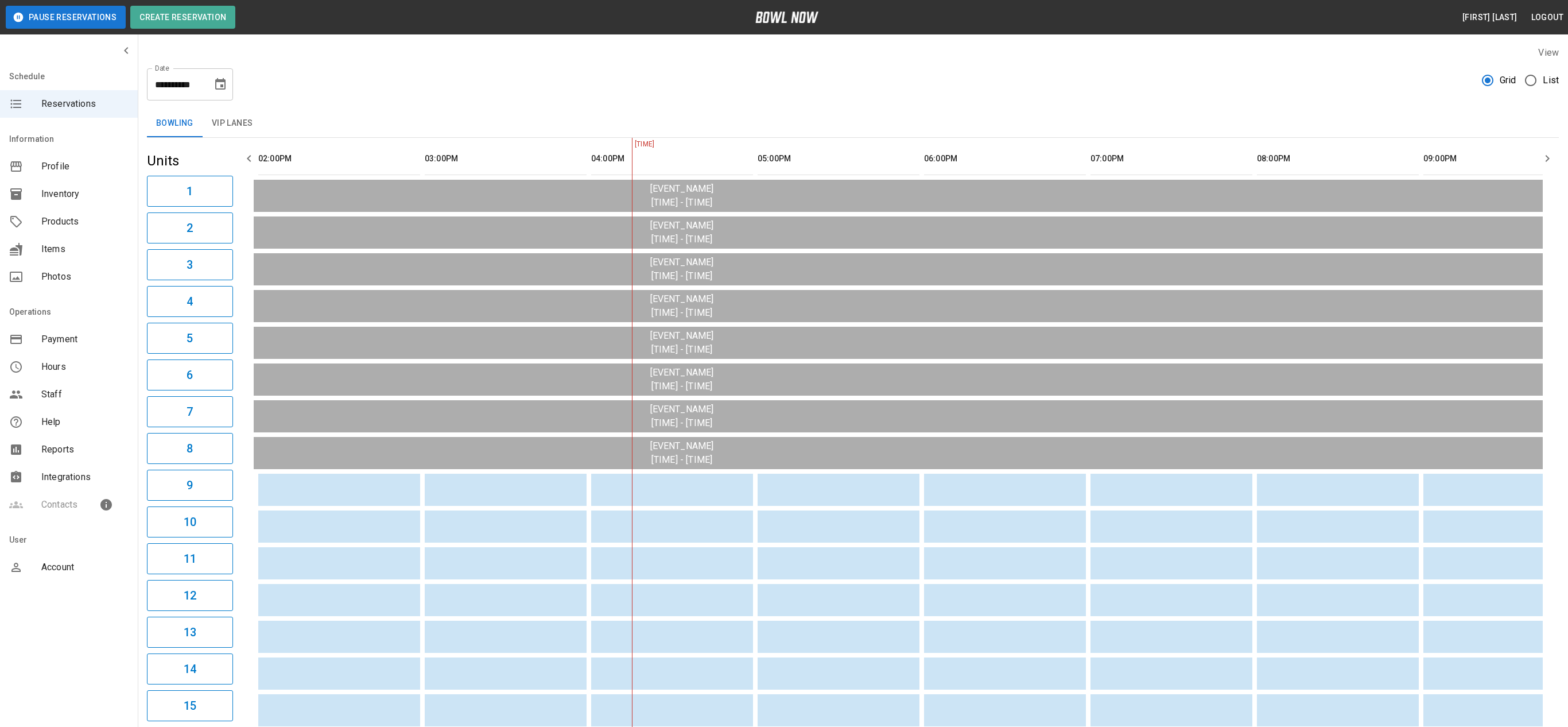 click 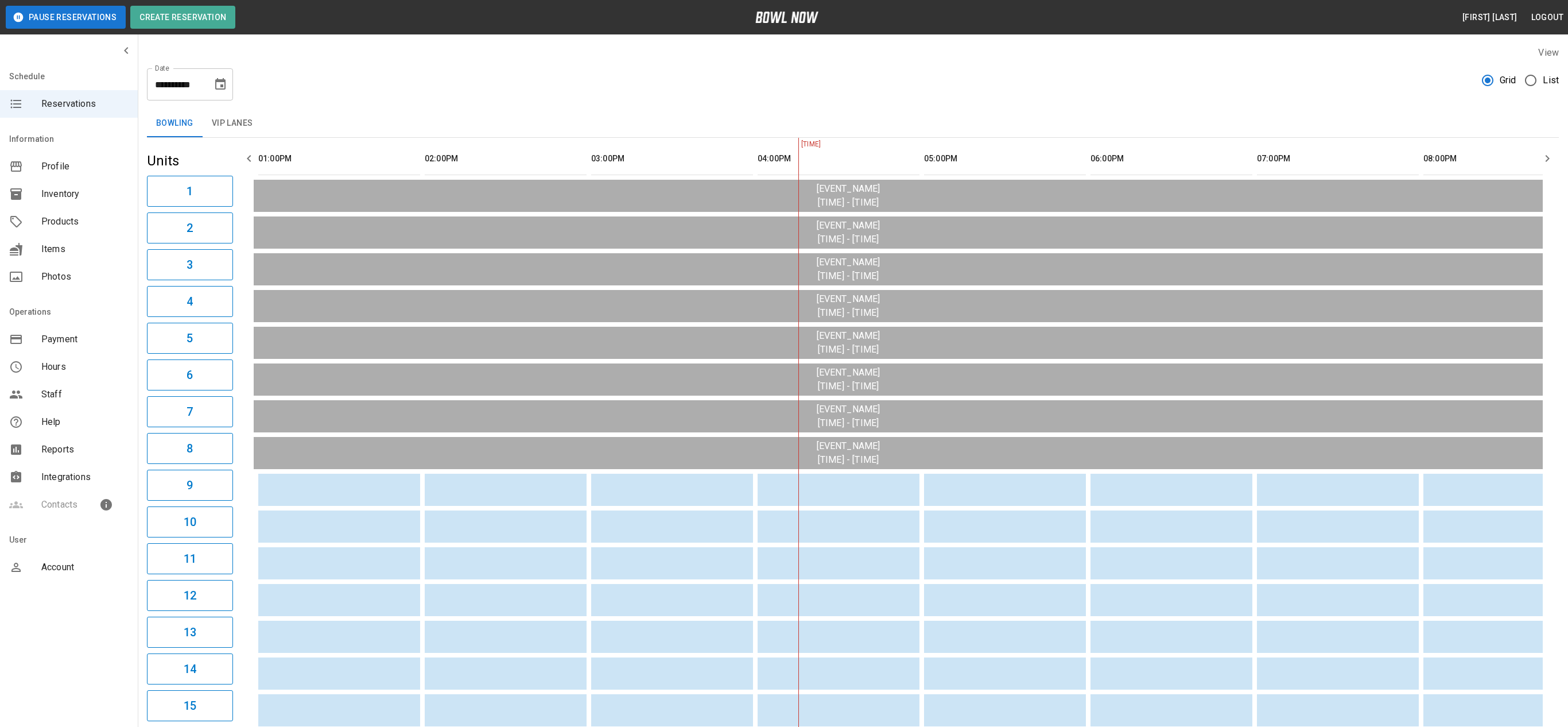 click 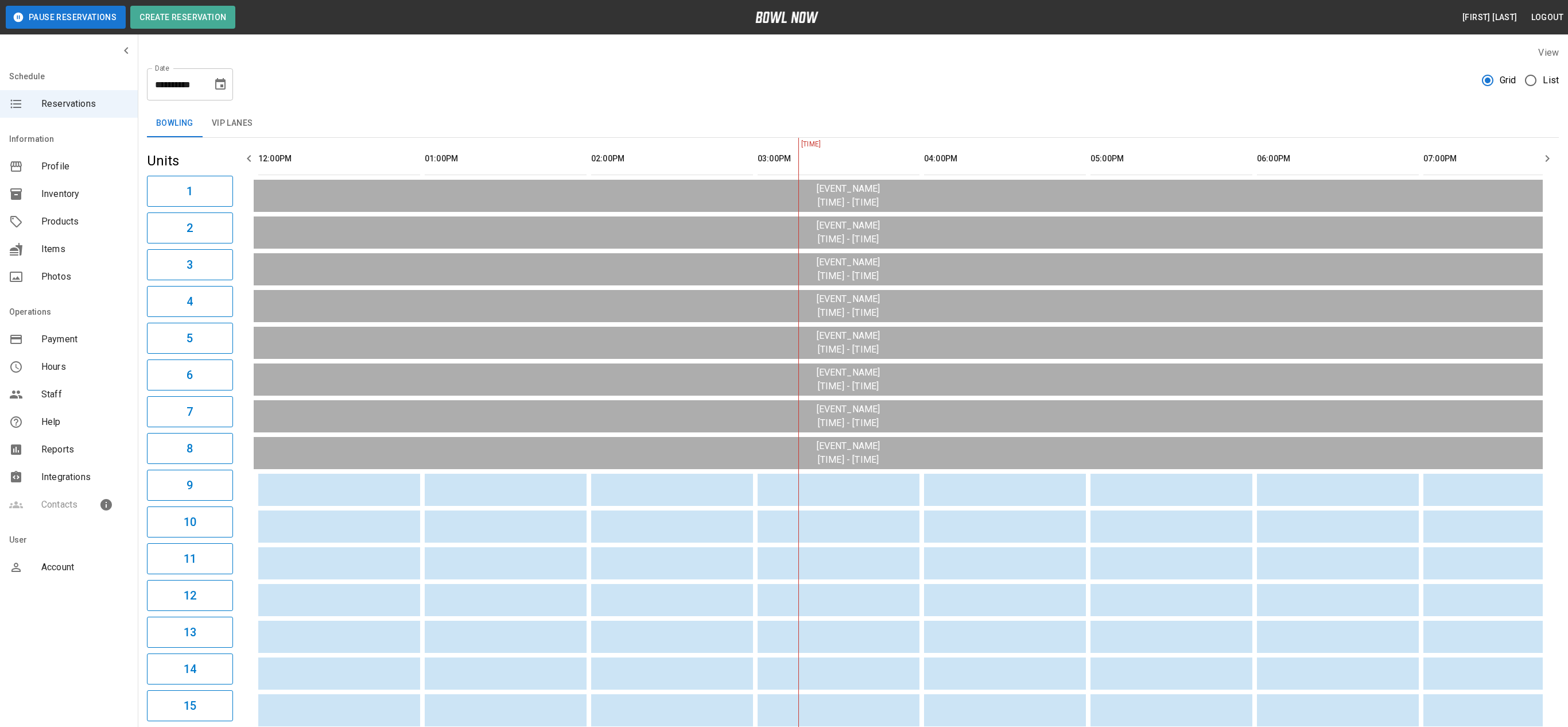 scroll, scrollTop: 0, scrollLeft: 166, axis: horizontal 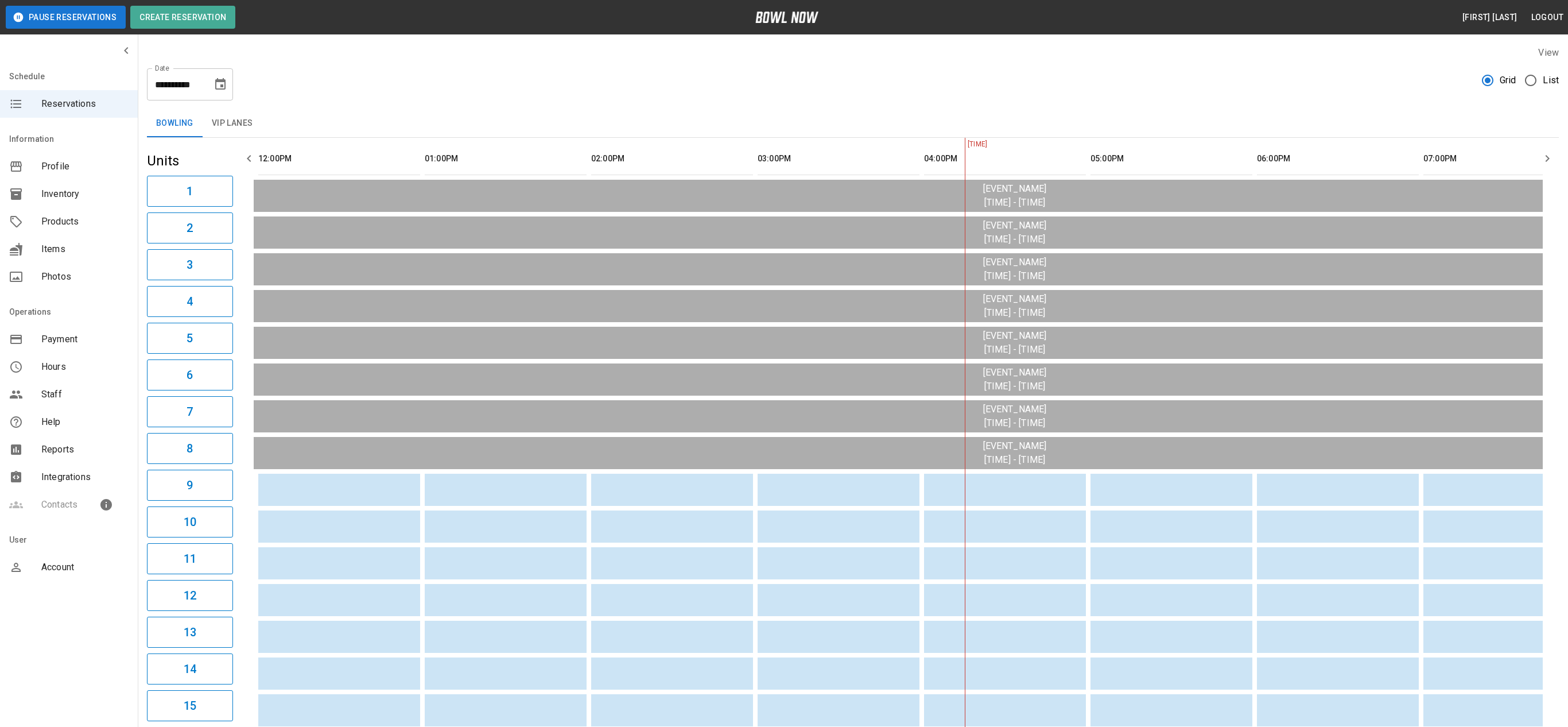 click 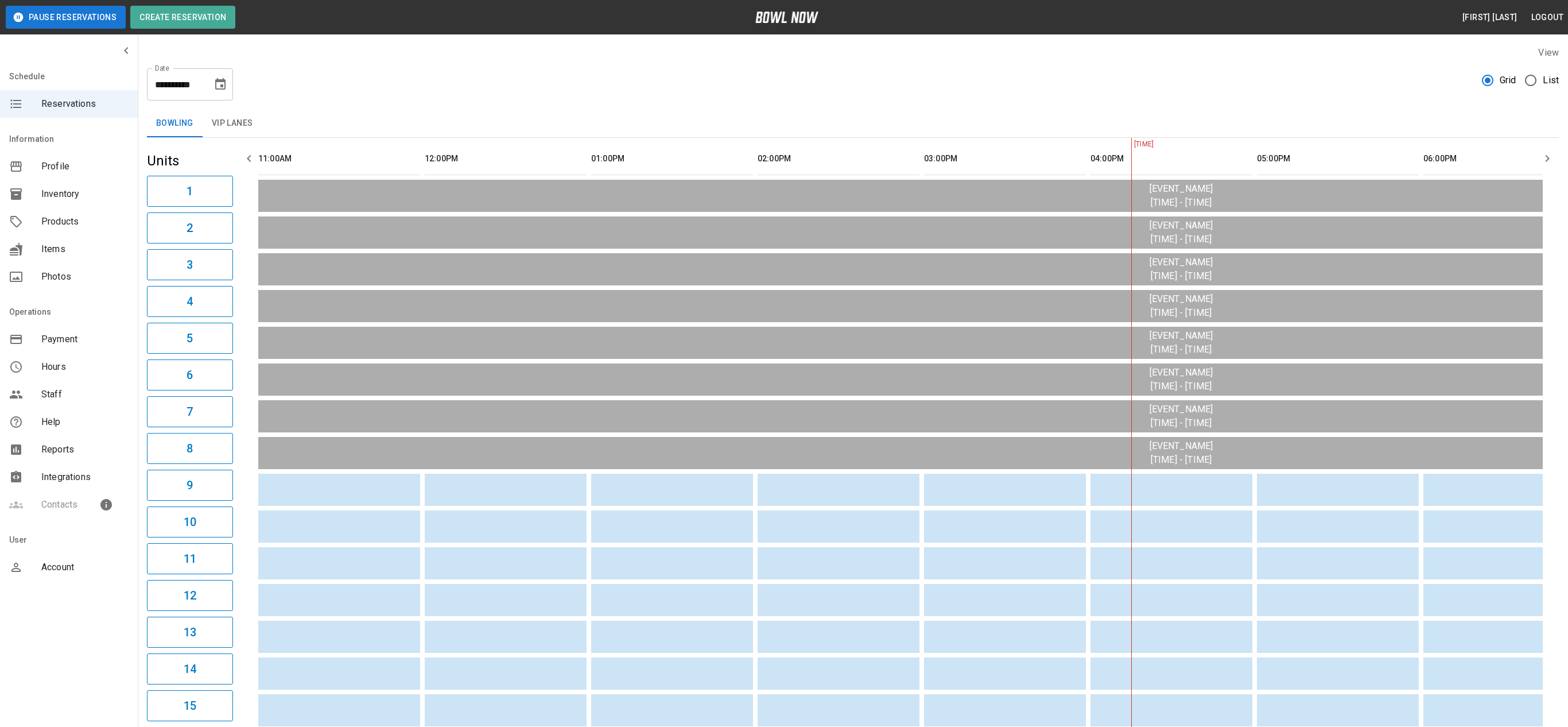 click 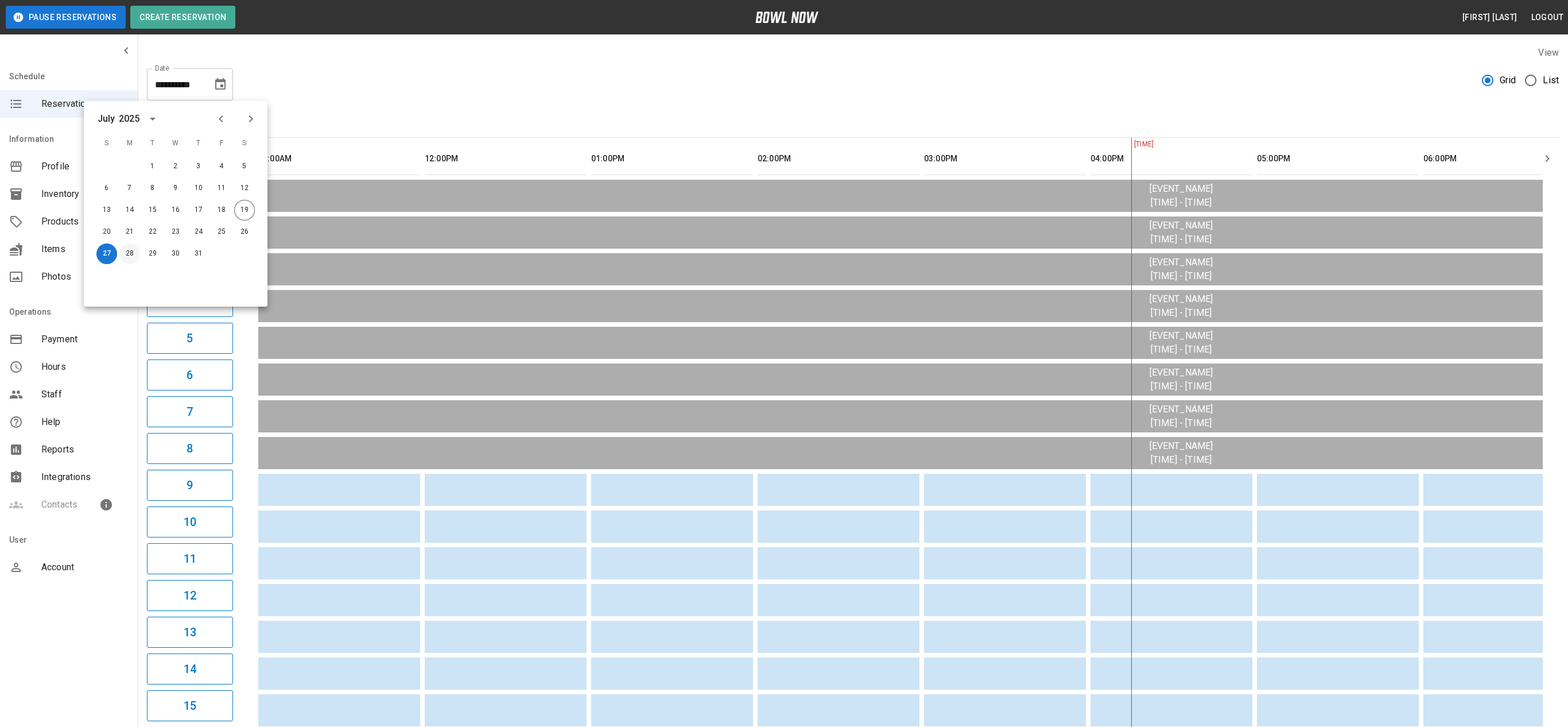 click on "28" at bounding box center [130, 254] 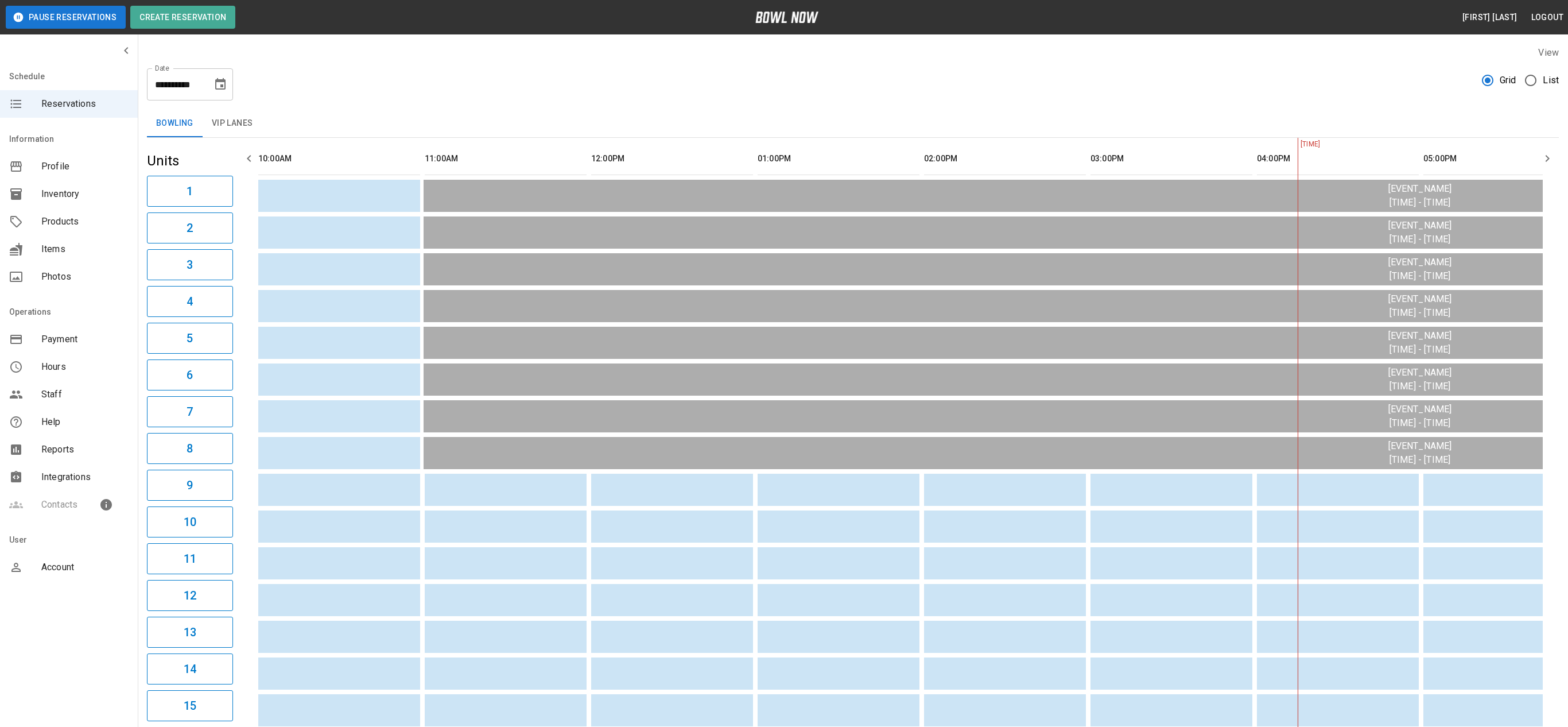 scroll, scrollTop: 0, scrollLeft: 879, axis: horizontal 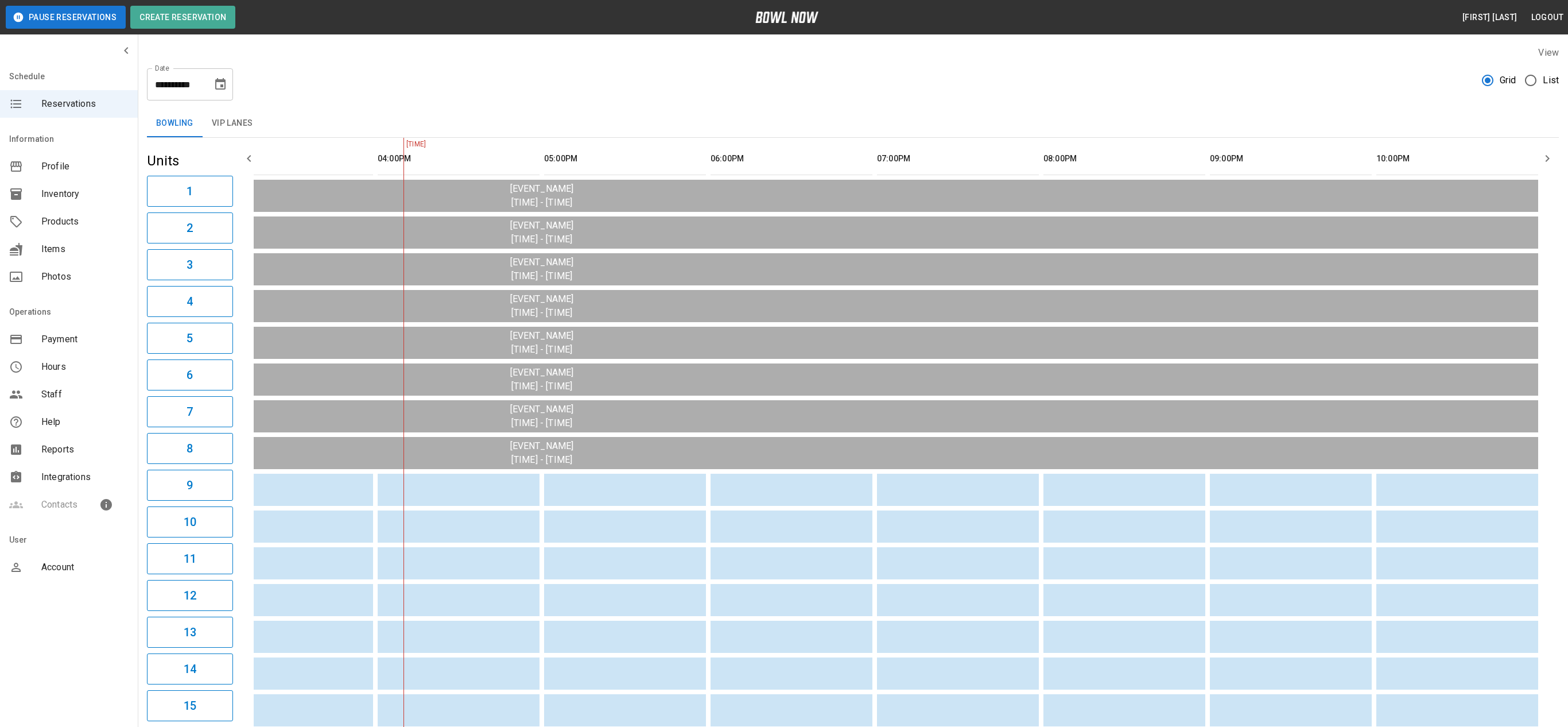 click at bounding box center (451, 673) 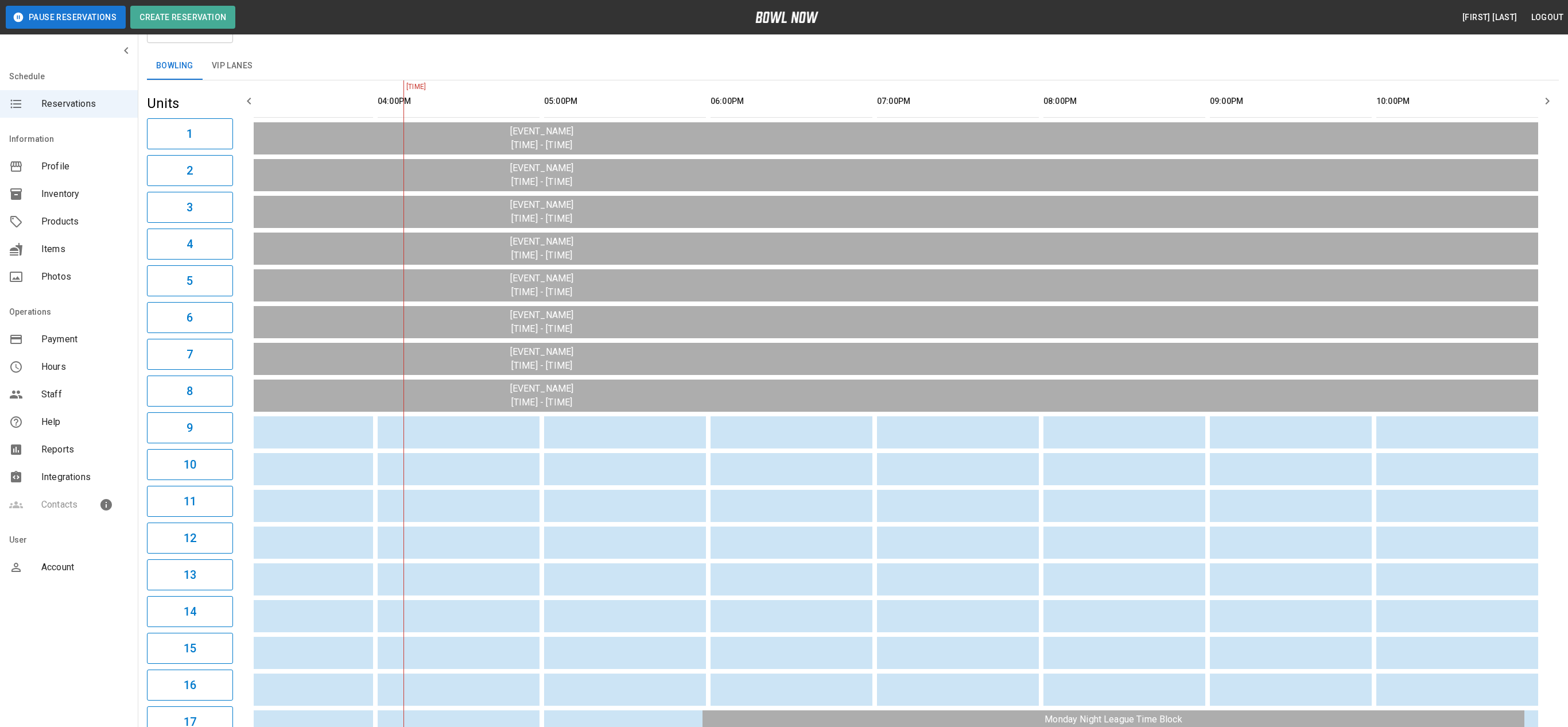 scroll, scrollTop: 46, scrollLeft: 0, axis: vertical 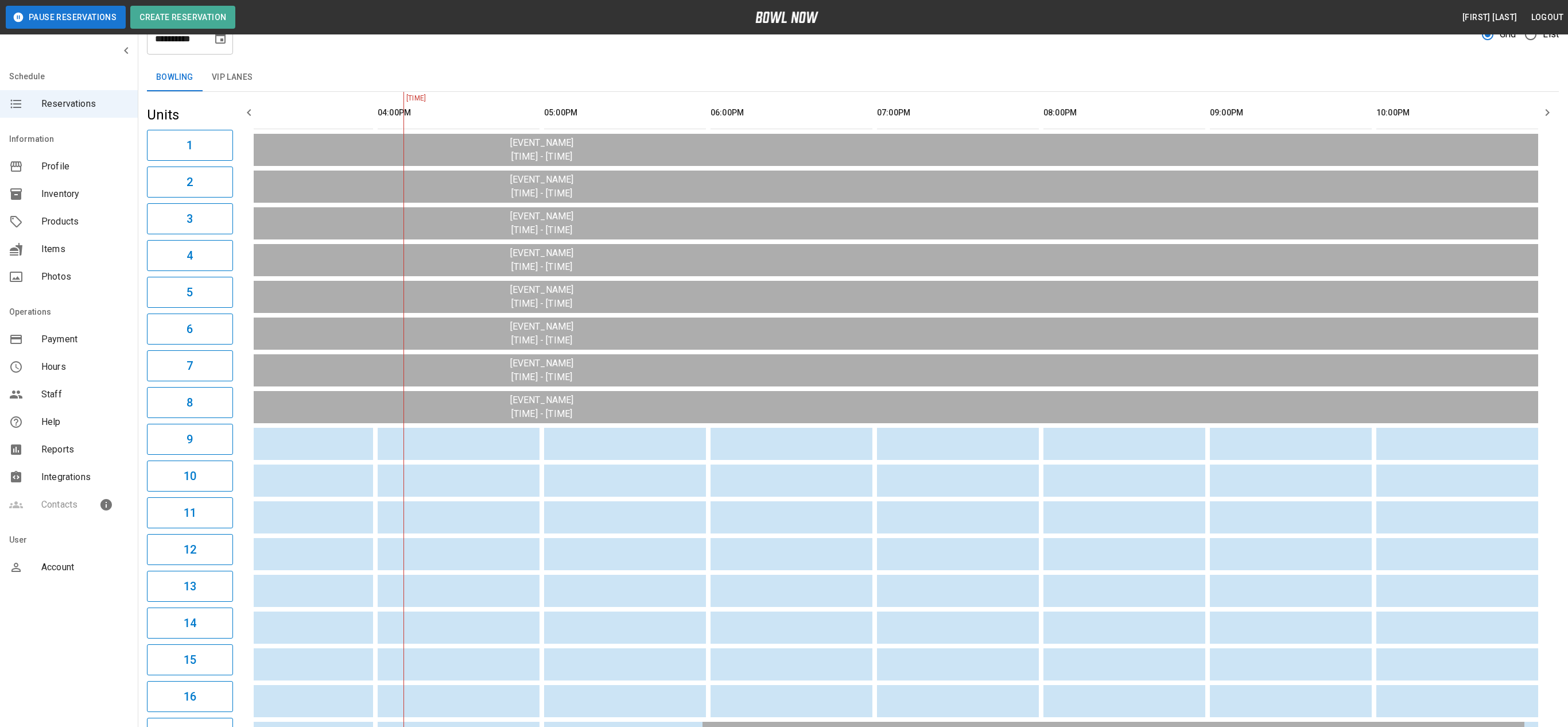 click 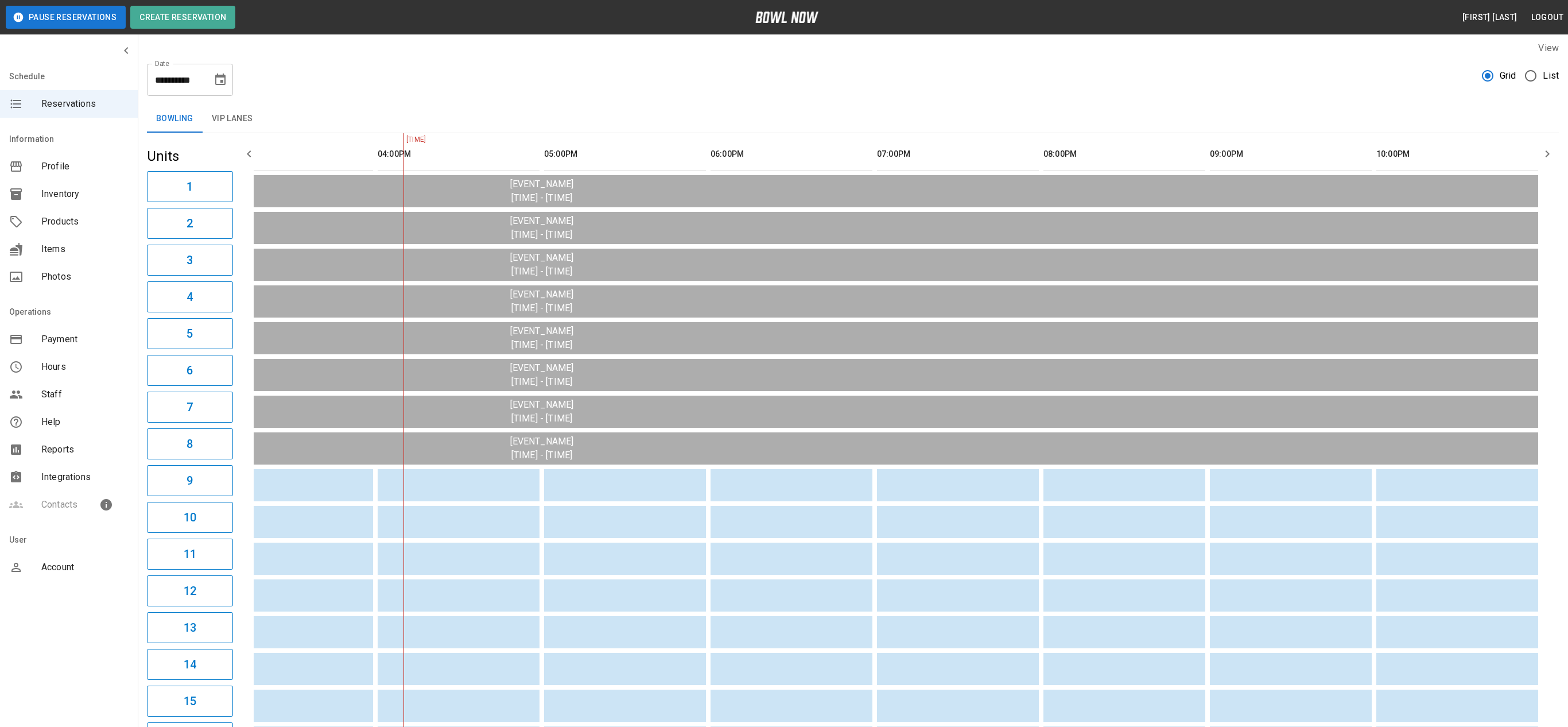 scroll, scrollTop: 0, scrollLeft: 0, axis: both 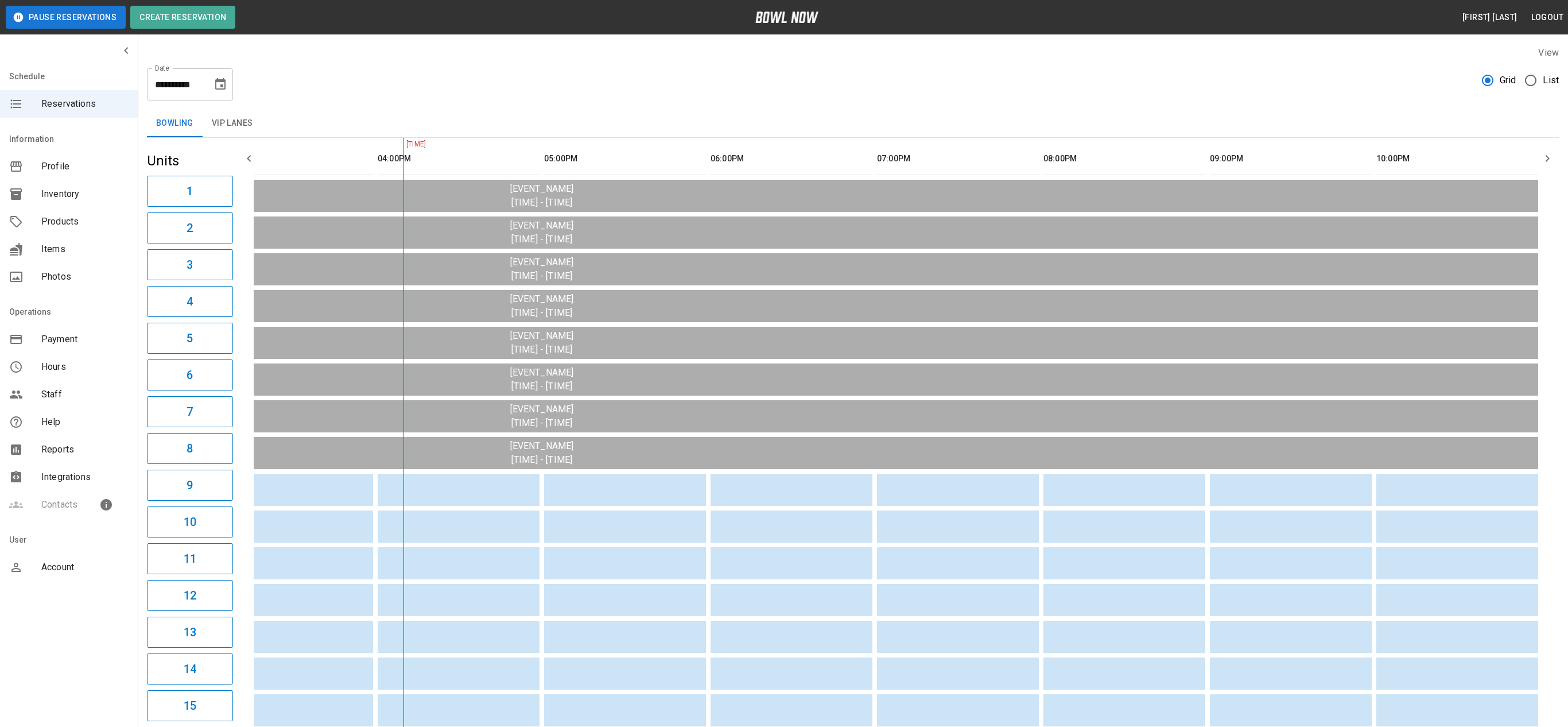 click on "VIP Lanes" at bounding box center (232, 123) 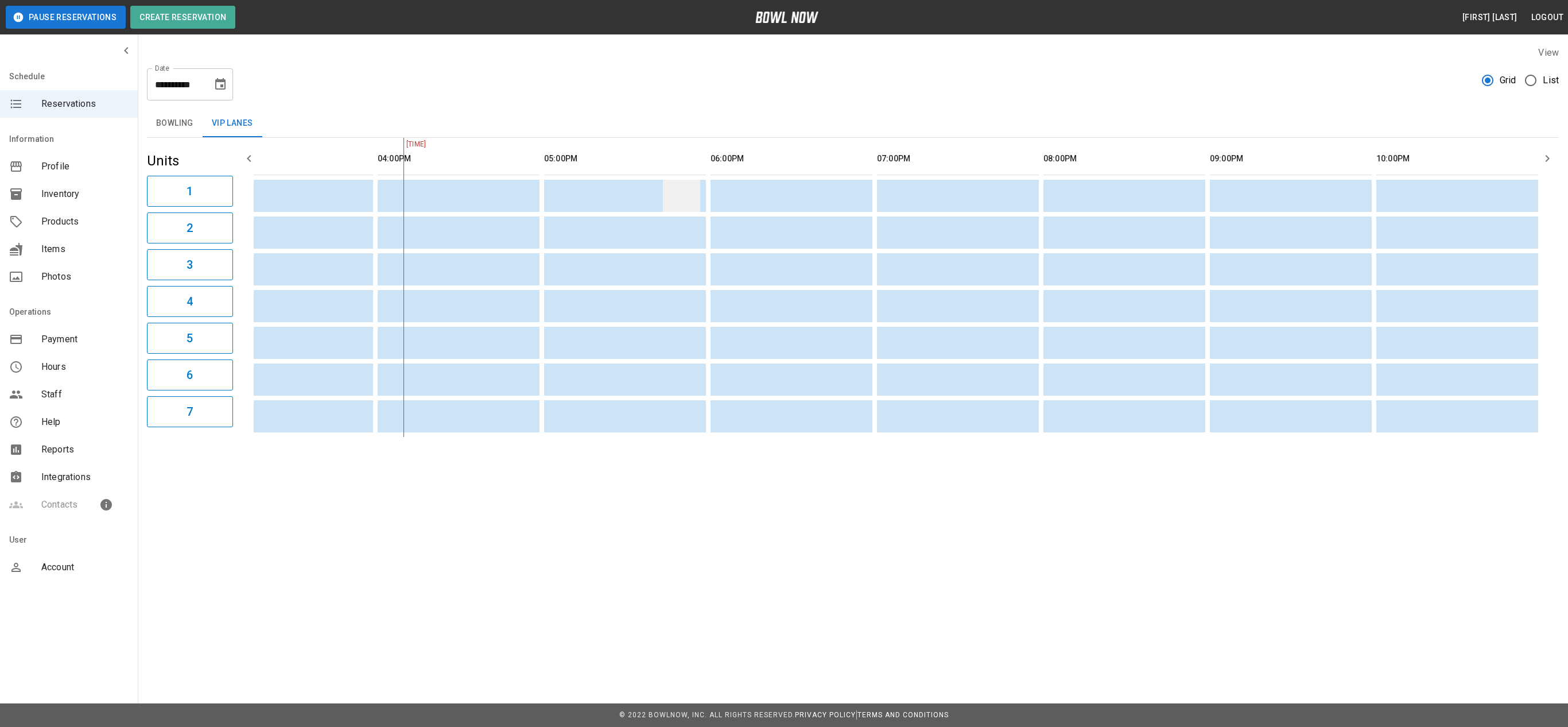 scroll, scrollTop: 0, scrollLeft: 864, axis: horizontal 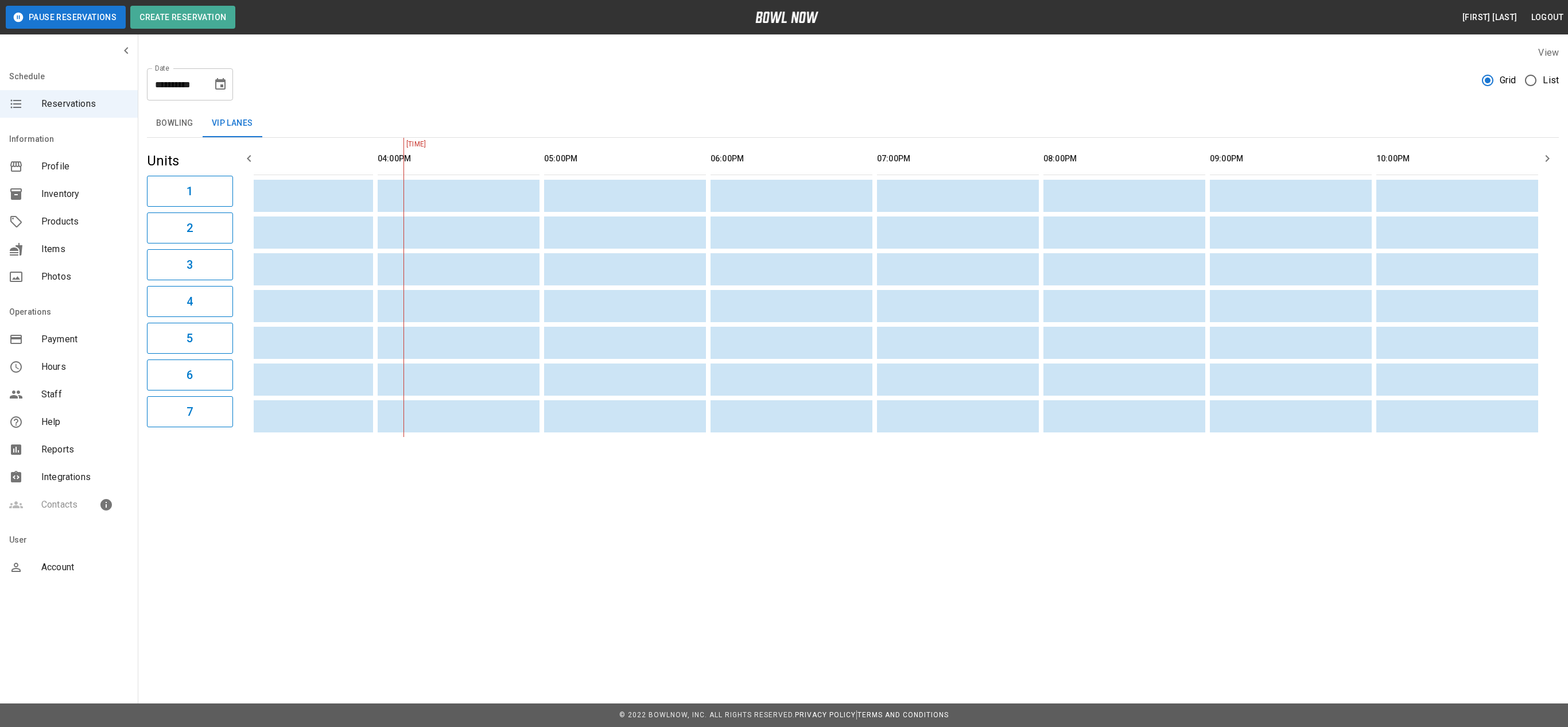 click 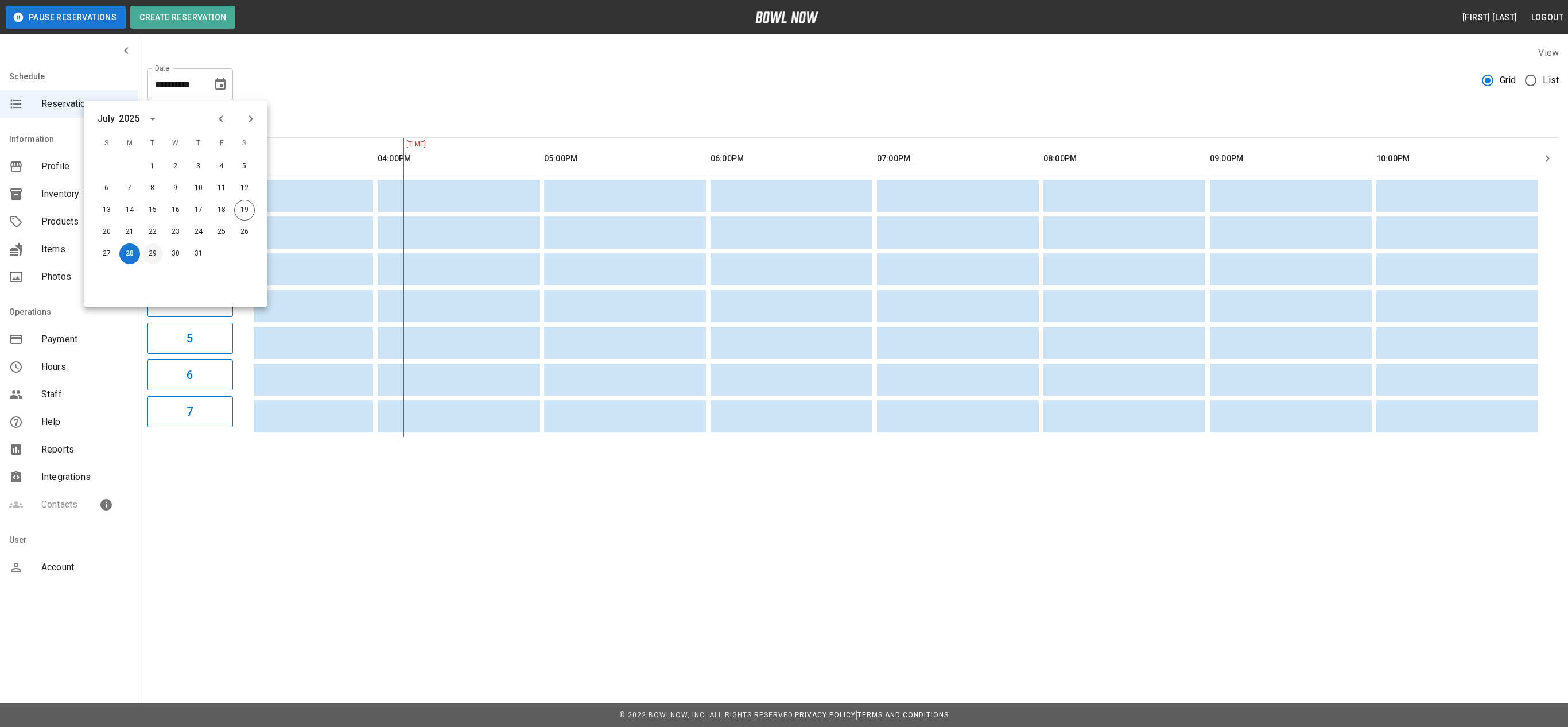 click on "29" at bounding box center [153, 254] 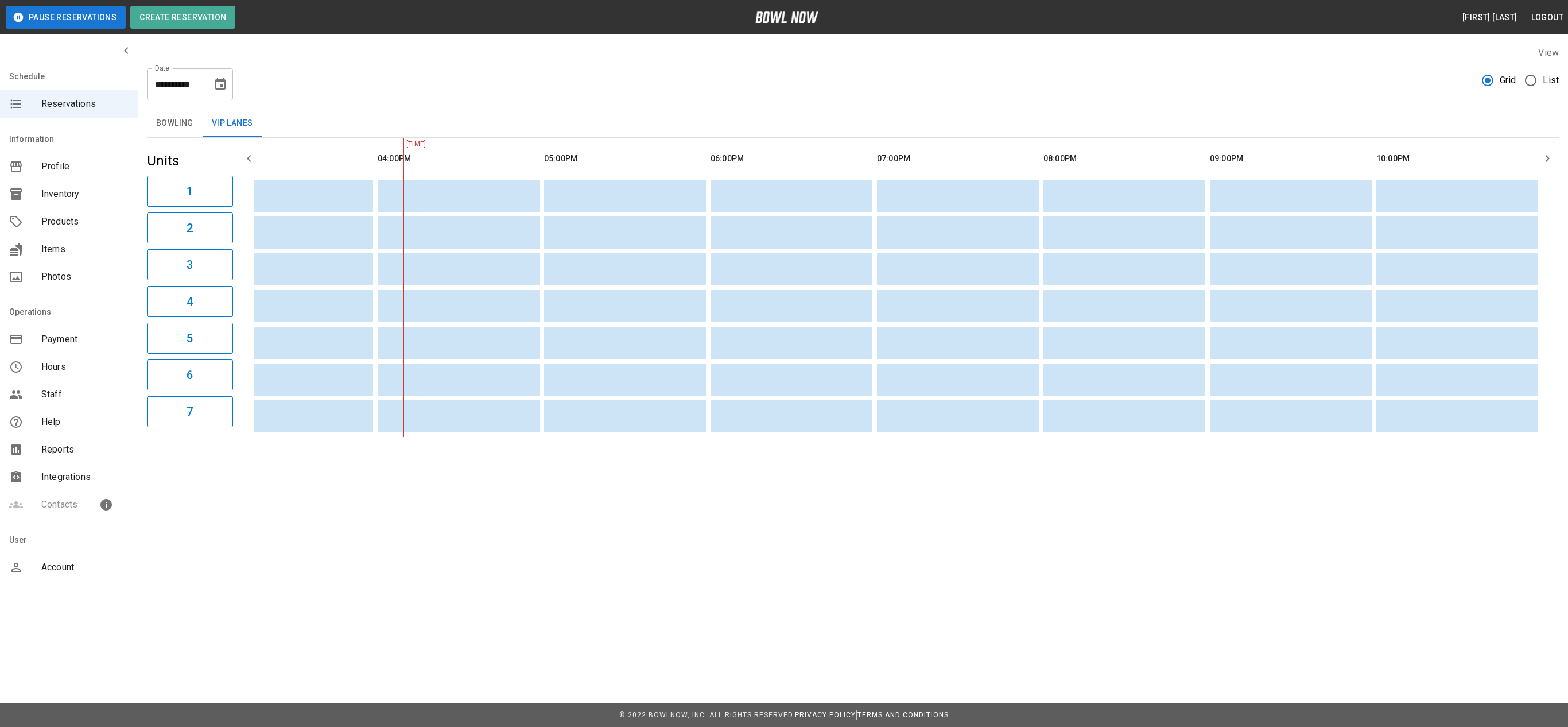 click 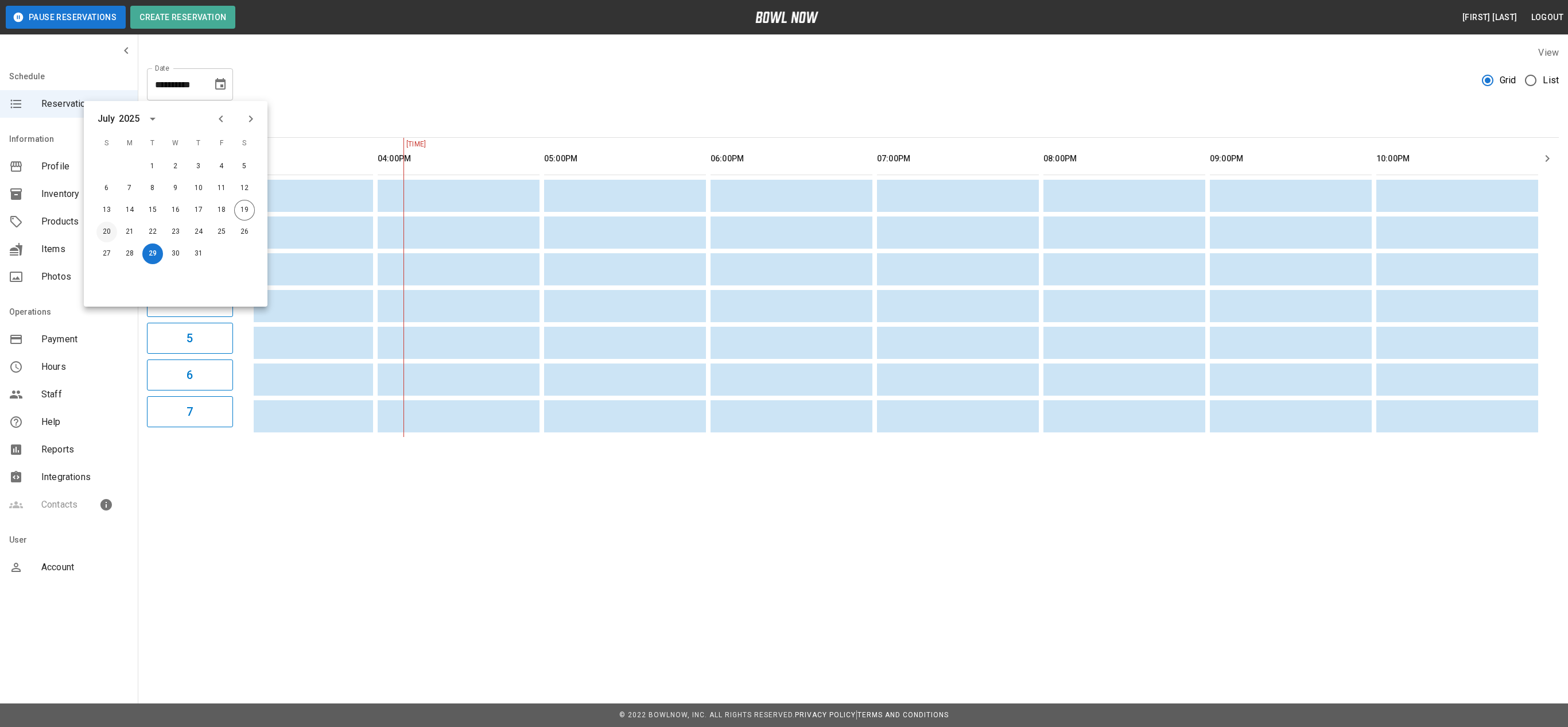 click on "20" at bounding box center [107, 232] 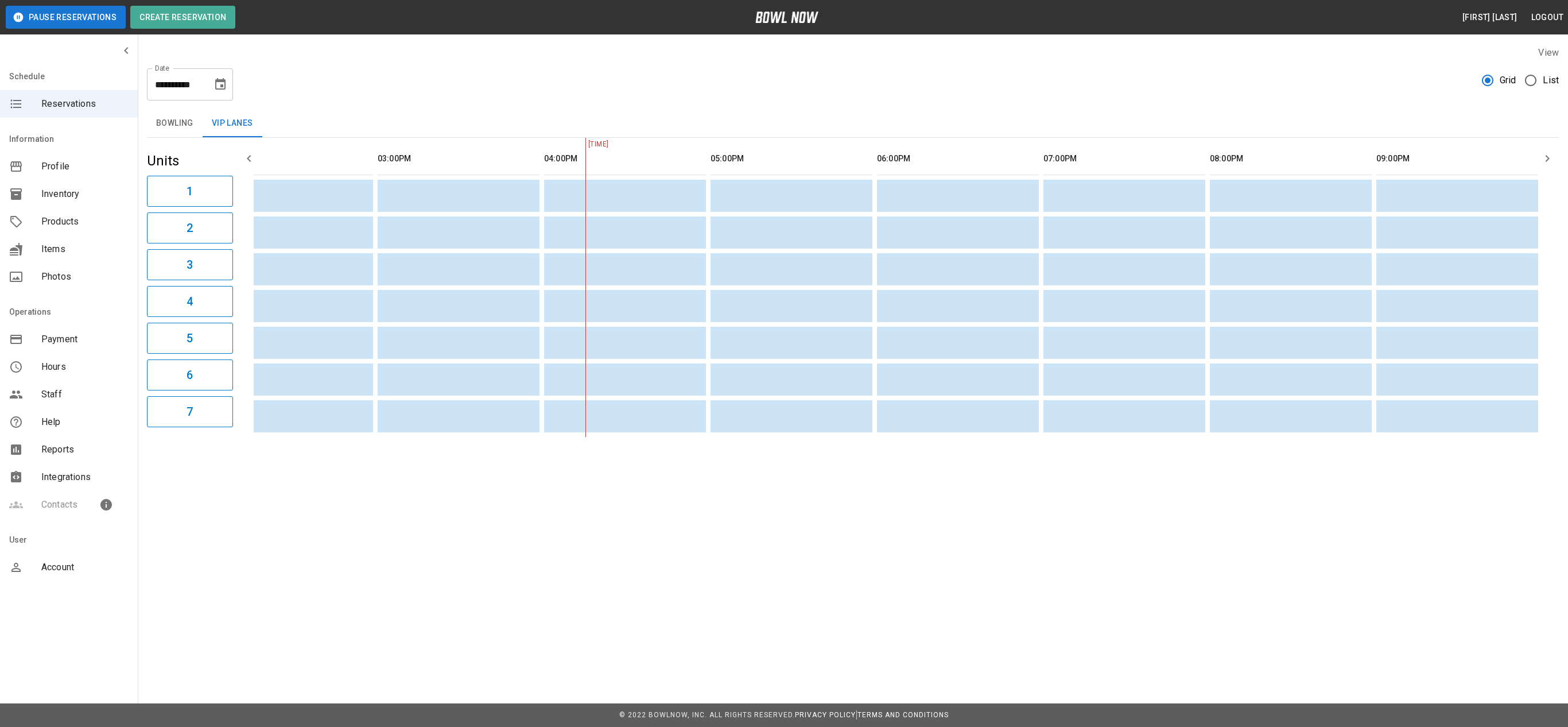 scroll, scrollTop: 0, scrollLeft: 546, axis: horizontal 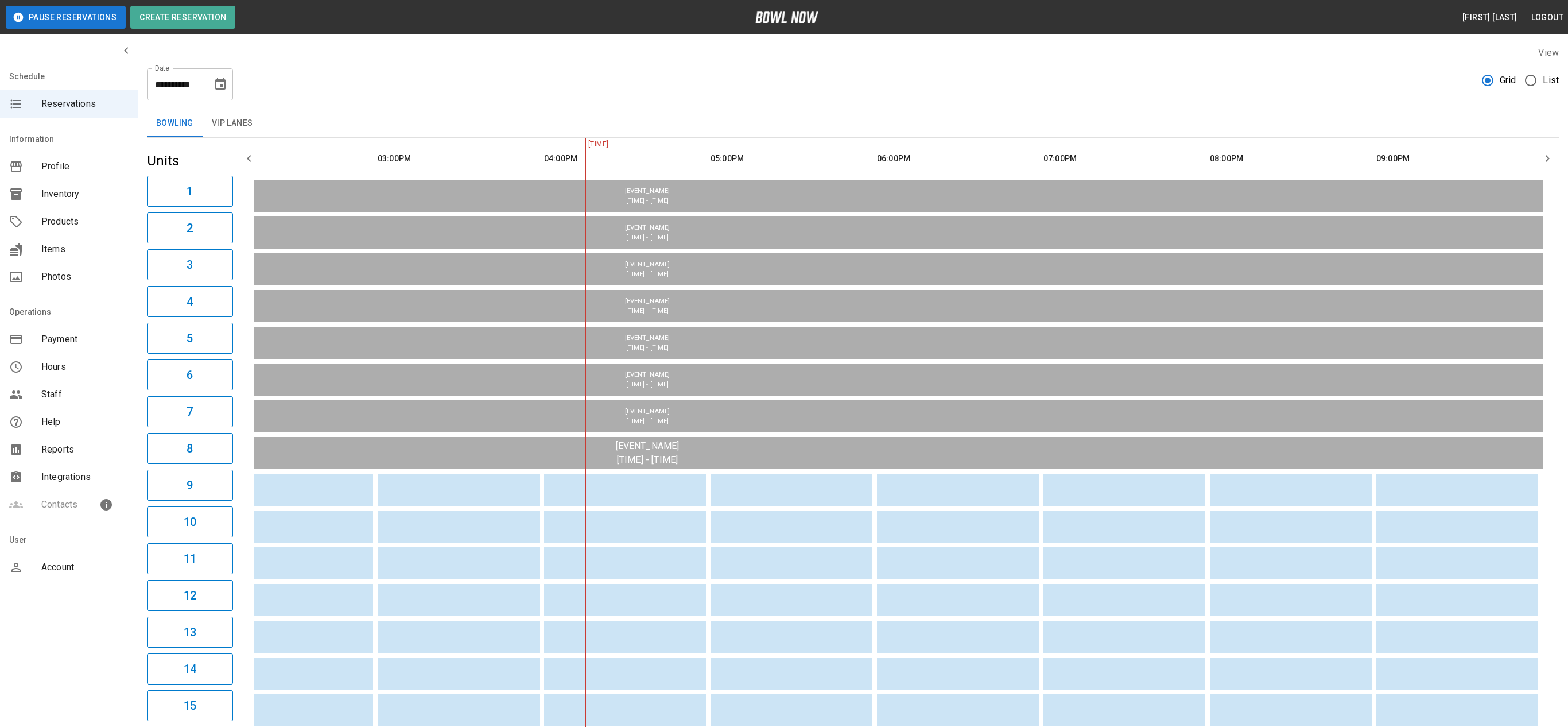 click at bounding box center [220, 84] 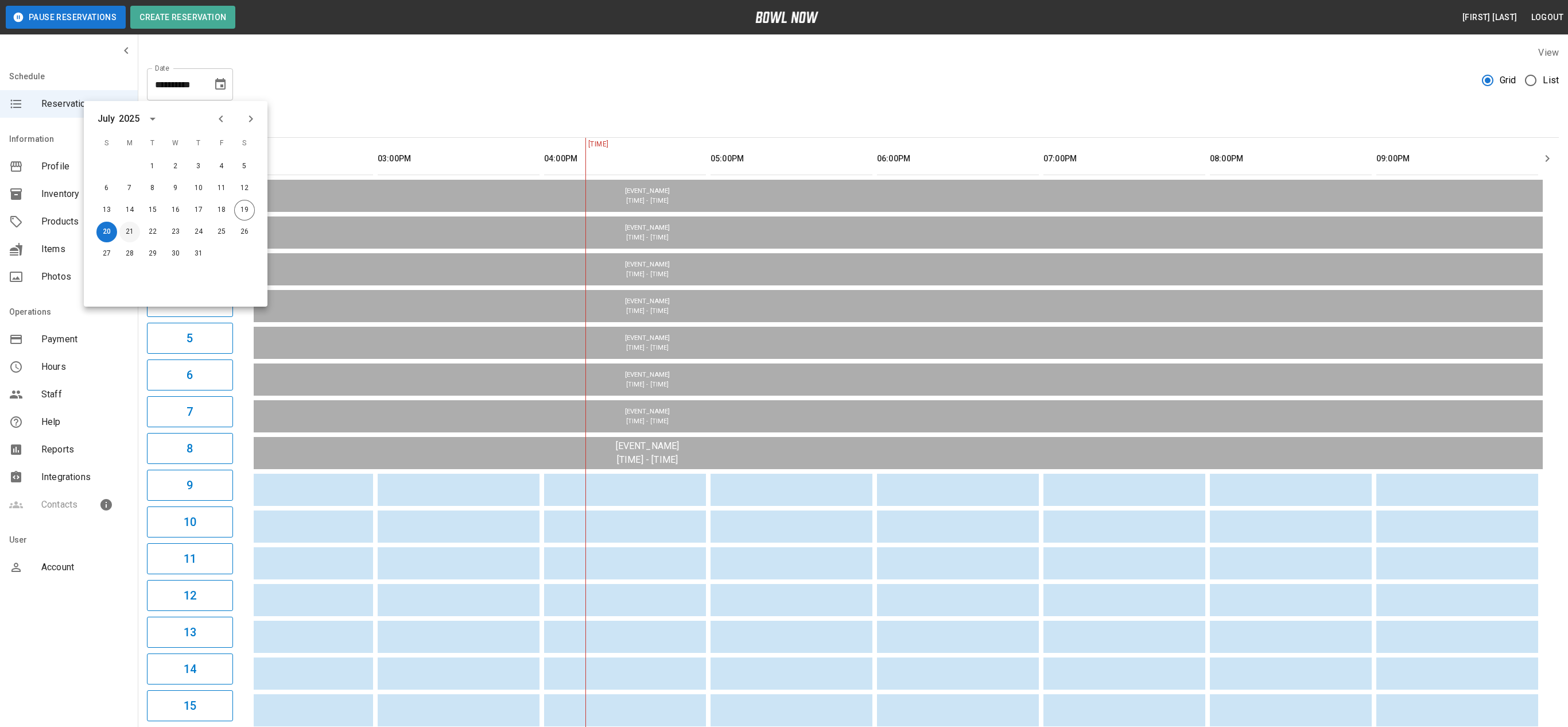 click on "21" at bounding box center (130, 232) 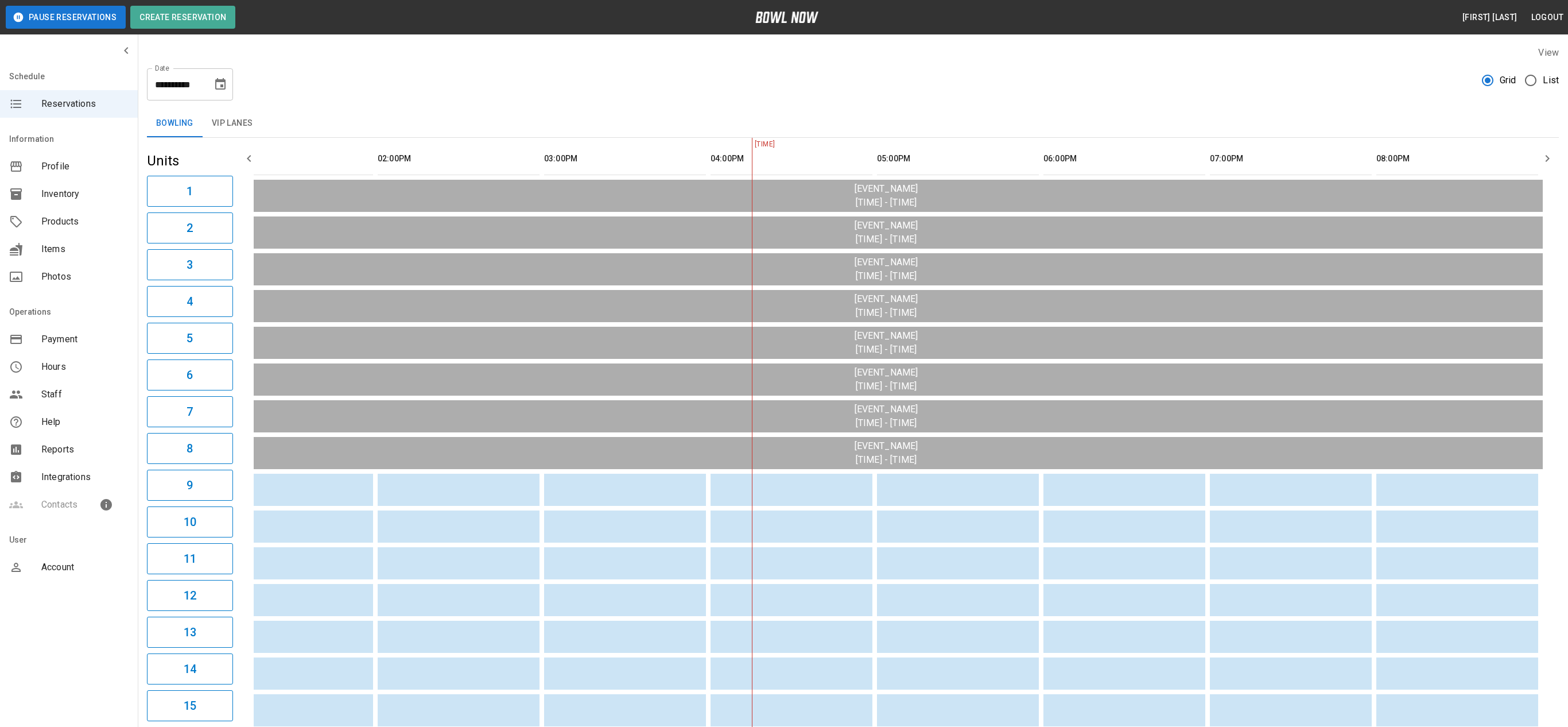 scroll, scrollTop: 0, scrollLeft: 879, axis: horizontal 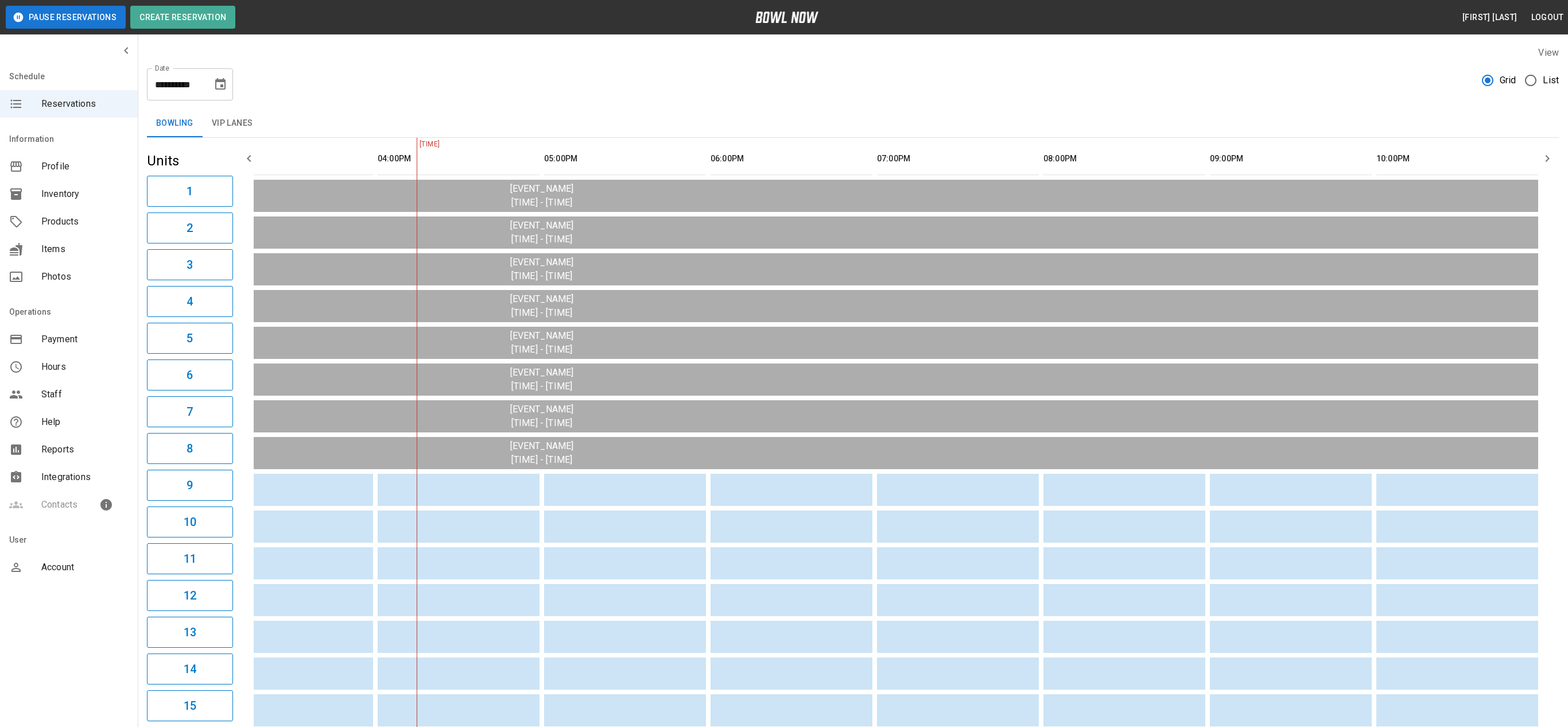 click on "VIP Lanes" at bounding box center (232, 123) 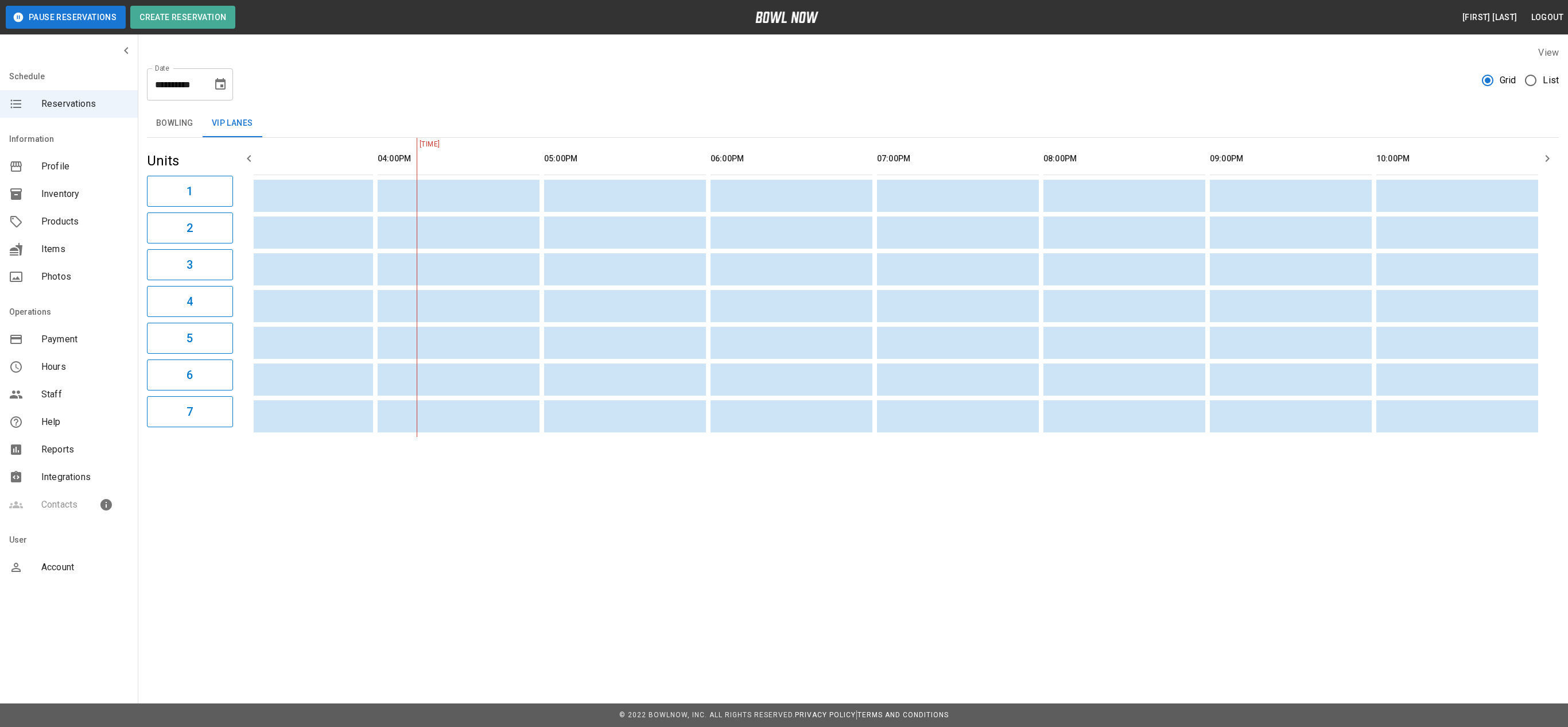 scroll, scrollTop: 0, scrollLeft: 864, axis: horizontal 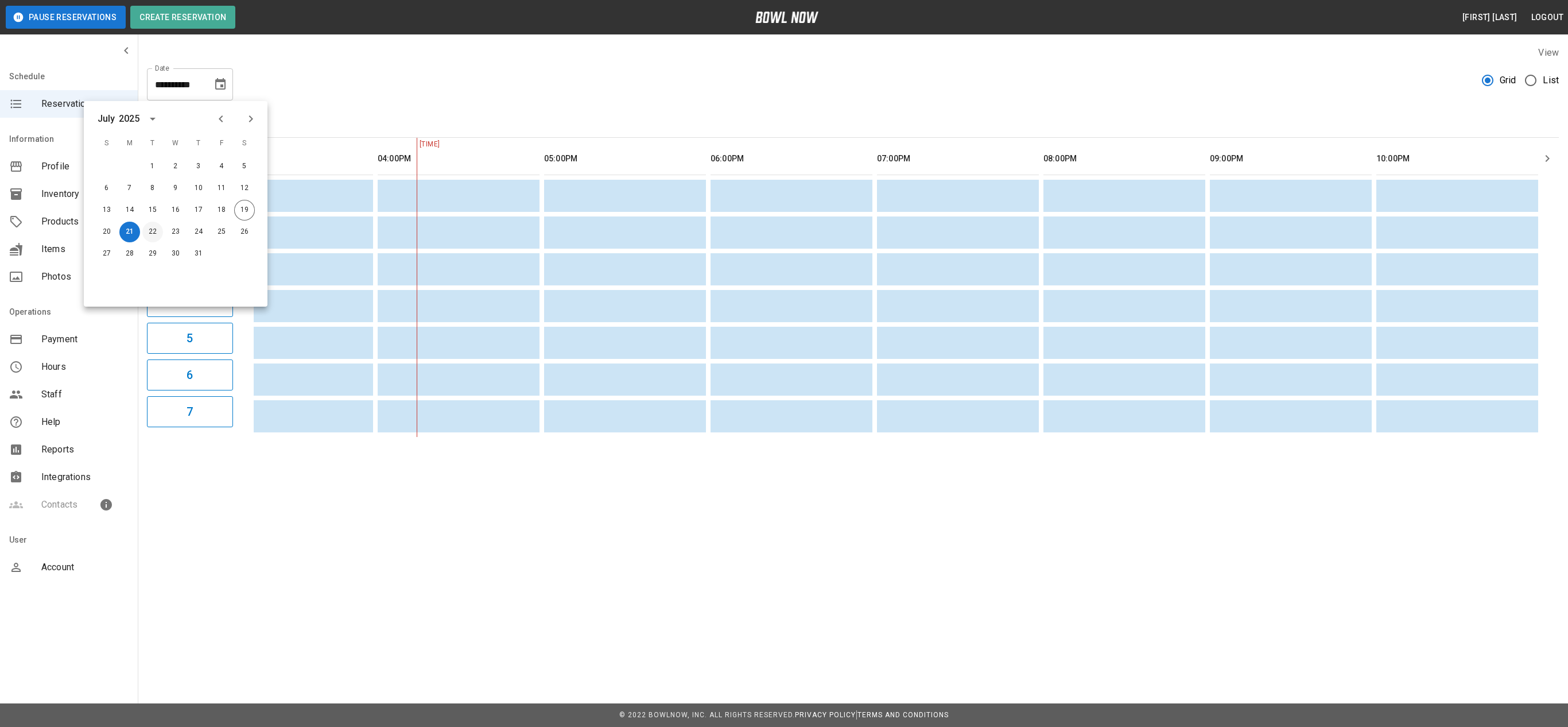 click on "22" at bounding box center (153, 232) 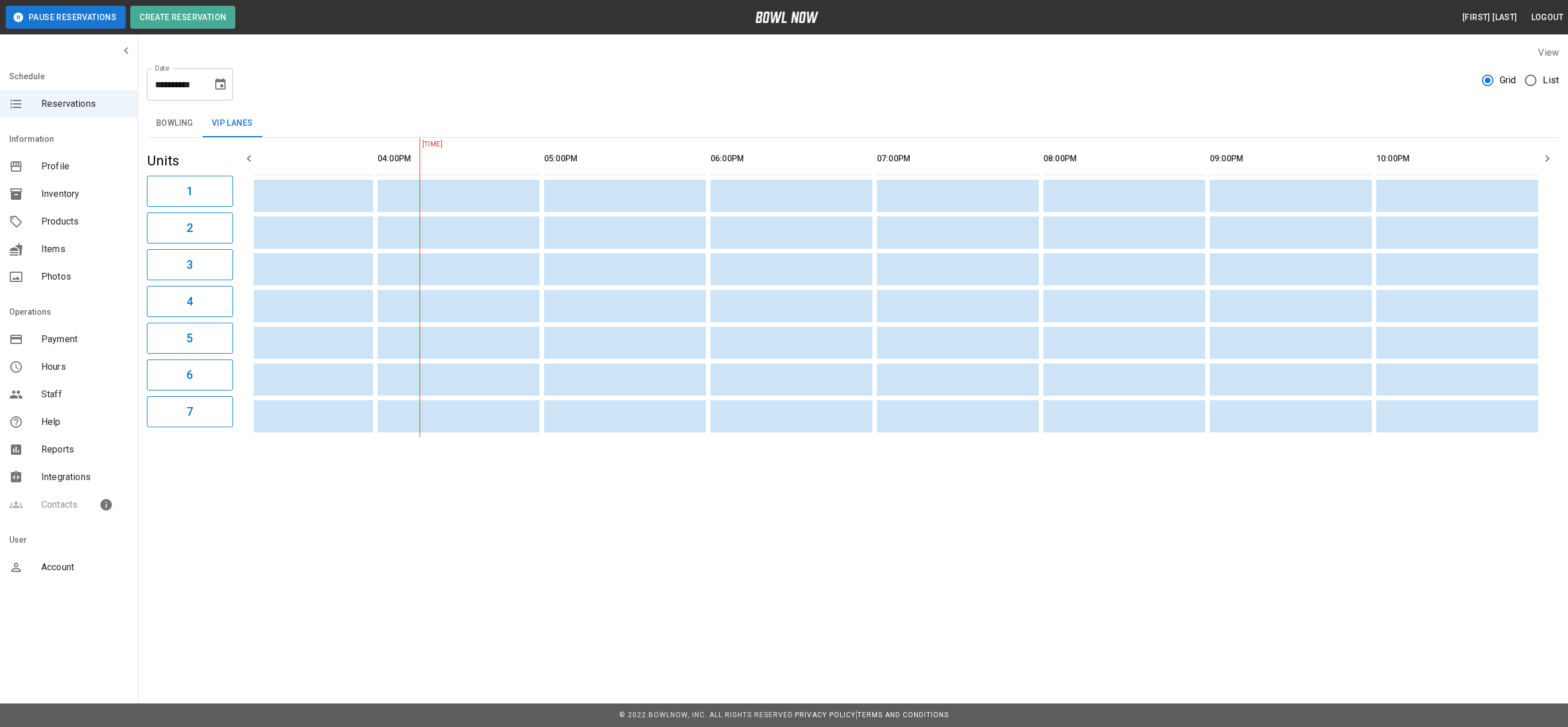 click on "Bowling" at bounding box center (174, 123) 